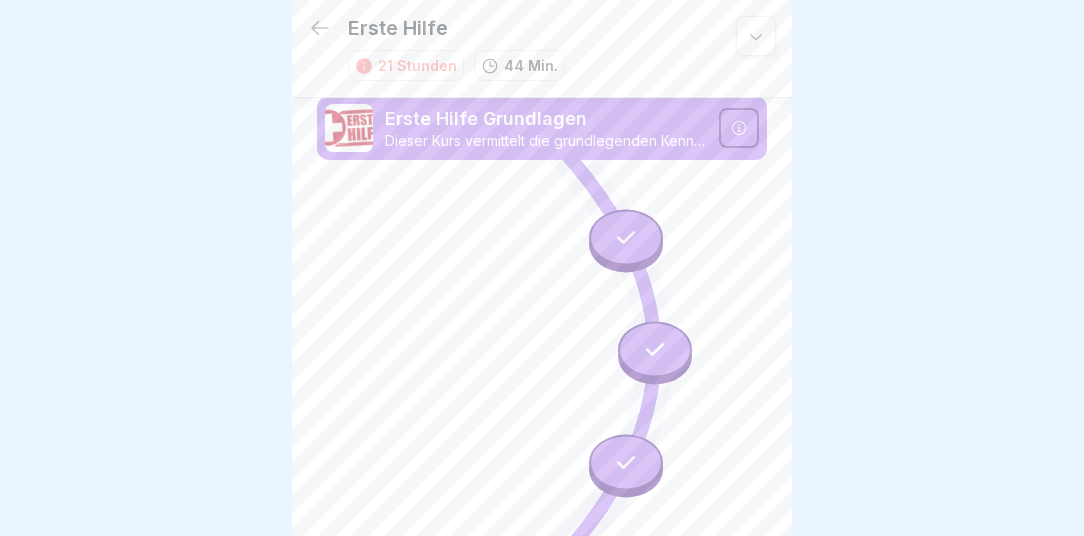 scroll, scrollTop: 4, scrollLeft: 0, axis: vertical 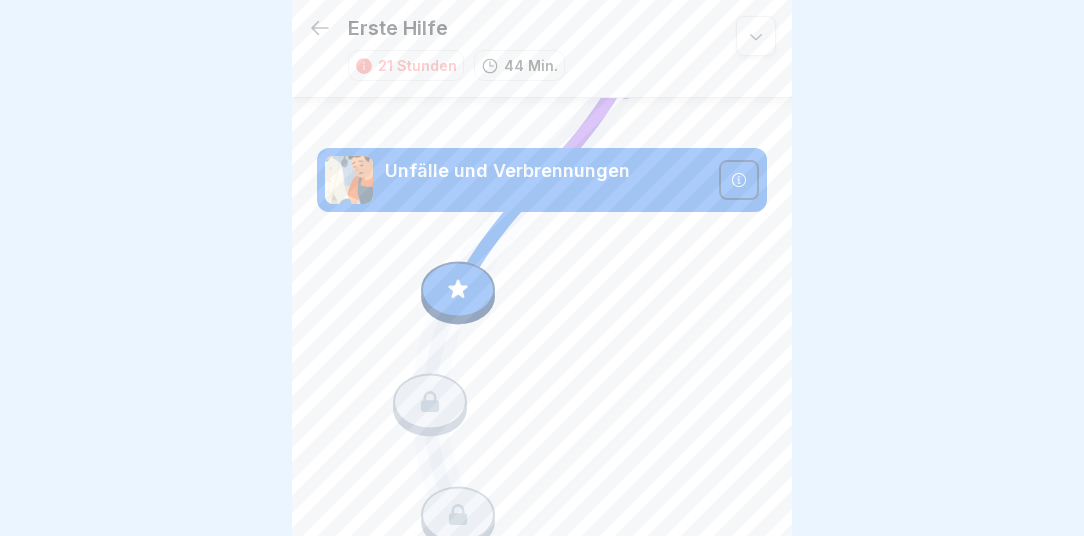 click 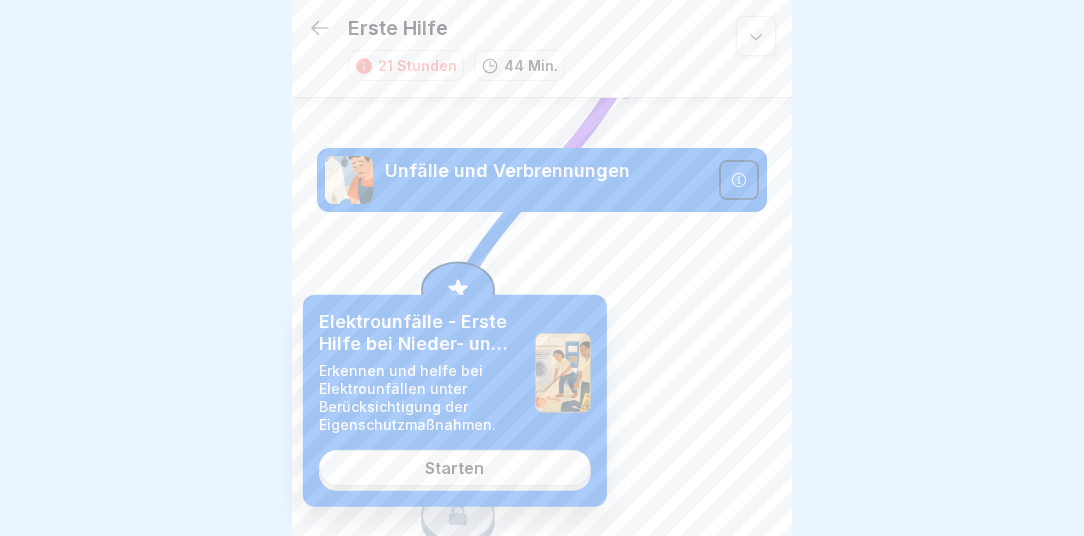 click on "Elektrounfälle - Erste Hilfe bei Nieder- und Hochspannung Erkennen und helfe bei Elektrounfällen unter Berücksichtigung der Eigenschutzmaßnahmen.   Starten" at bounding box center [455, 401] 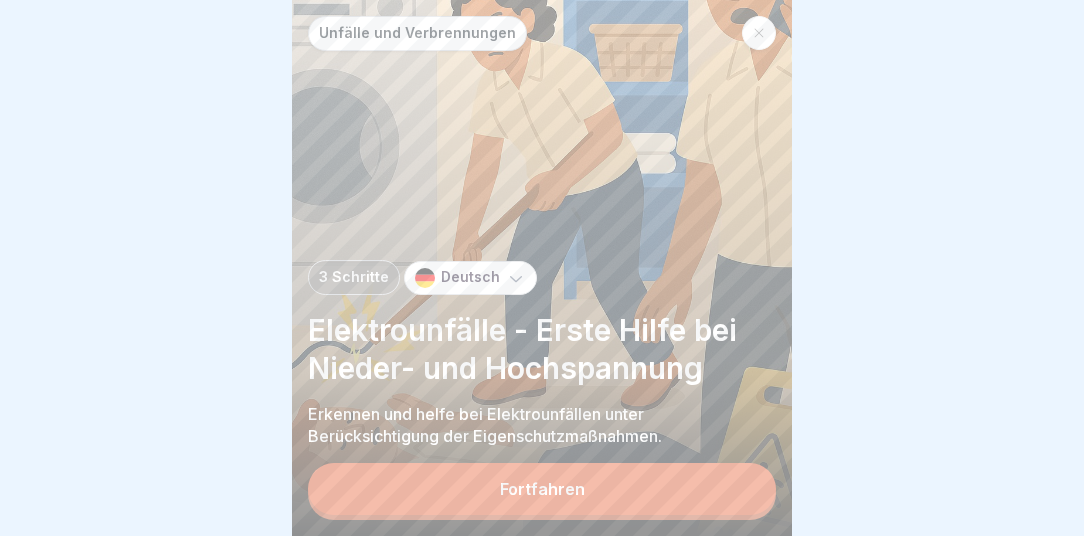 scroll, scrollTop: 0, scrollLeft: 0, axis: both 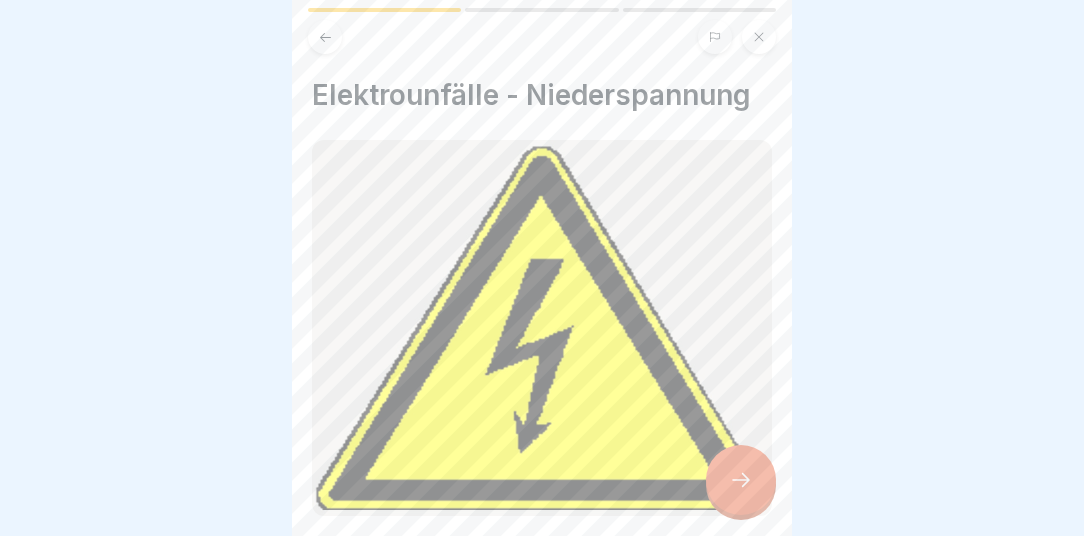 click 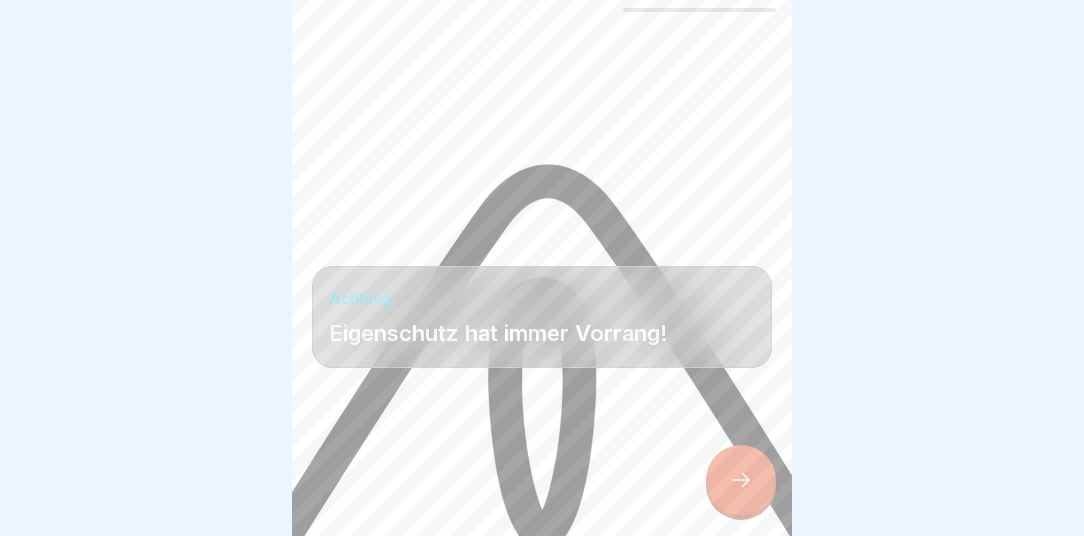 click 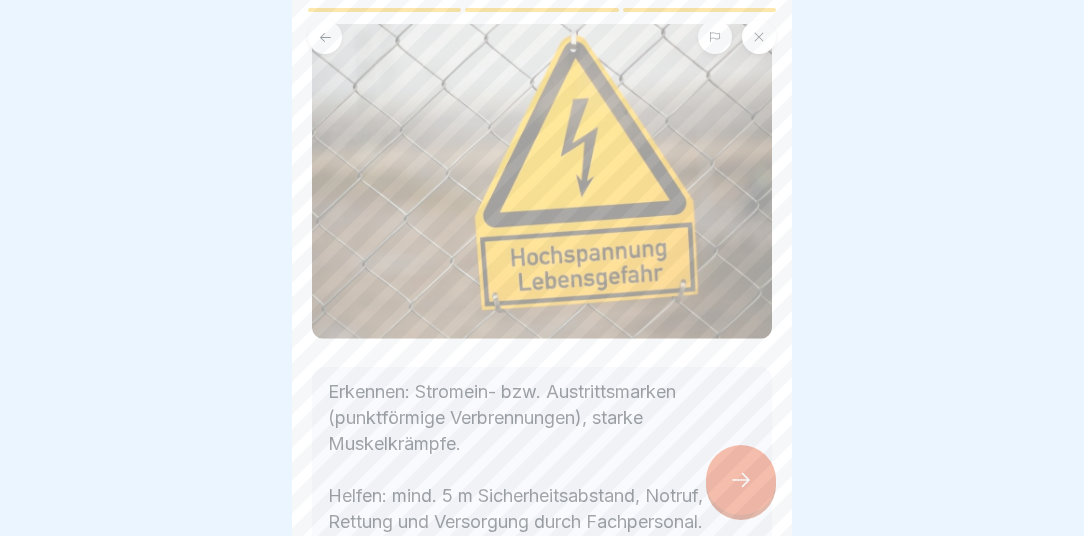 scroll, scrollTop: 114, scrollLeft: 0, axis: vertical 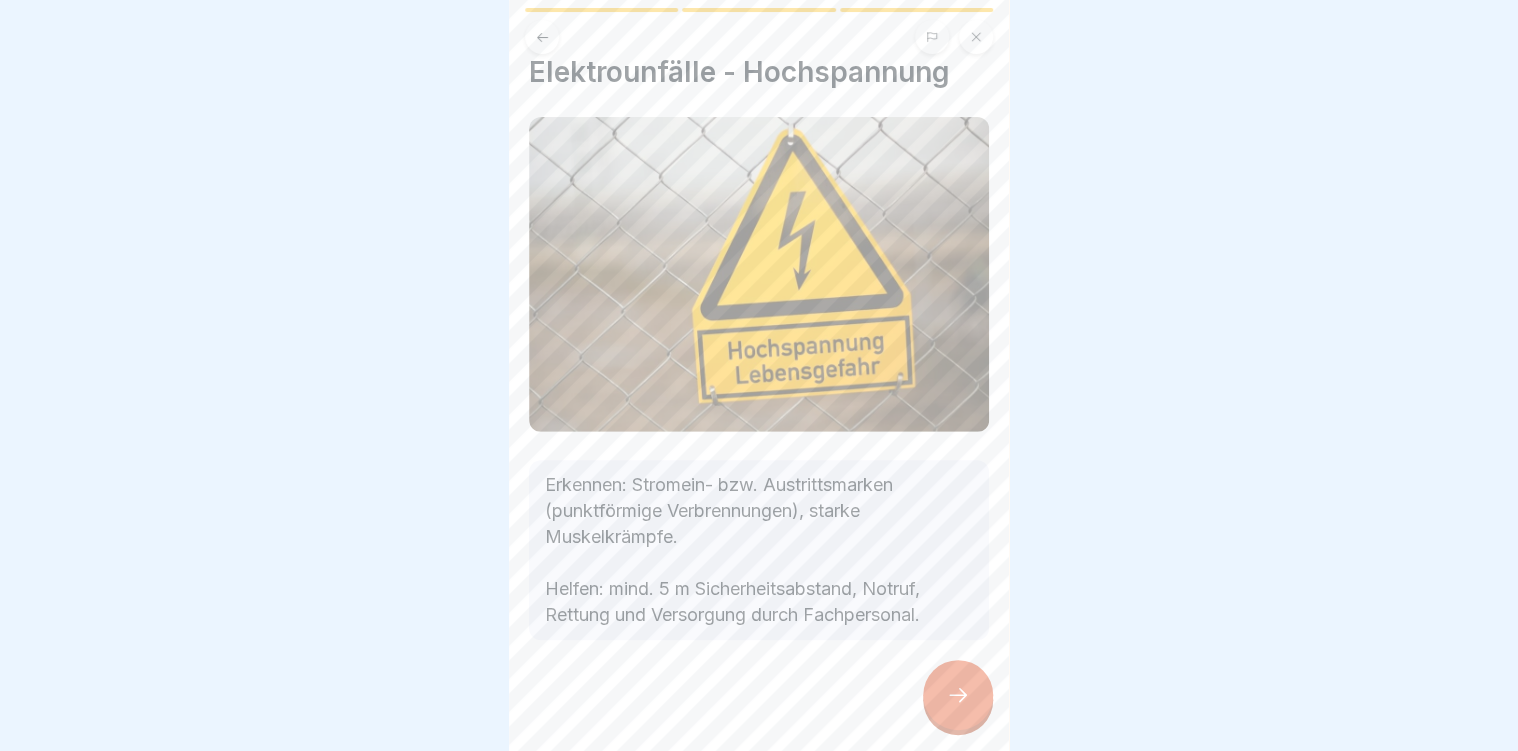 click at bounding box center (958, 695) 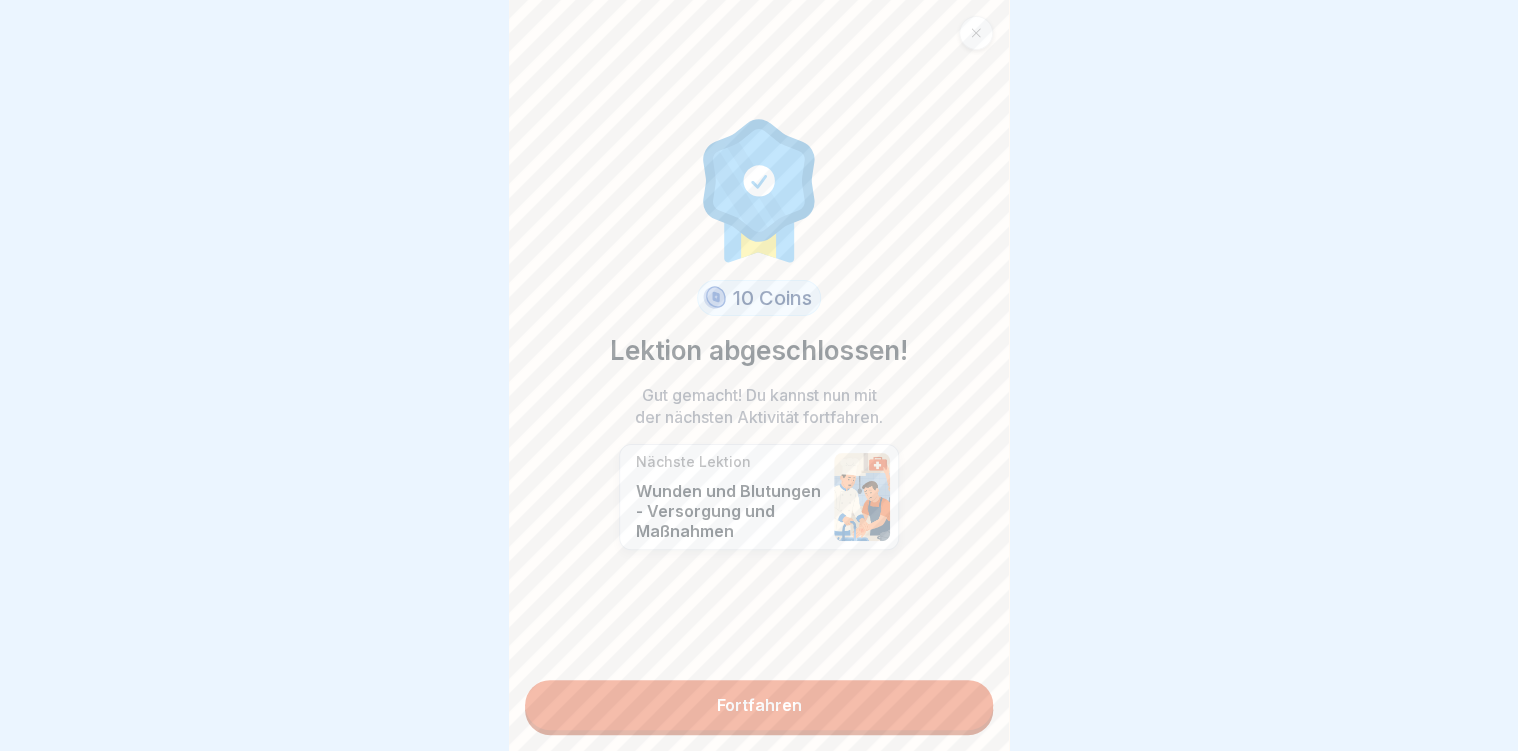 click on "Fortfahren" at bounding box center (759, 705) 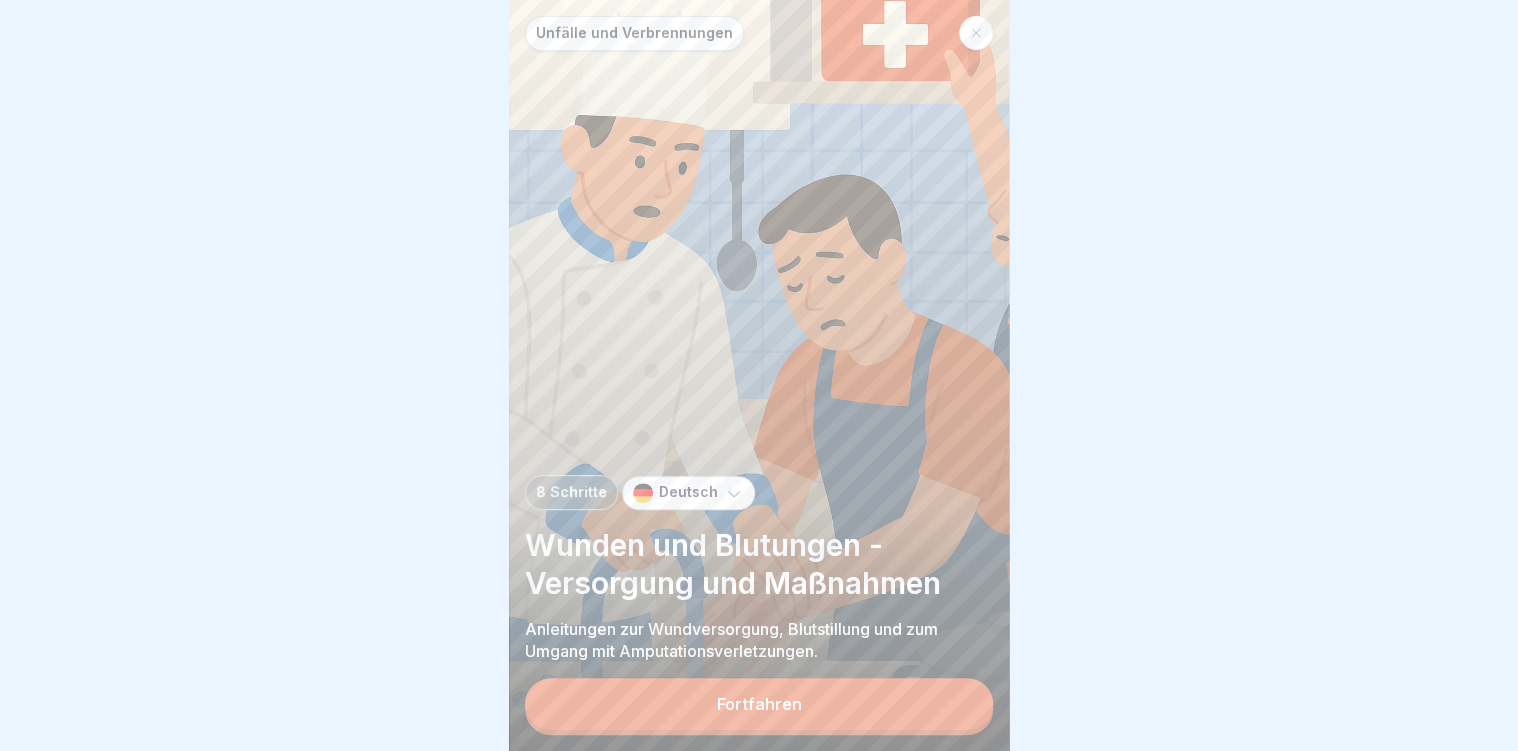 scroll, scrollTop: 12, scrollLeft: 0, axis: vertical 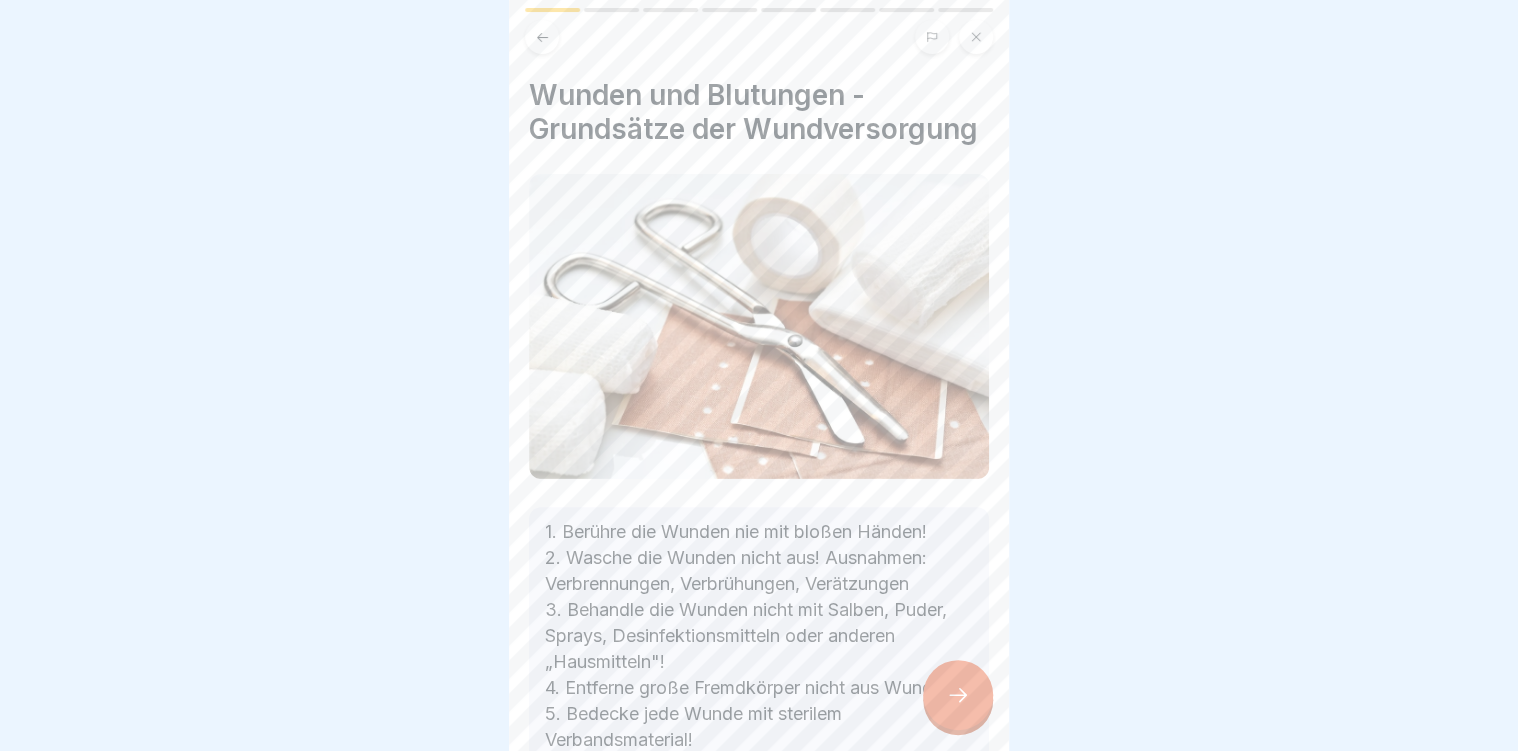 click 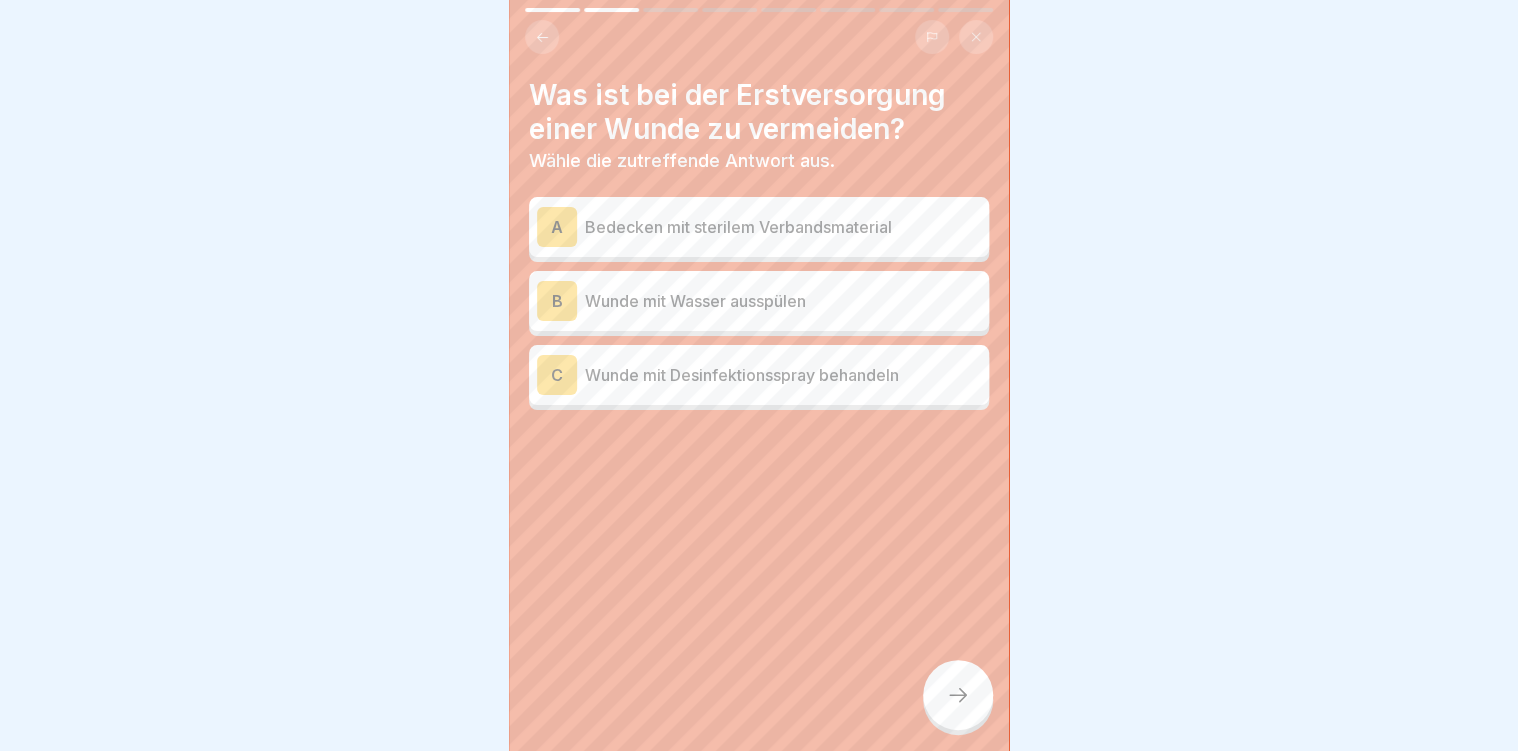 click on "A Bedecken mit sterilem Verbandsmaterial" at bounding box center [759, 227] 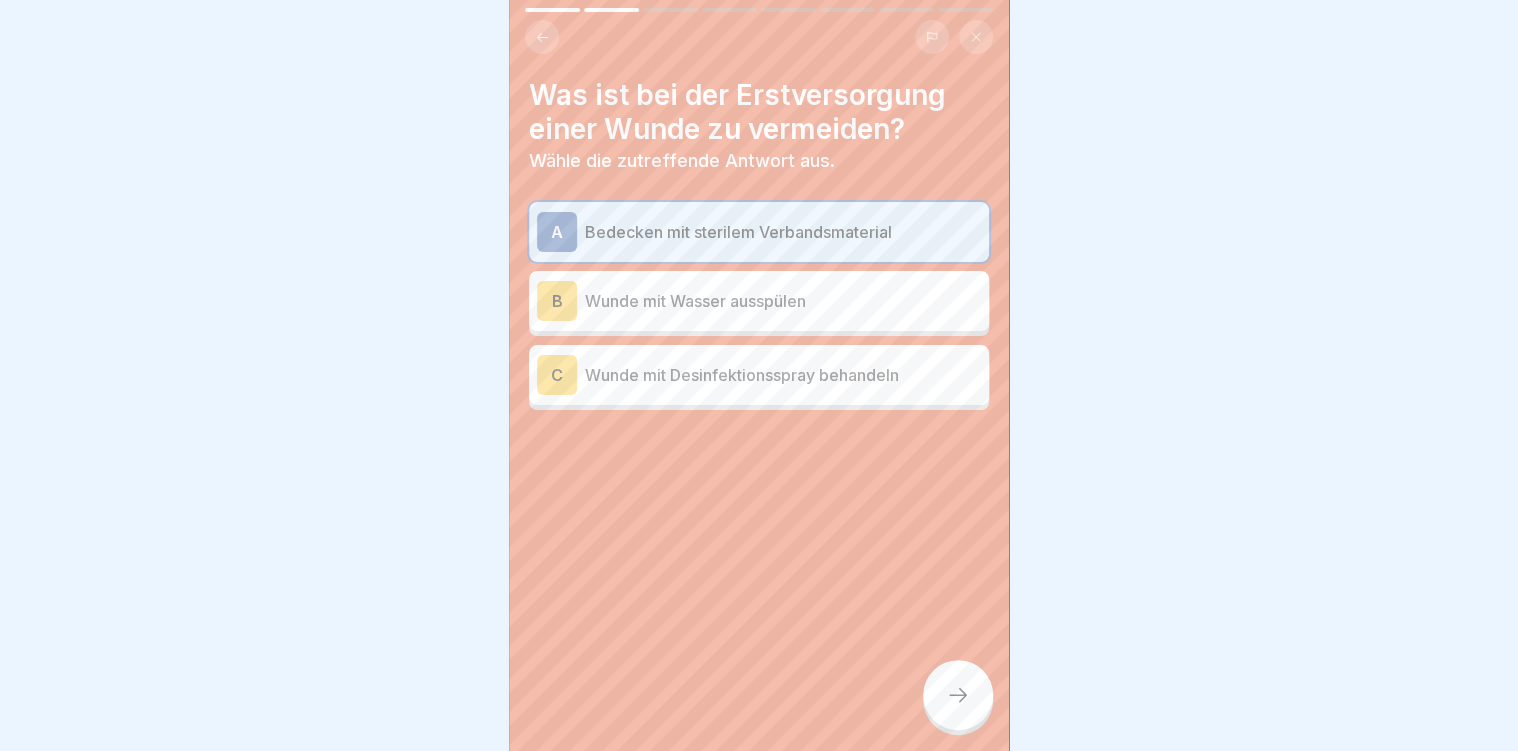click at bounding box center (958, 695) 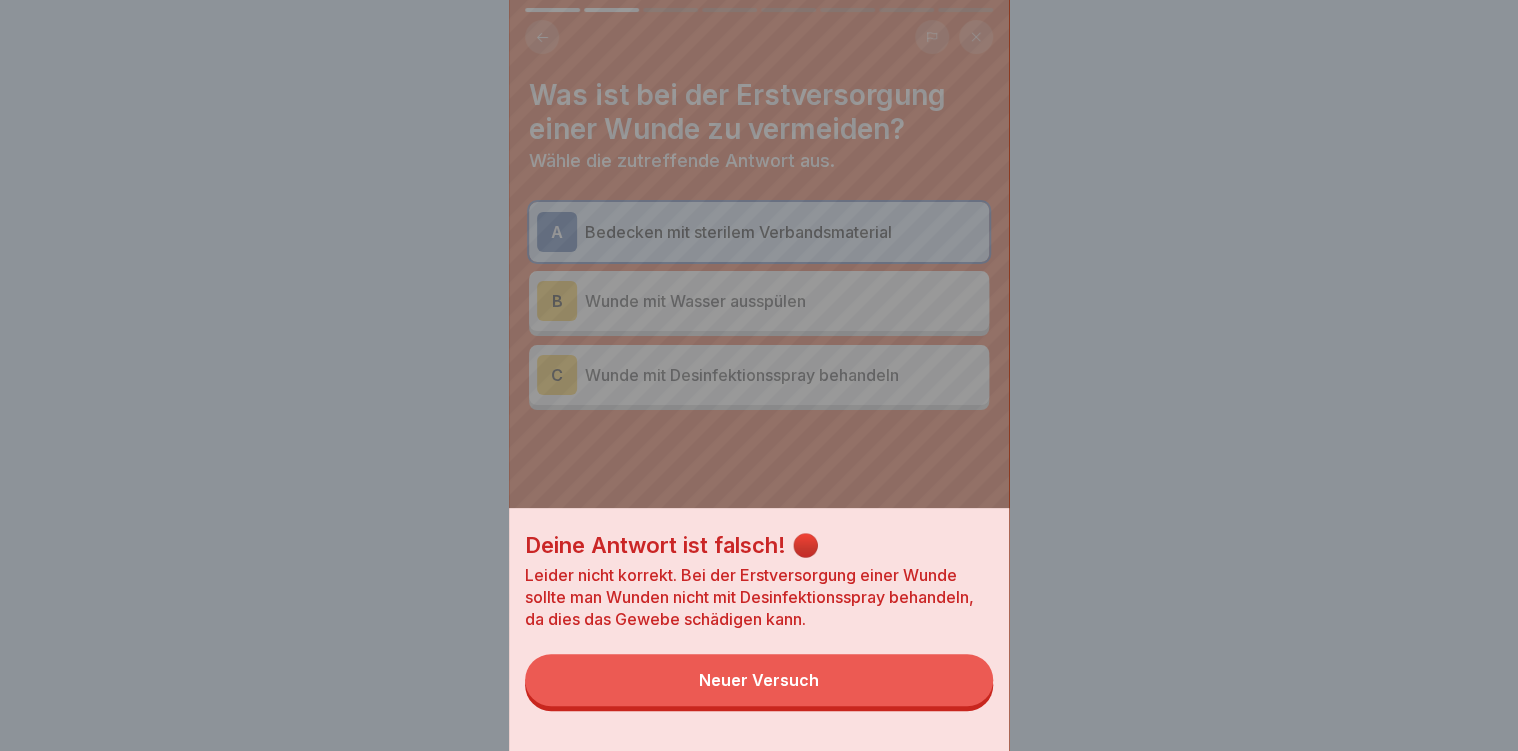 click on "Neuer Versuch" at bounding box center (759, 680) 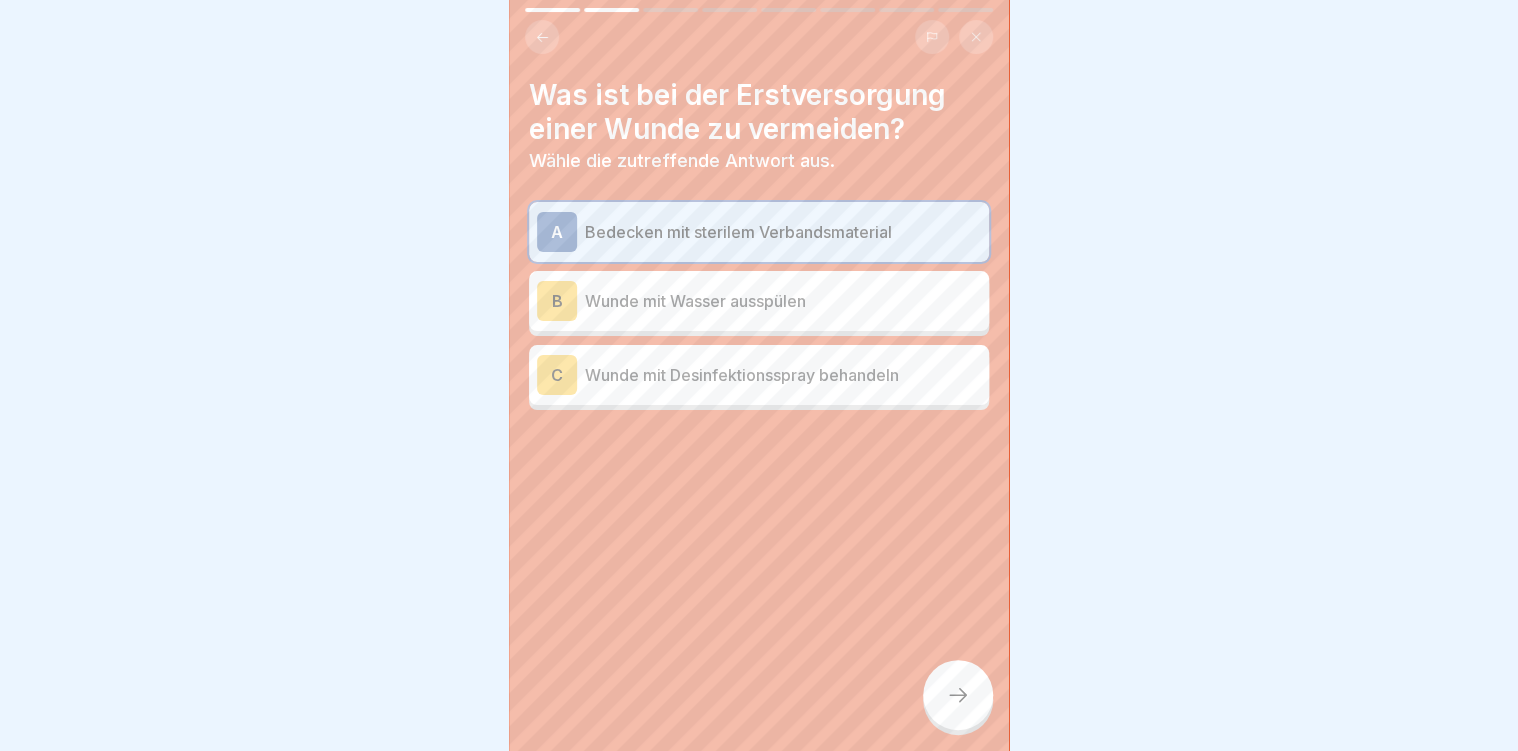 click on "C Wunde mit Desinfektionsspray behandeln" at bounding box center [759, 375] 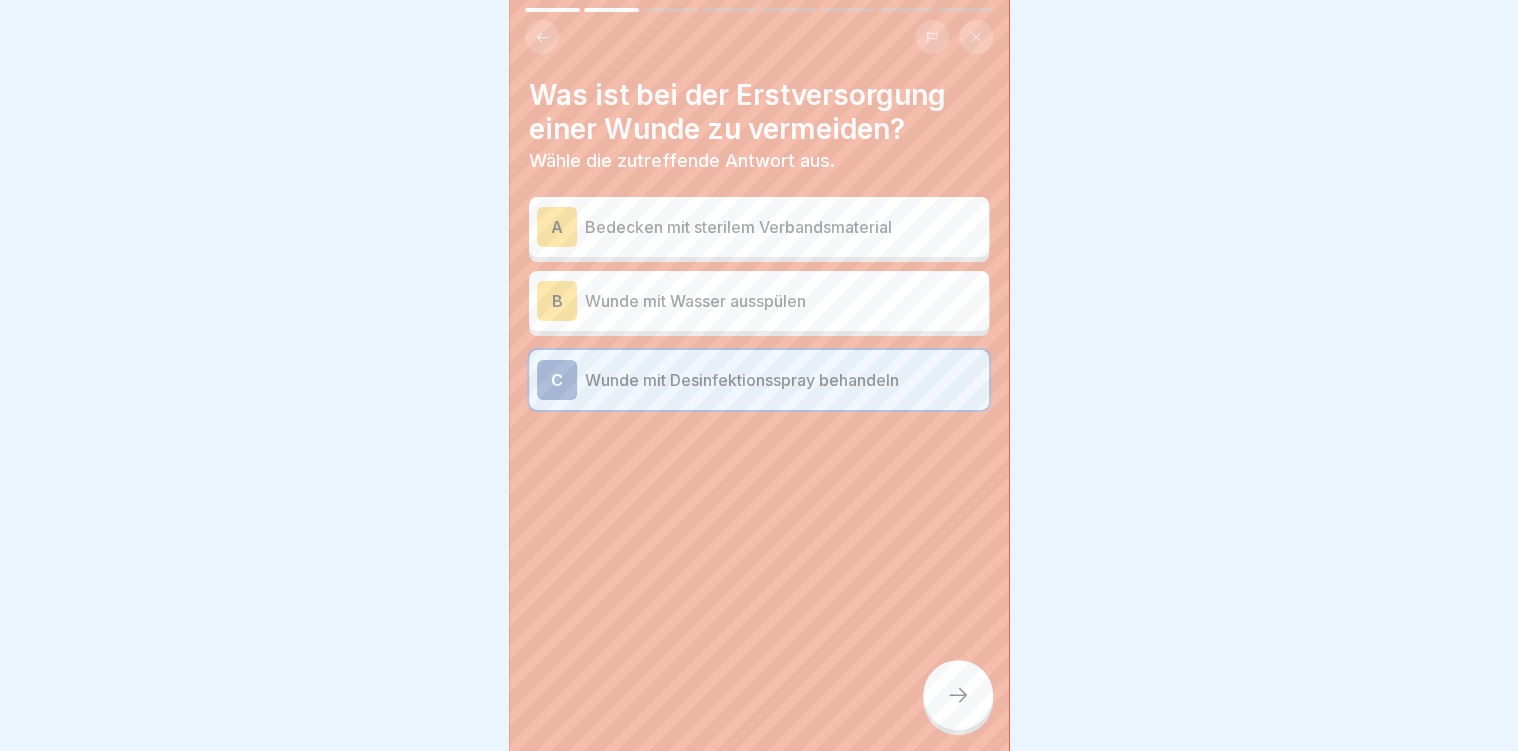 click on "Wunde mit Wasser ausspülen" at bounding box center [783, 301] 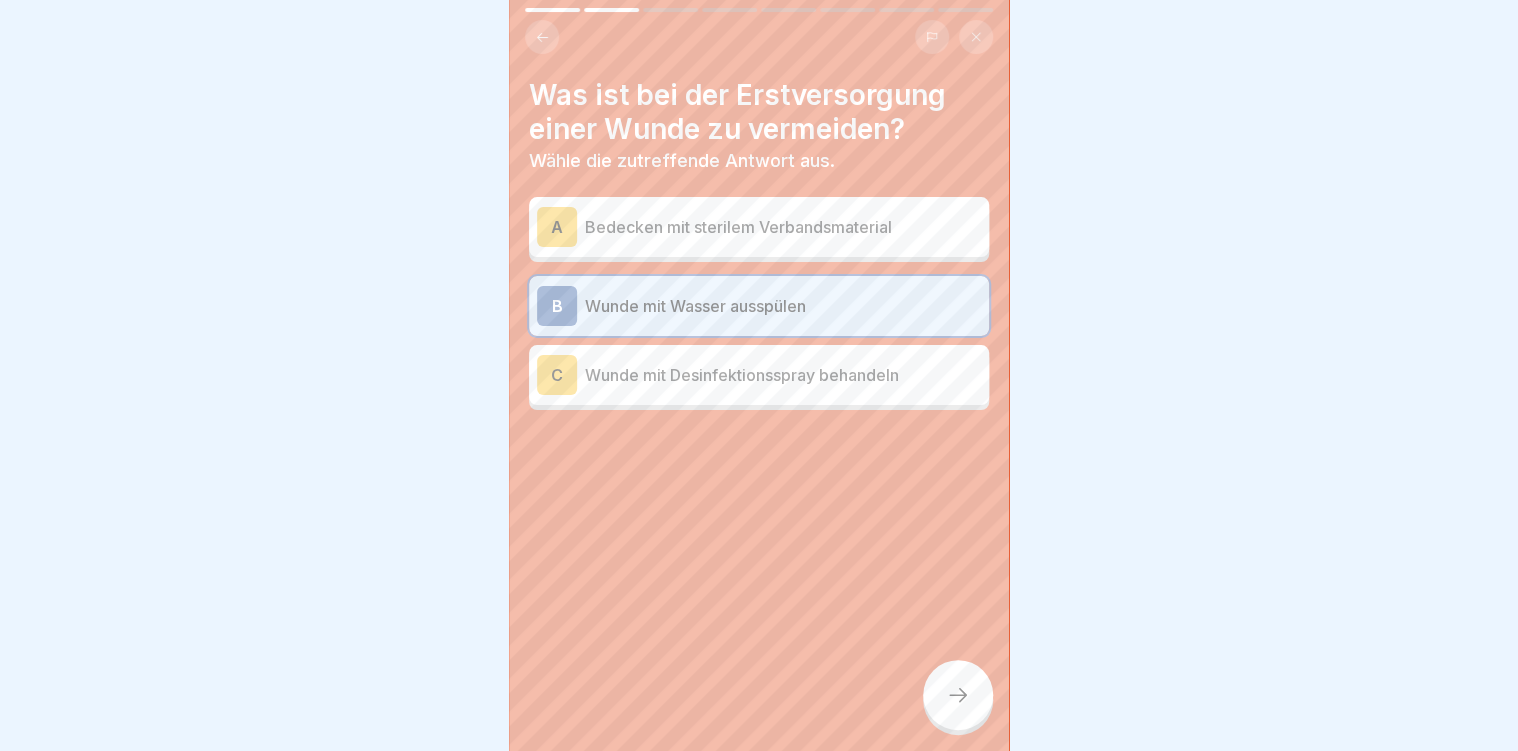 click at bounding box center [958, 695] 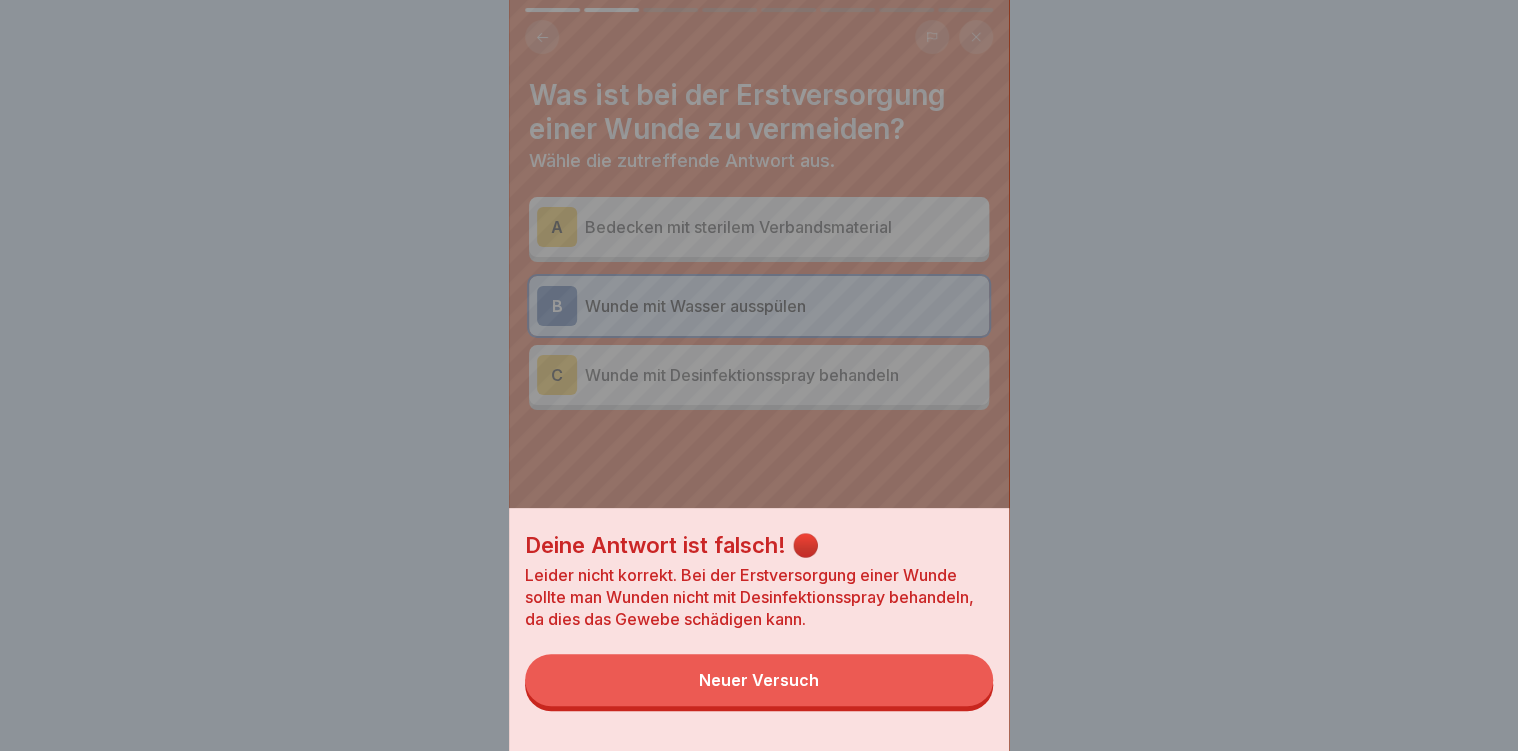 click on "Neuer Versuch" at bounding box center [759, 680] 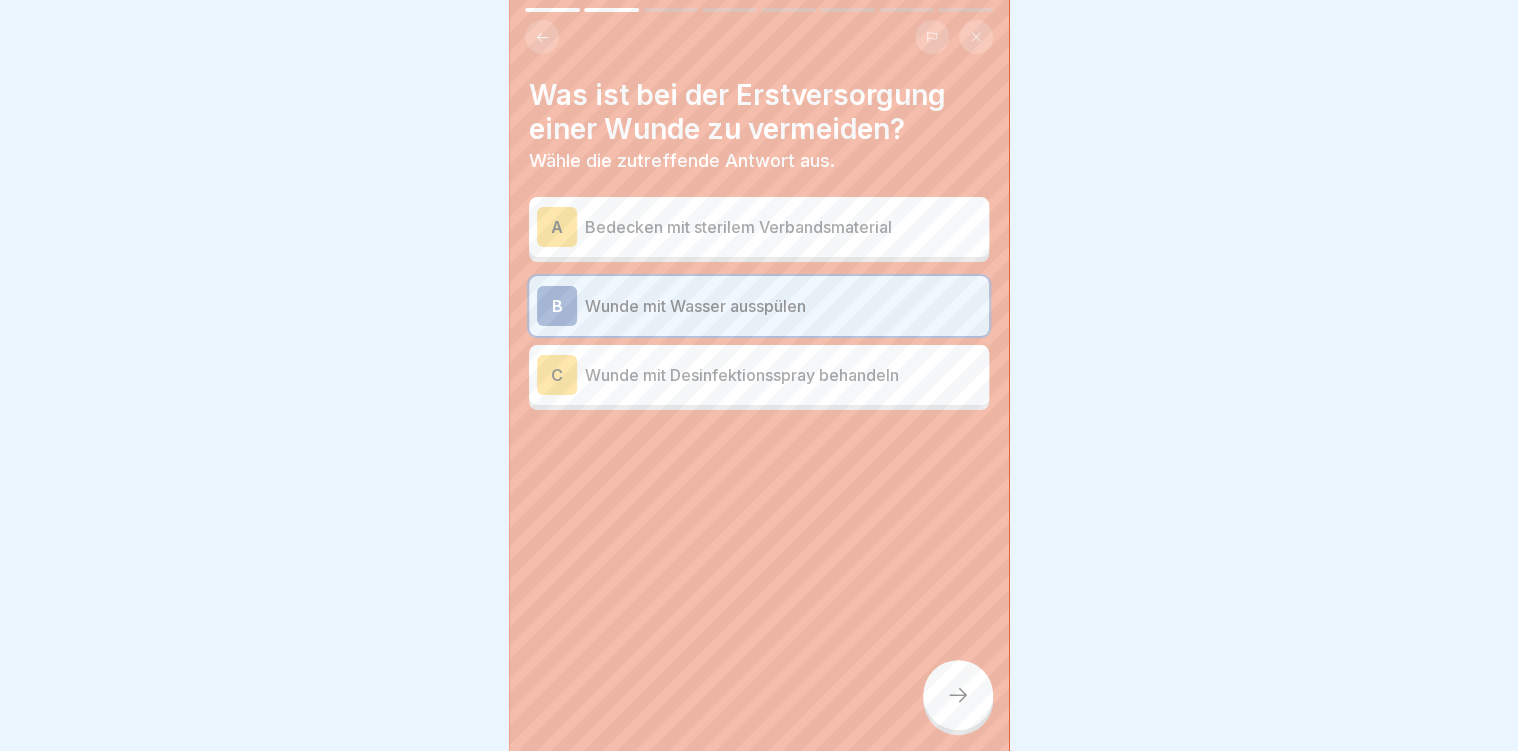 click on "C Wunde mit Desinfektionsspray behandeln" at bounding box center [759, 375] 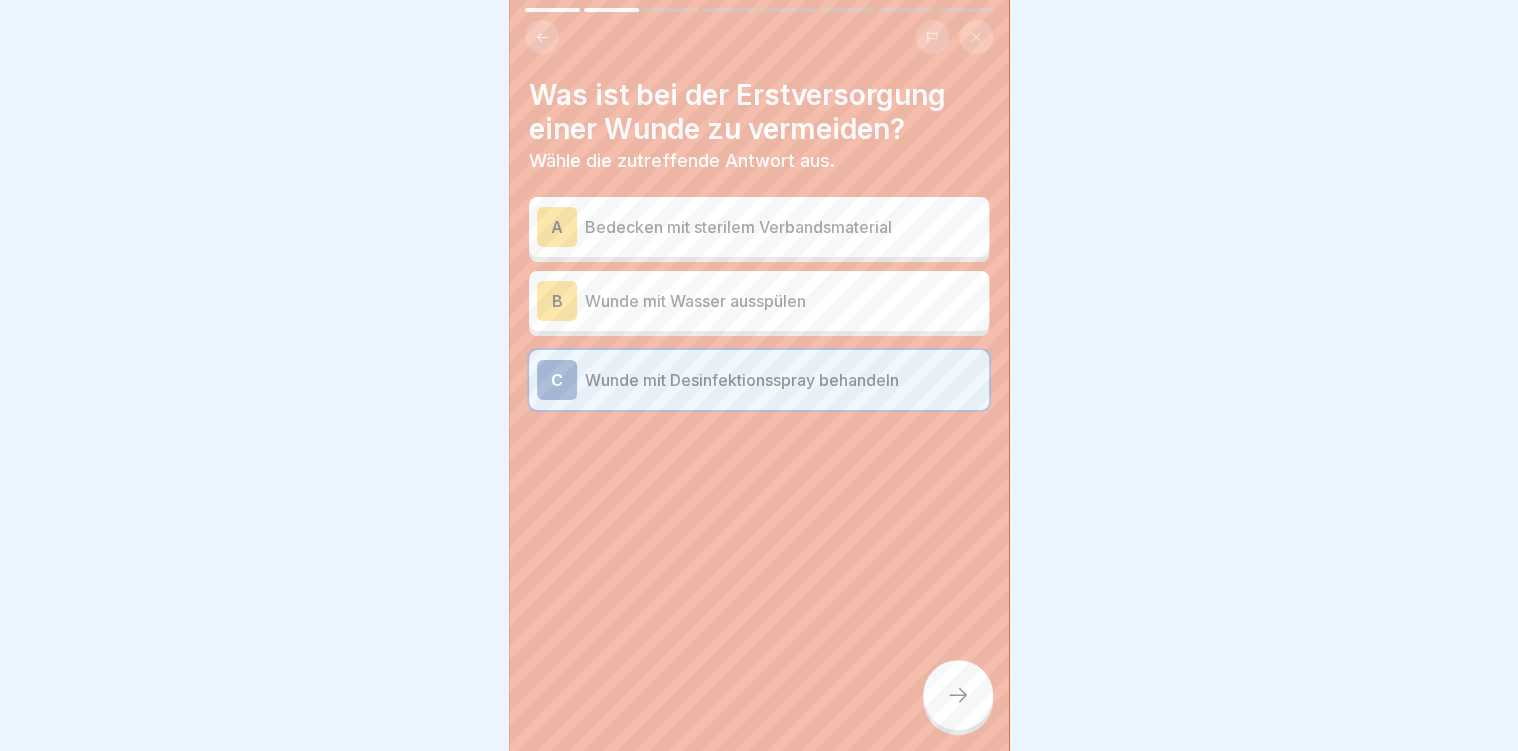 click on "Wunde mit Wasser ausspülen" at bounding box center (783, 301) 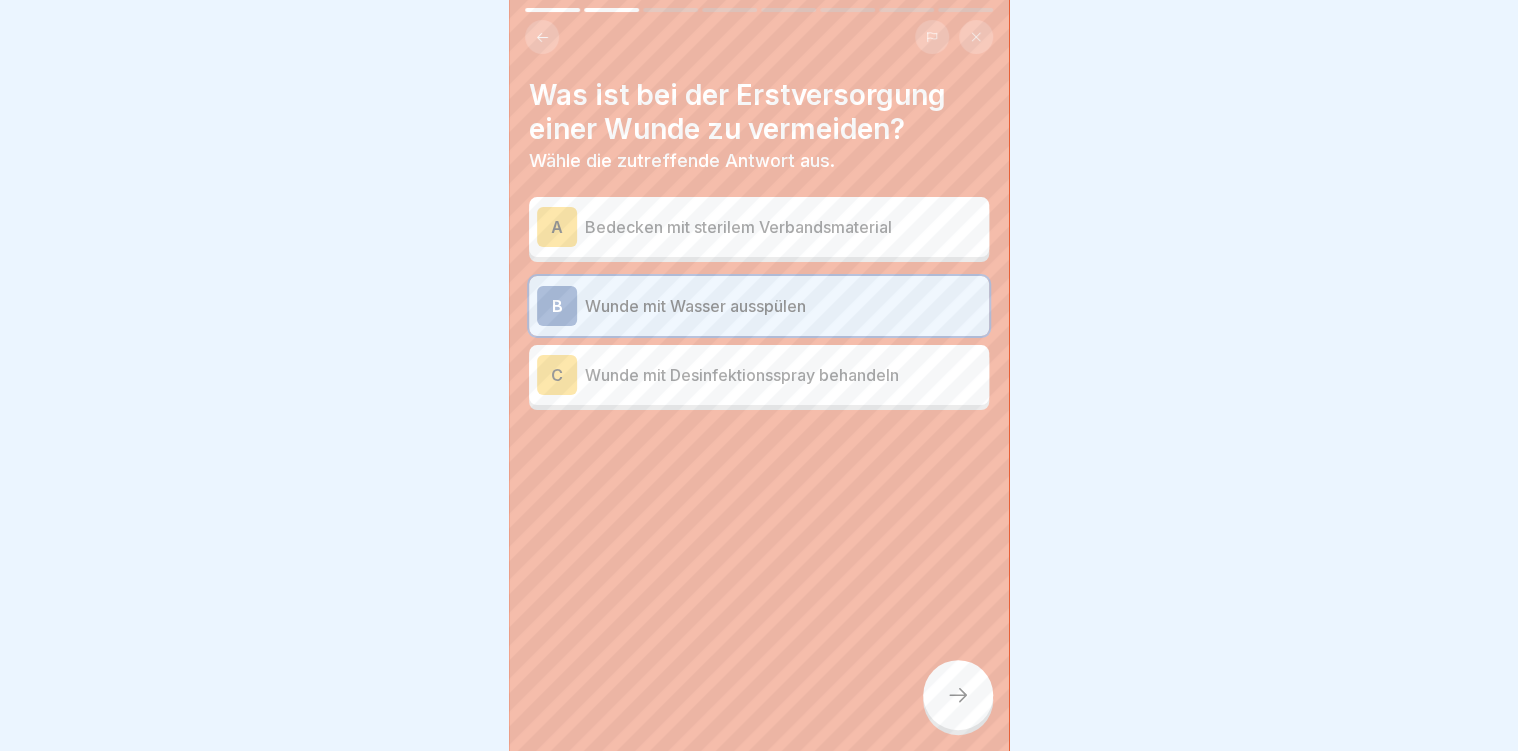 click 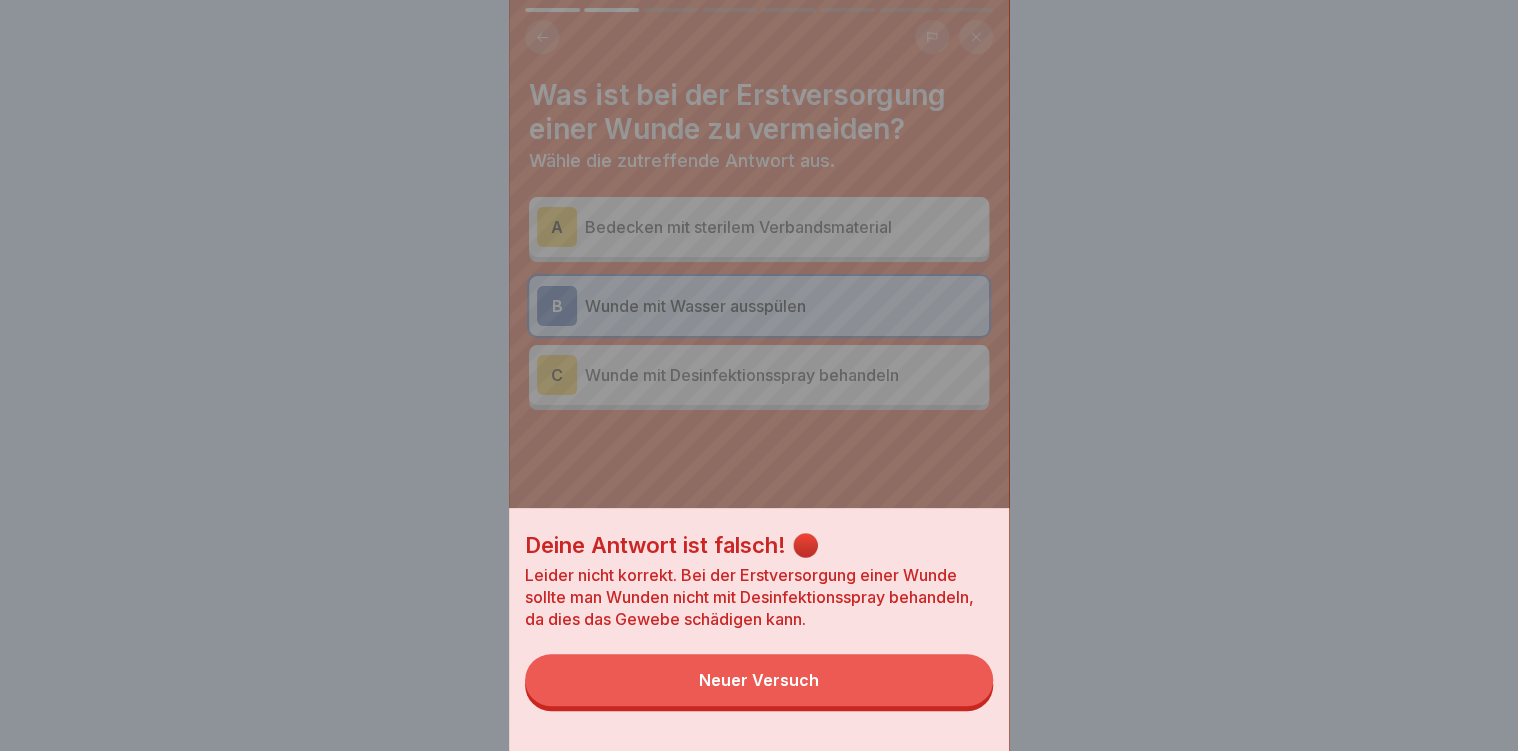 click on "Neuer Versuch" at bounding box center [759, 680] 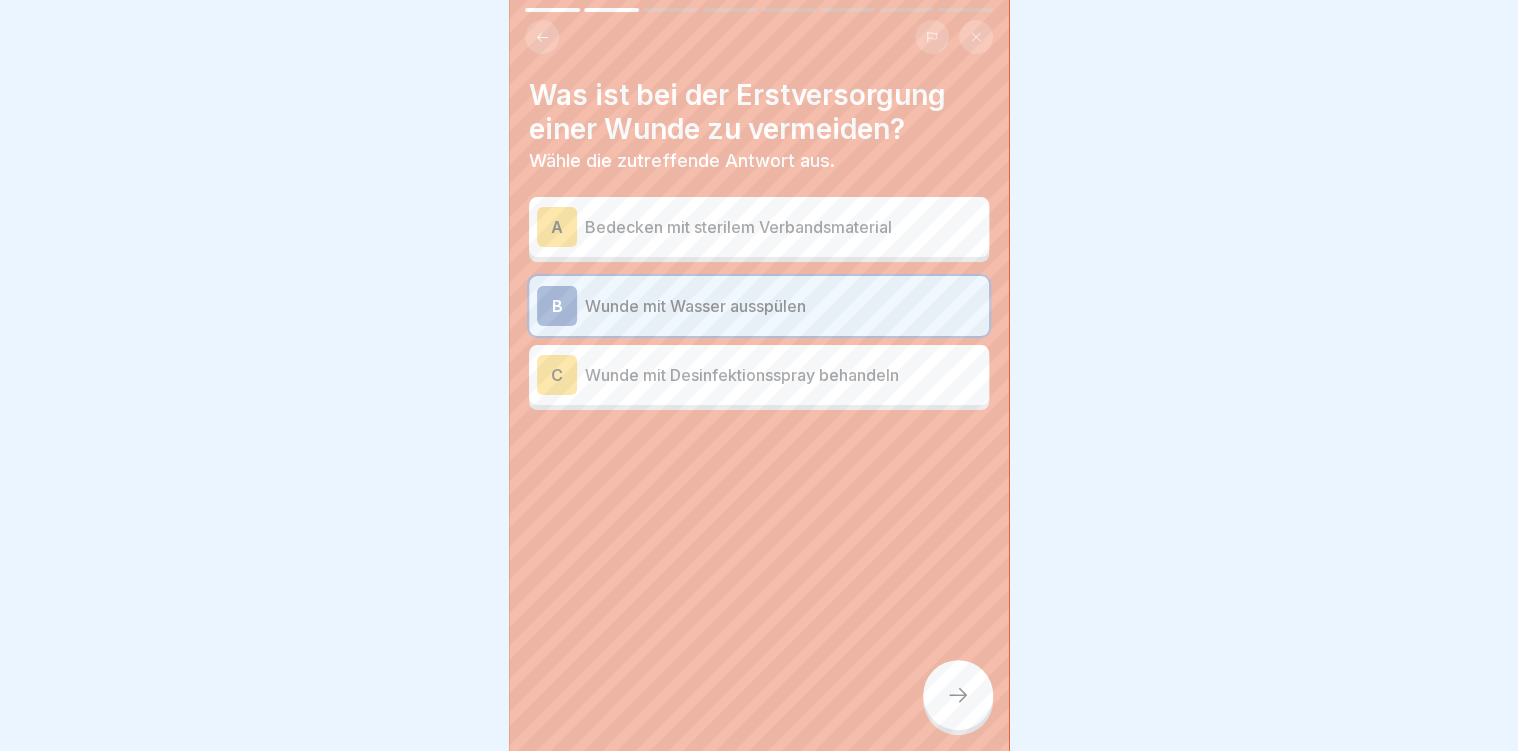 click on "Wunde mit Desinfektionsspray behandeln" at bounding box center [783, 375] 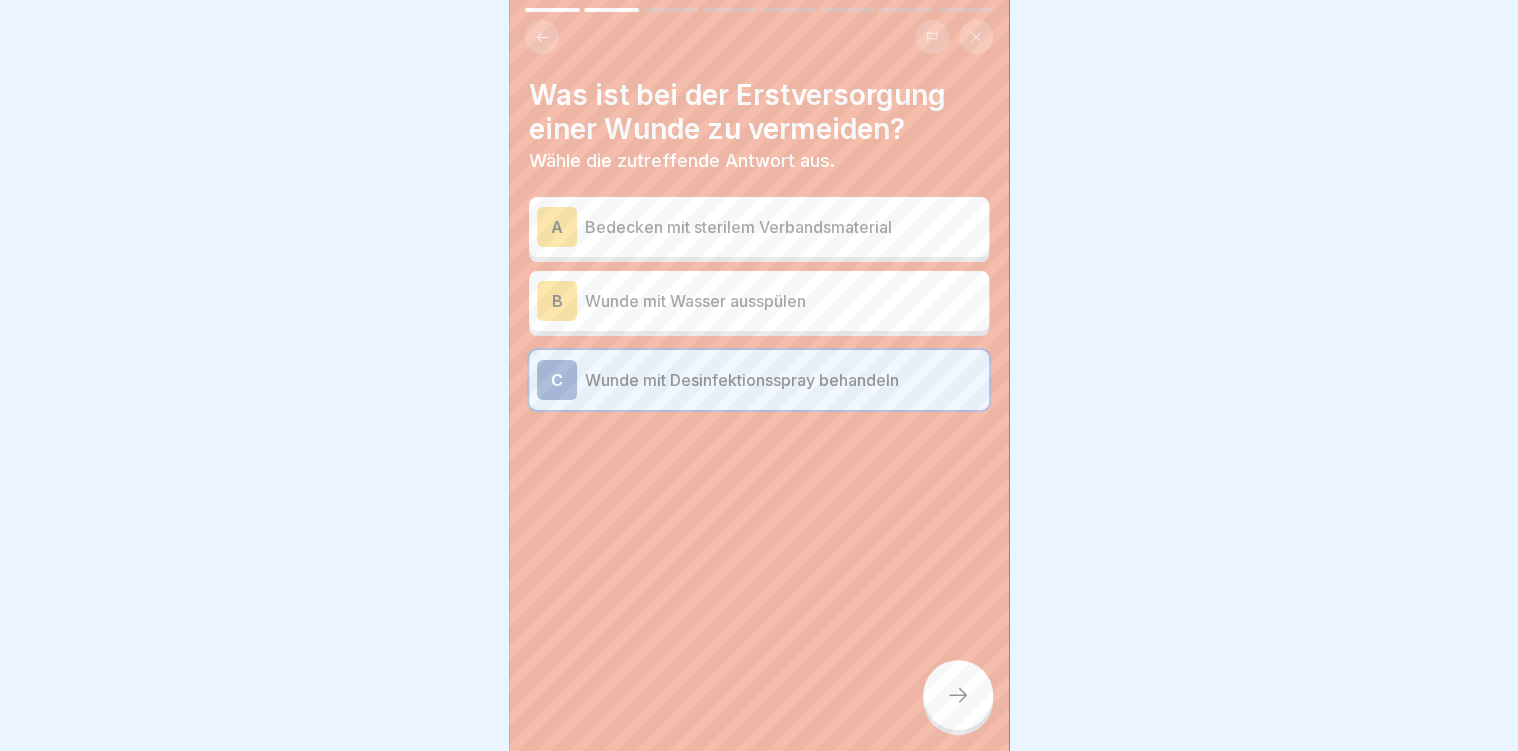 click at bounding box center [958, 695] 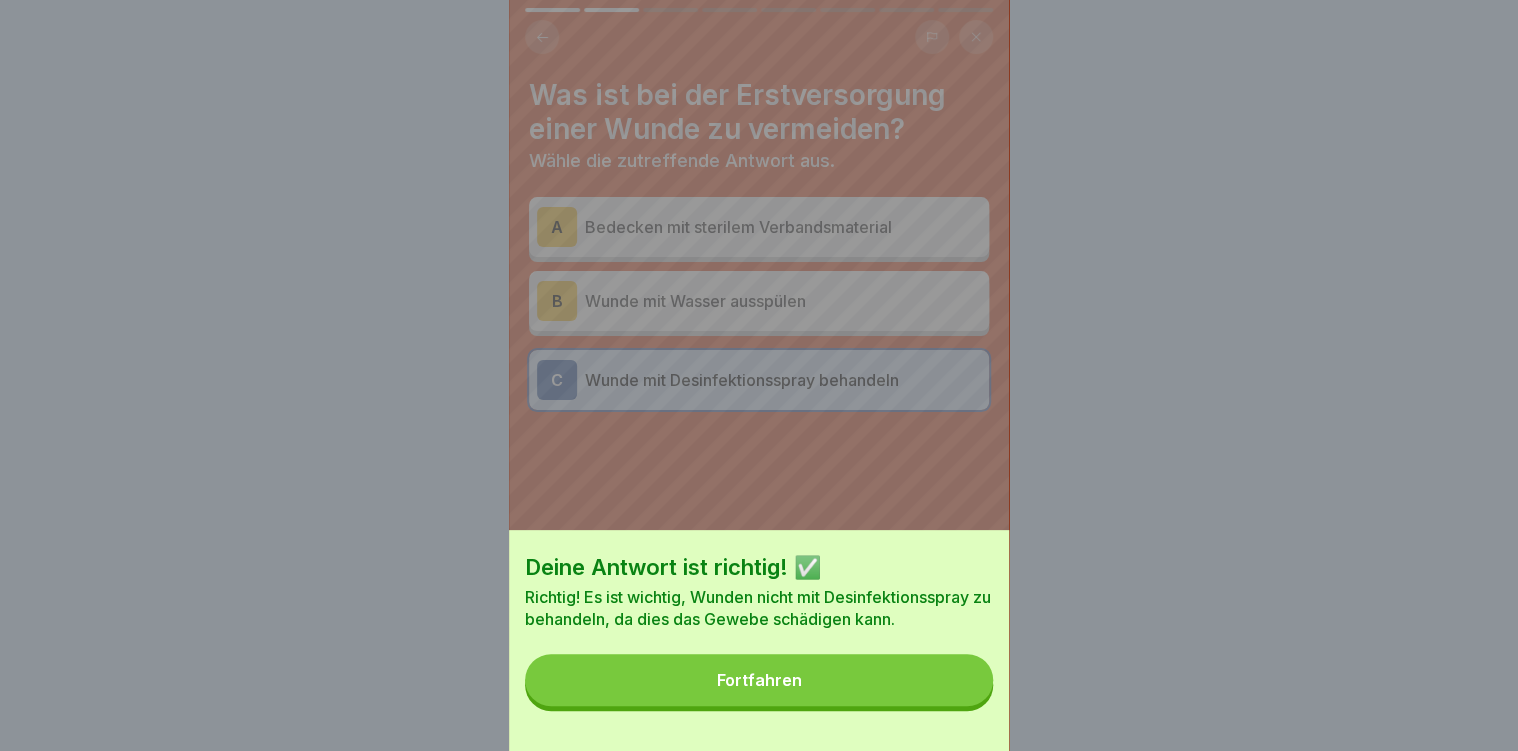 click on "Fortfahren" at bounding box center [759, 680] 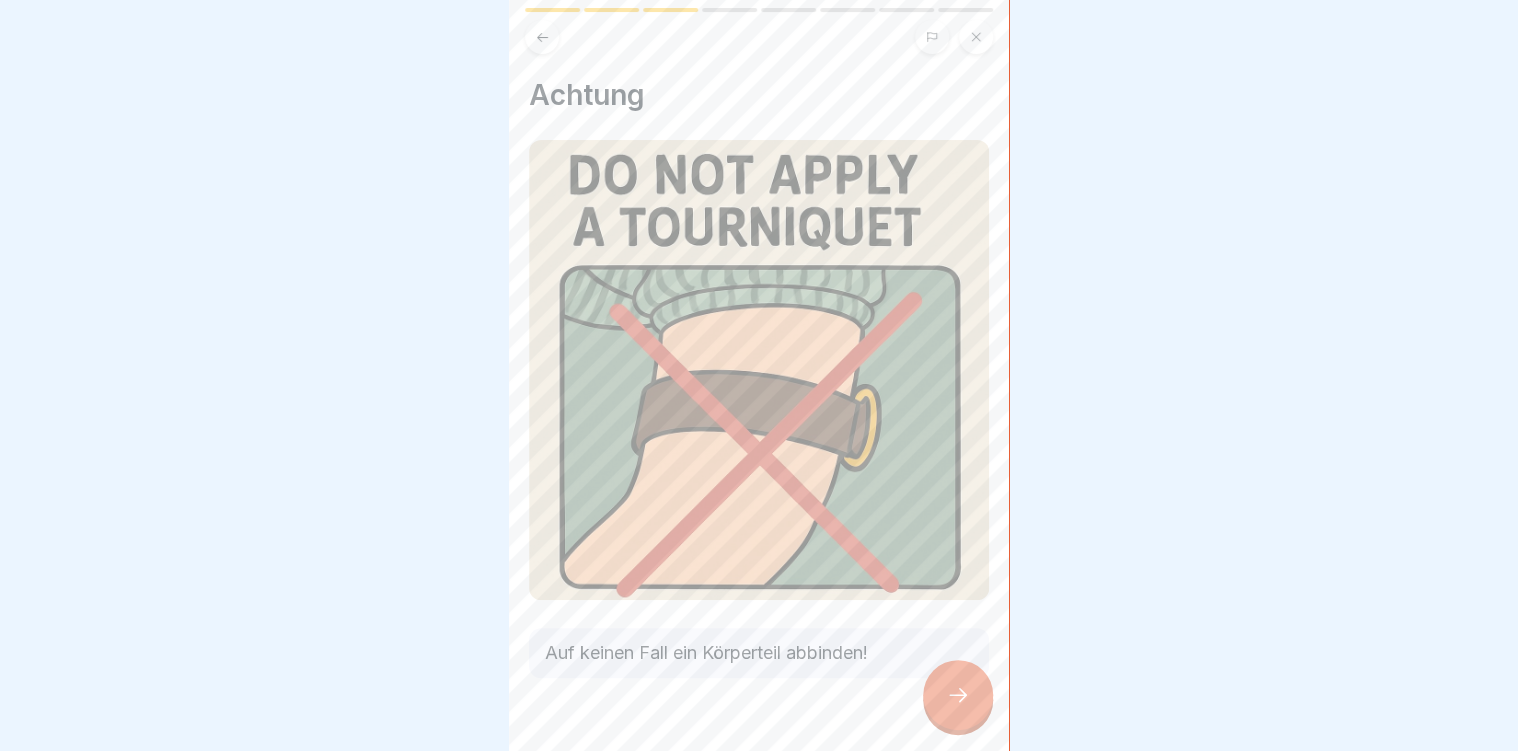 click at bounding box center [958, 695] 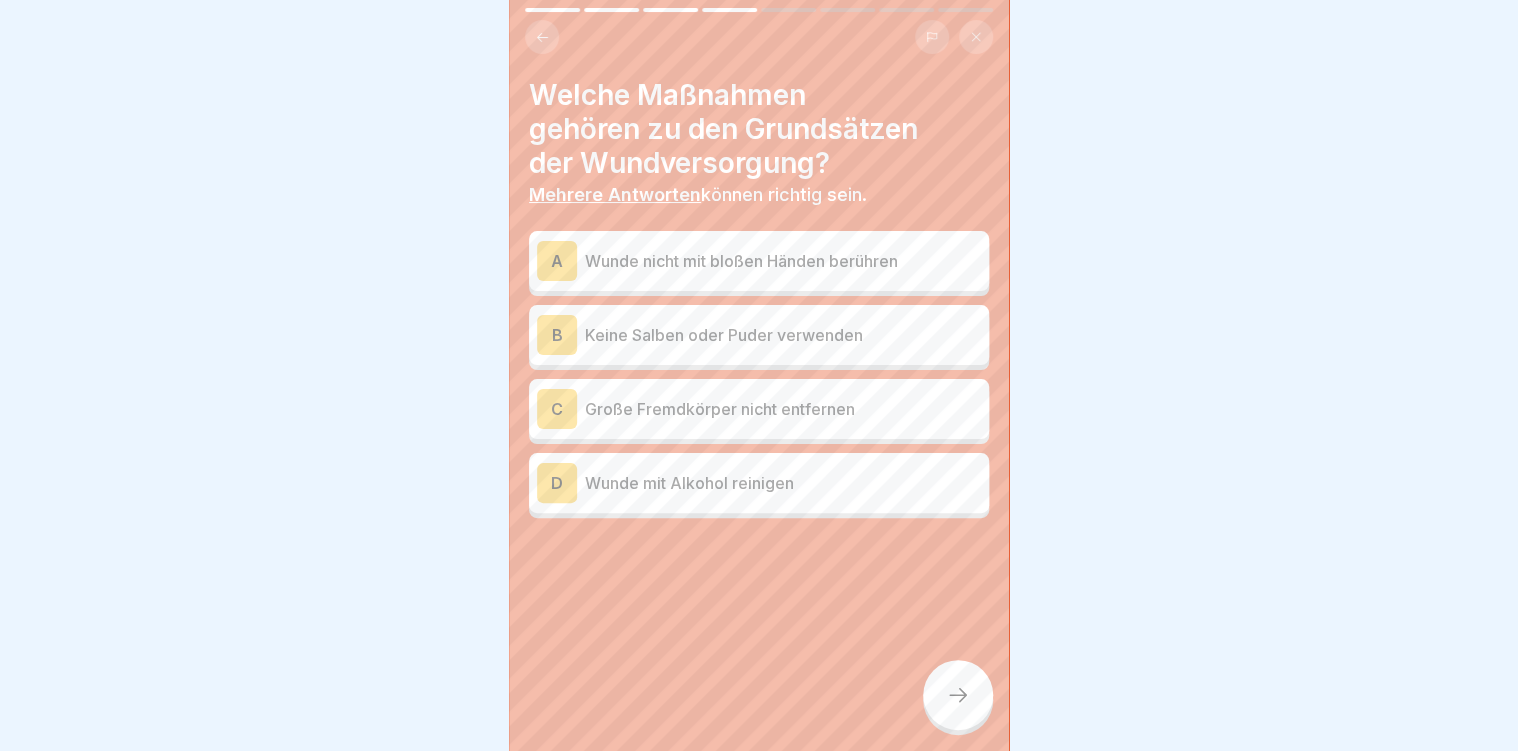 click on "Wunde nicht mit bloßen Händen berühren" at bounding box center (783, 261) 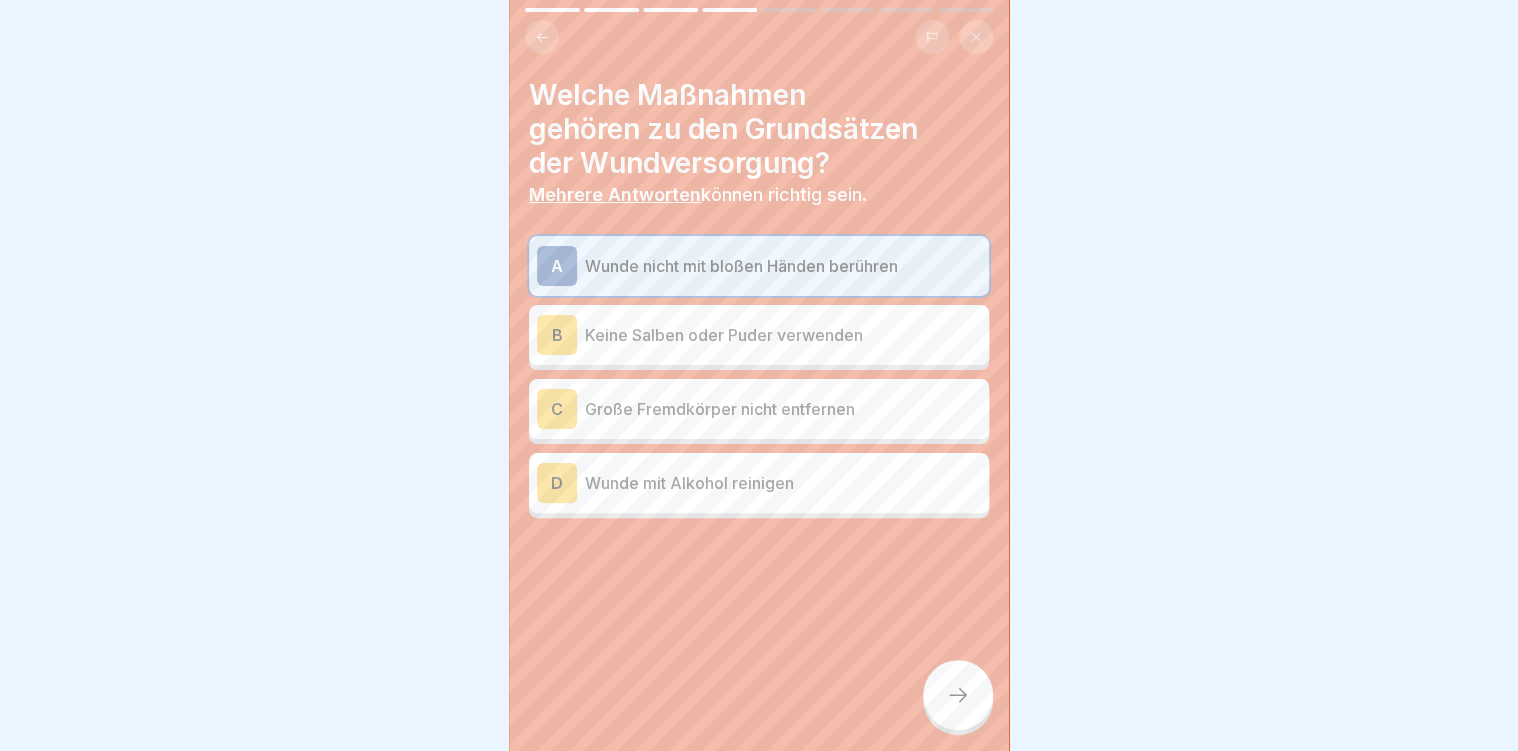 click on "B Keine Salben oder Puder verwenden" at bounding box center [759, 335] 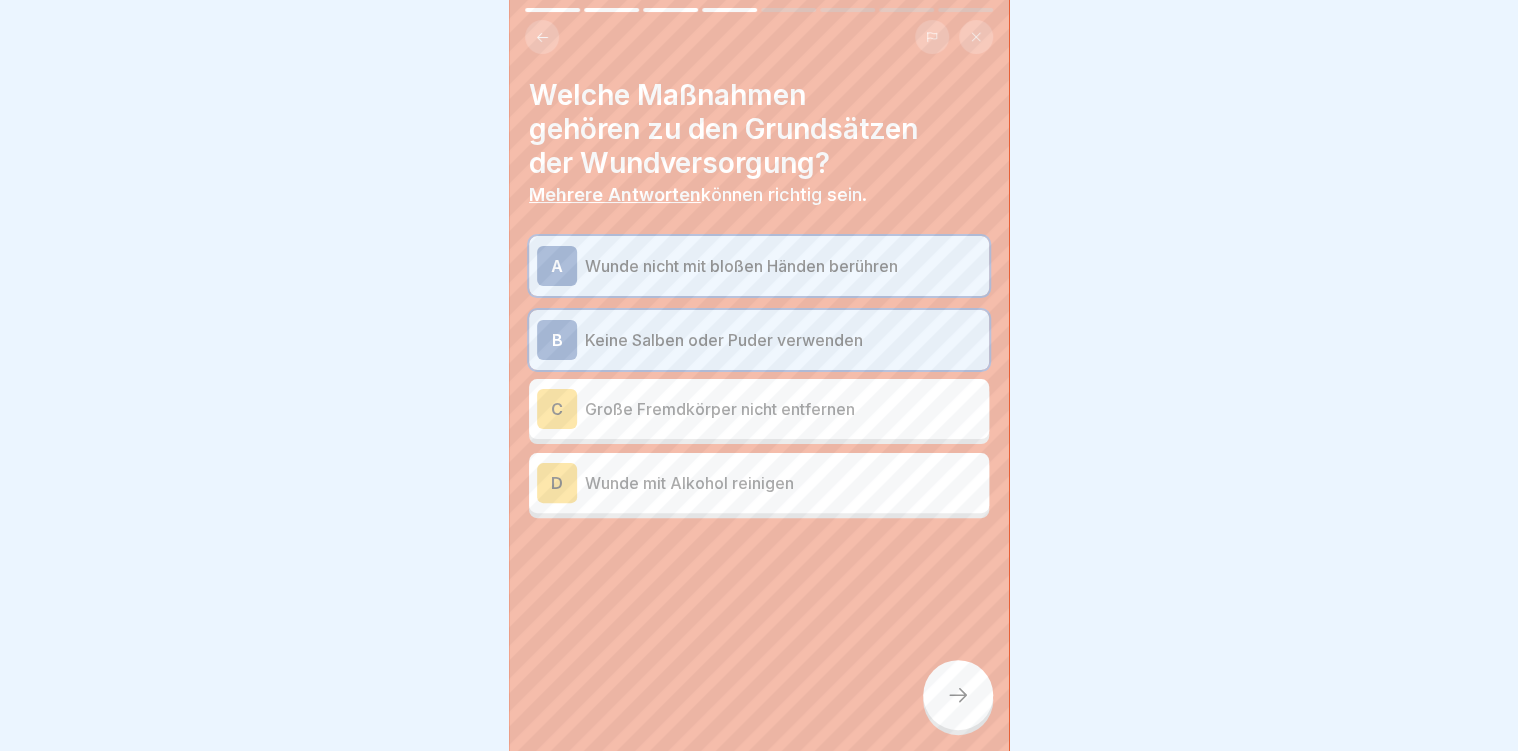 click on "C Große Fremdkörper nicht entfernen" at bounding box center (759, 409) 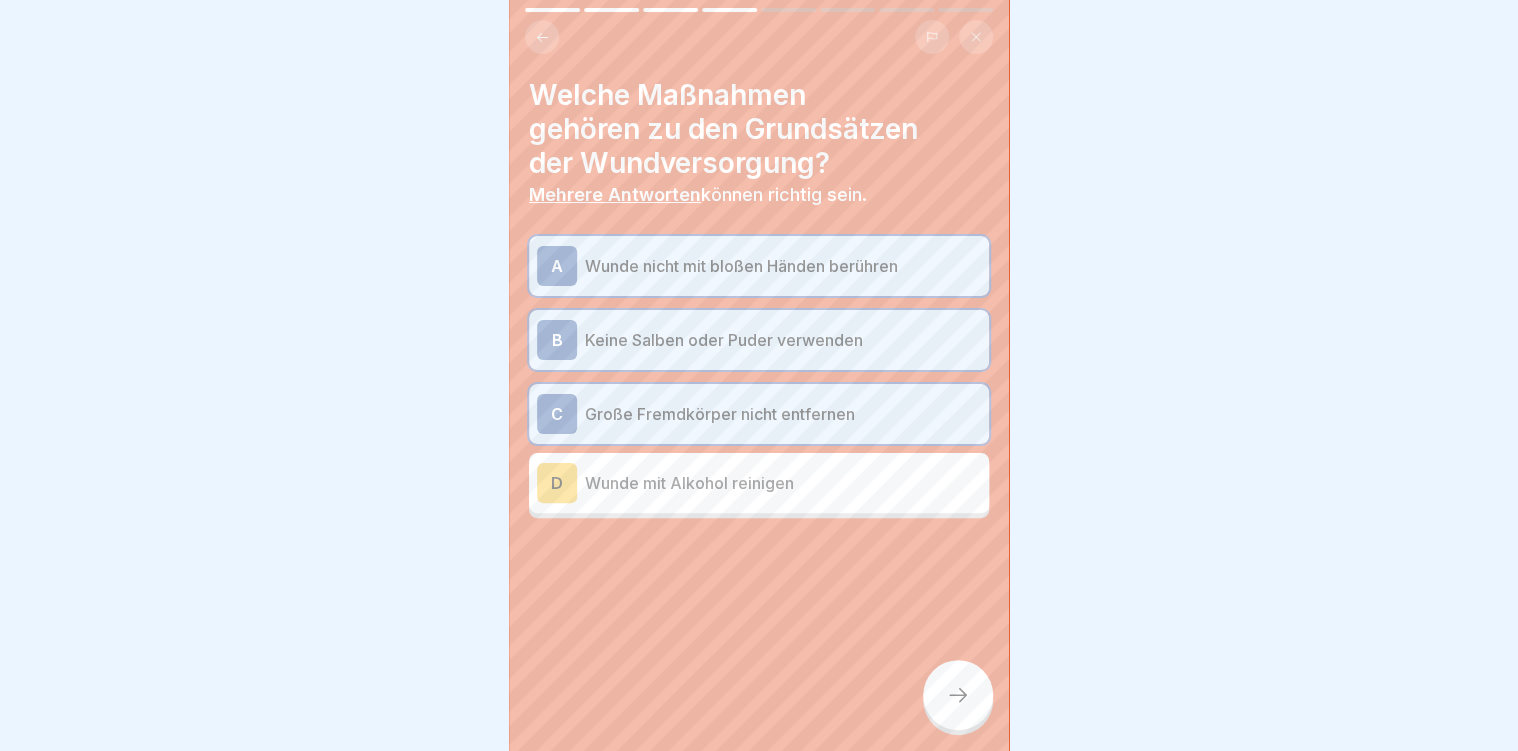 click on "D Wunde mit Alkohol reinigen" at bounding box center (759, 483) 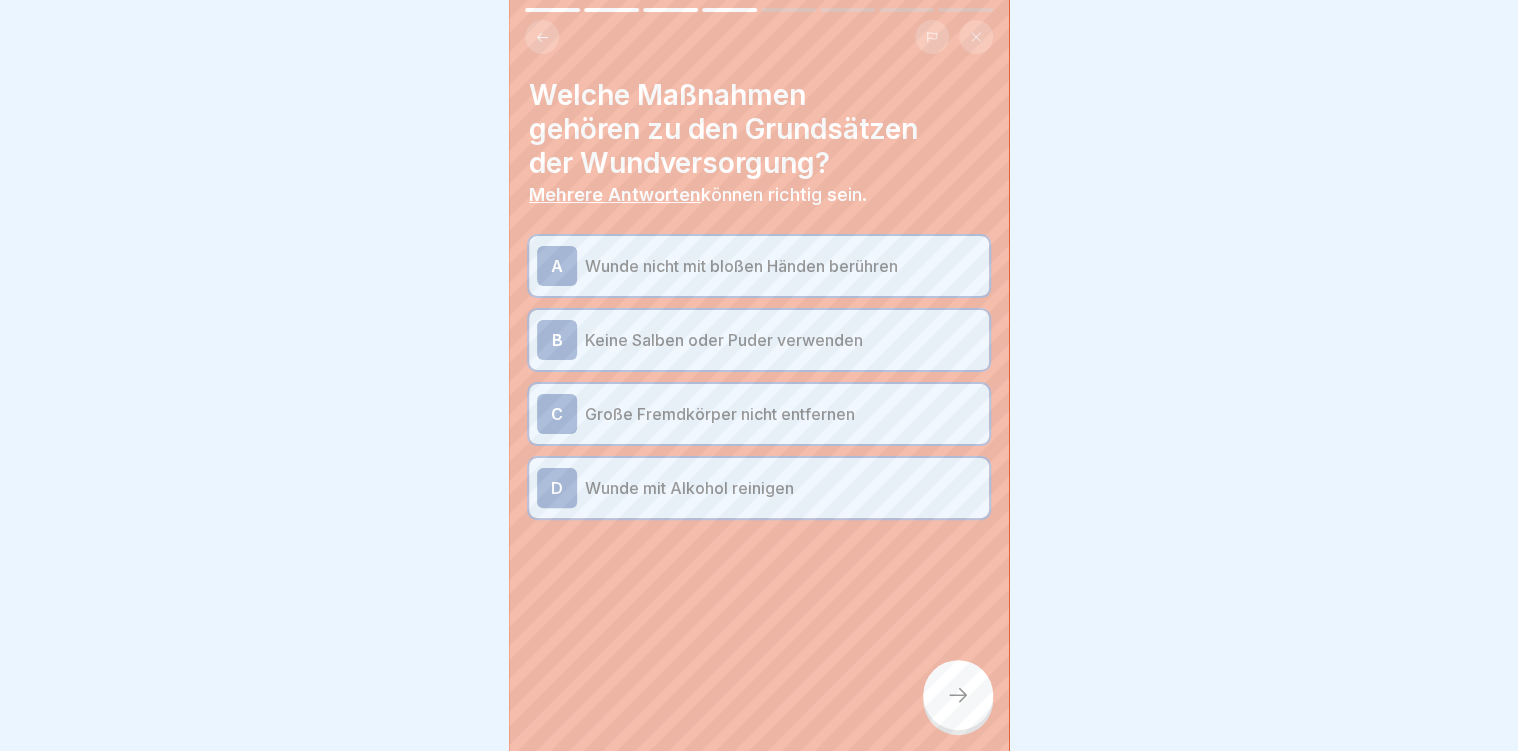 click on "Wunde mit Alkohol reinigen" at bounding box center (783, 488) 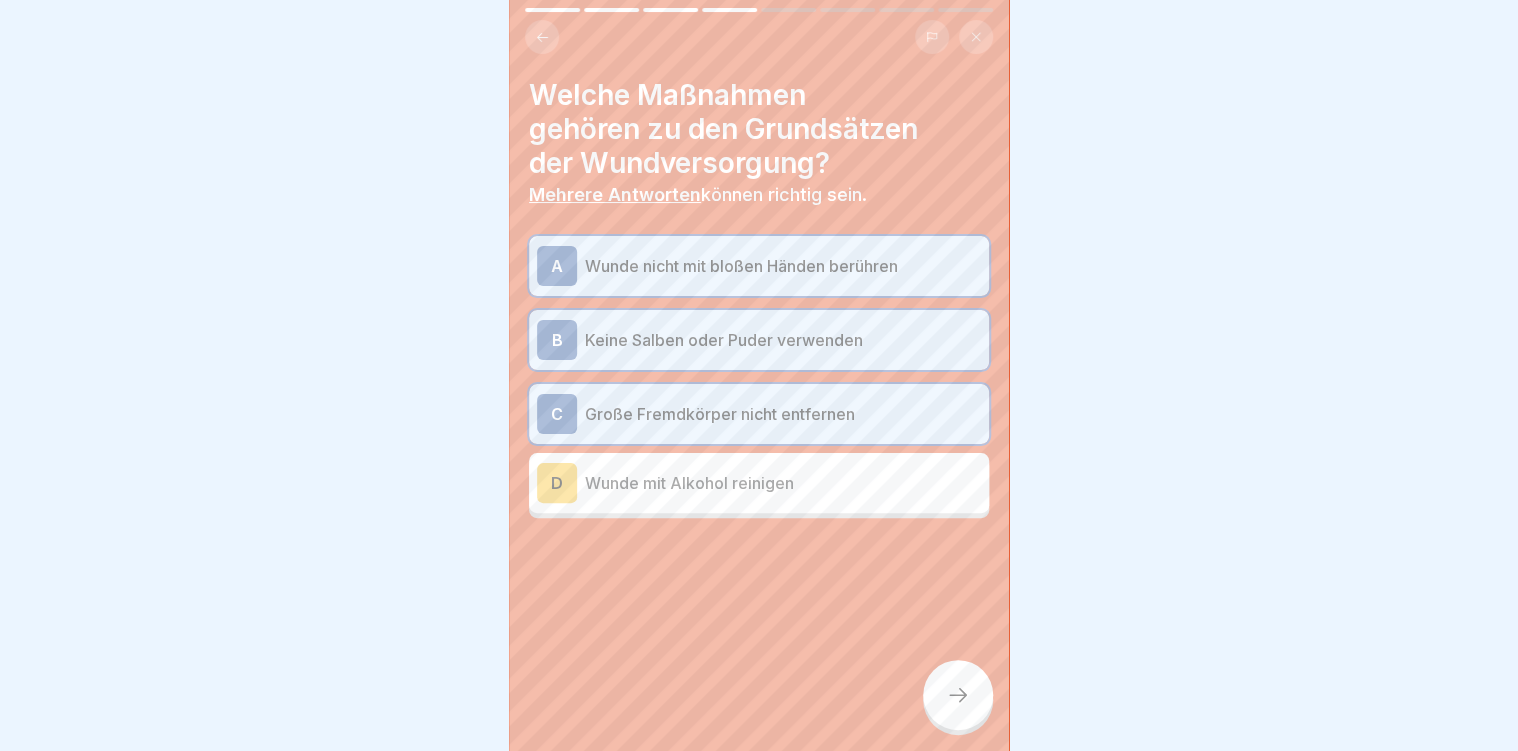 click at bounding box center [958, 695] 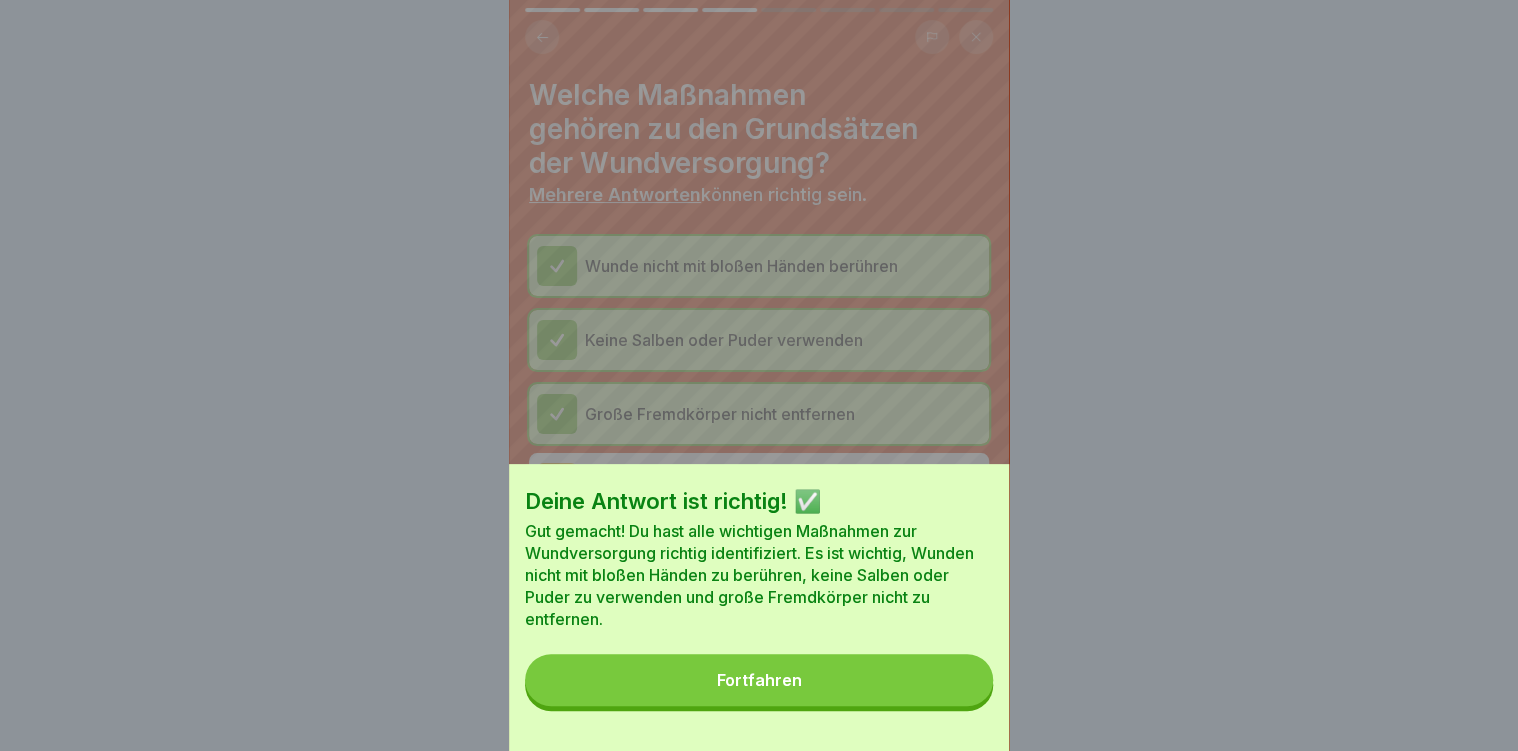 click on "Fortfahren" at bounding box center (759, 680) 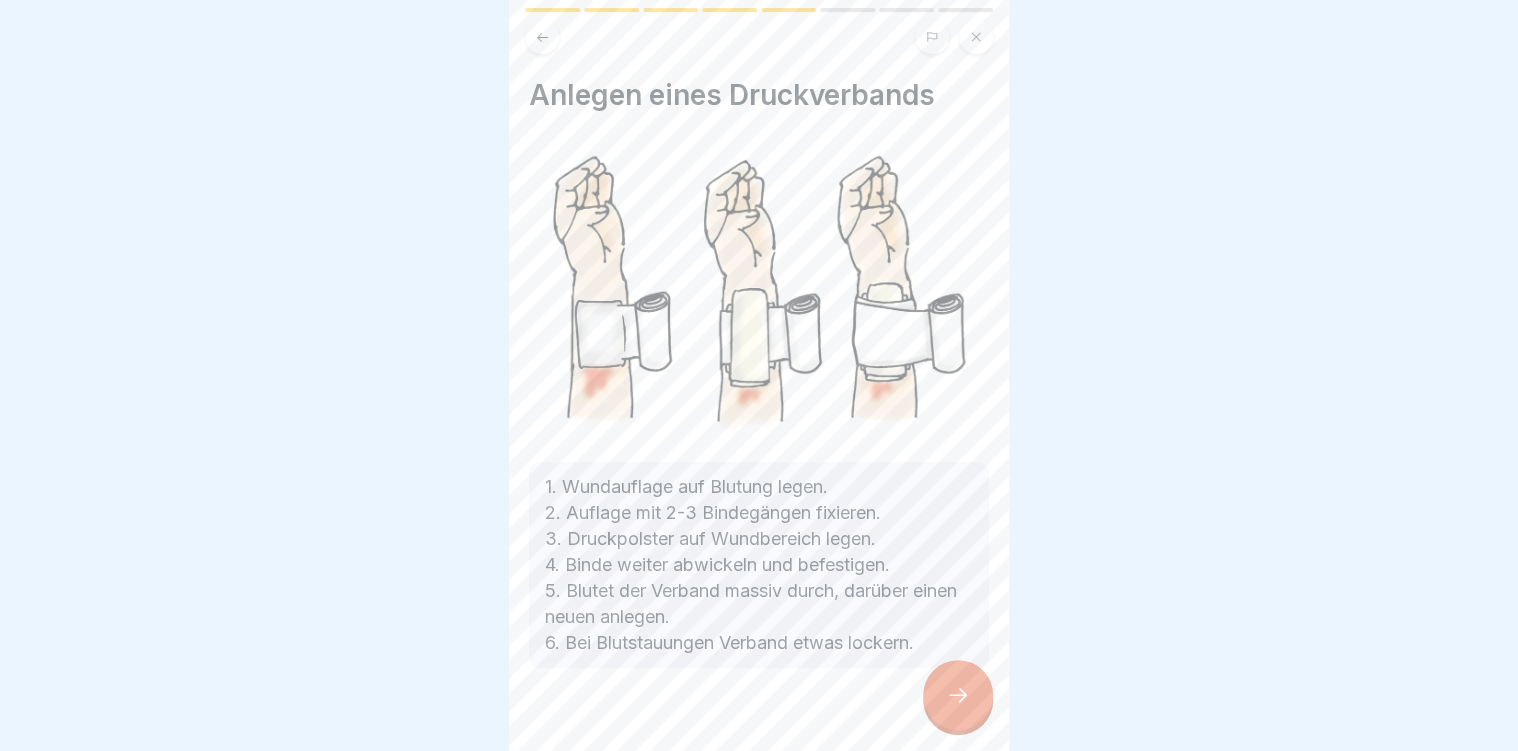 click at bounding box center [958, 695] 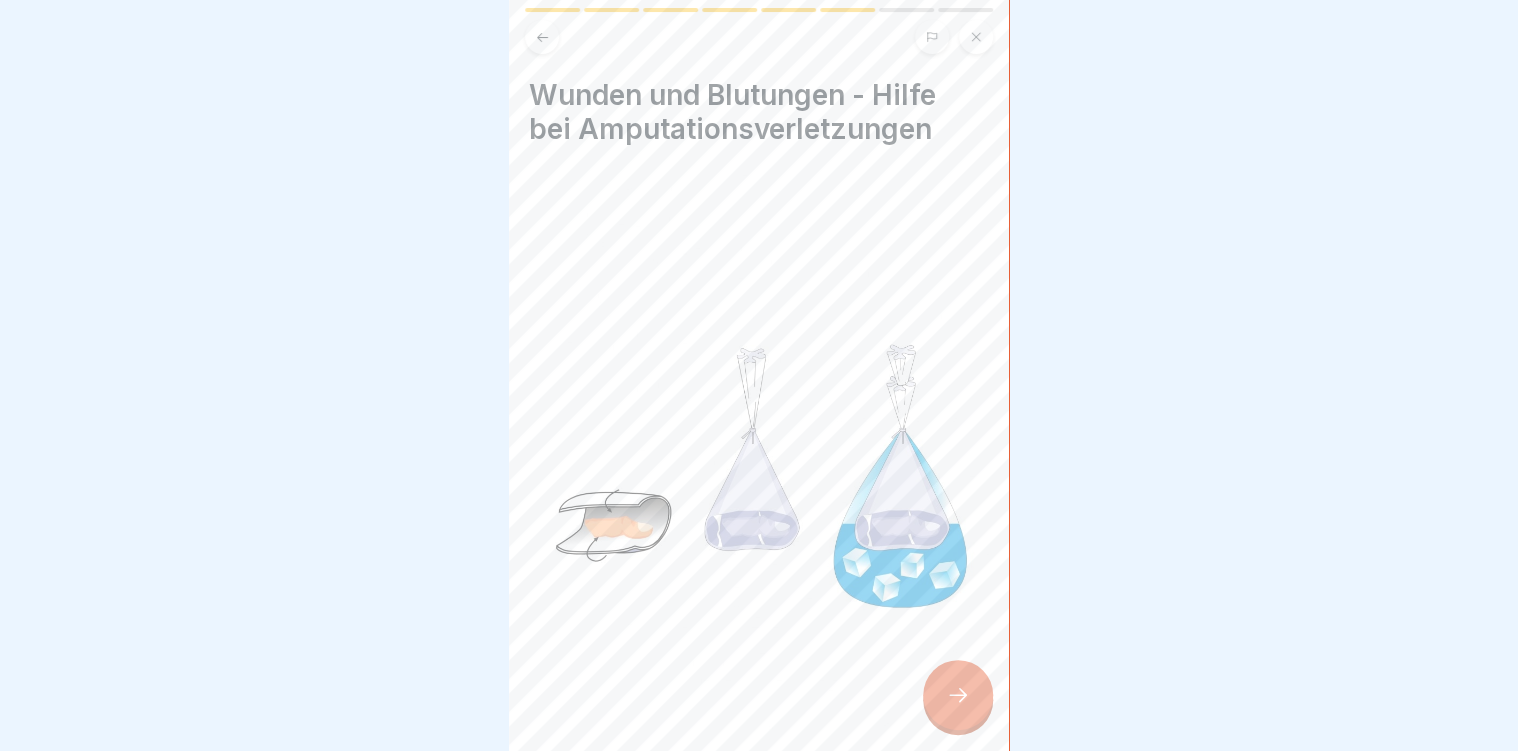 click 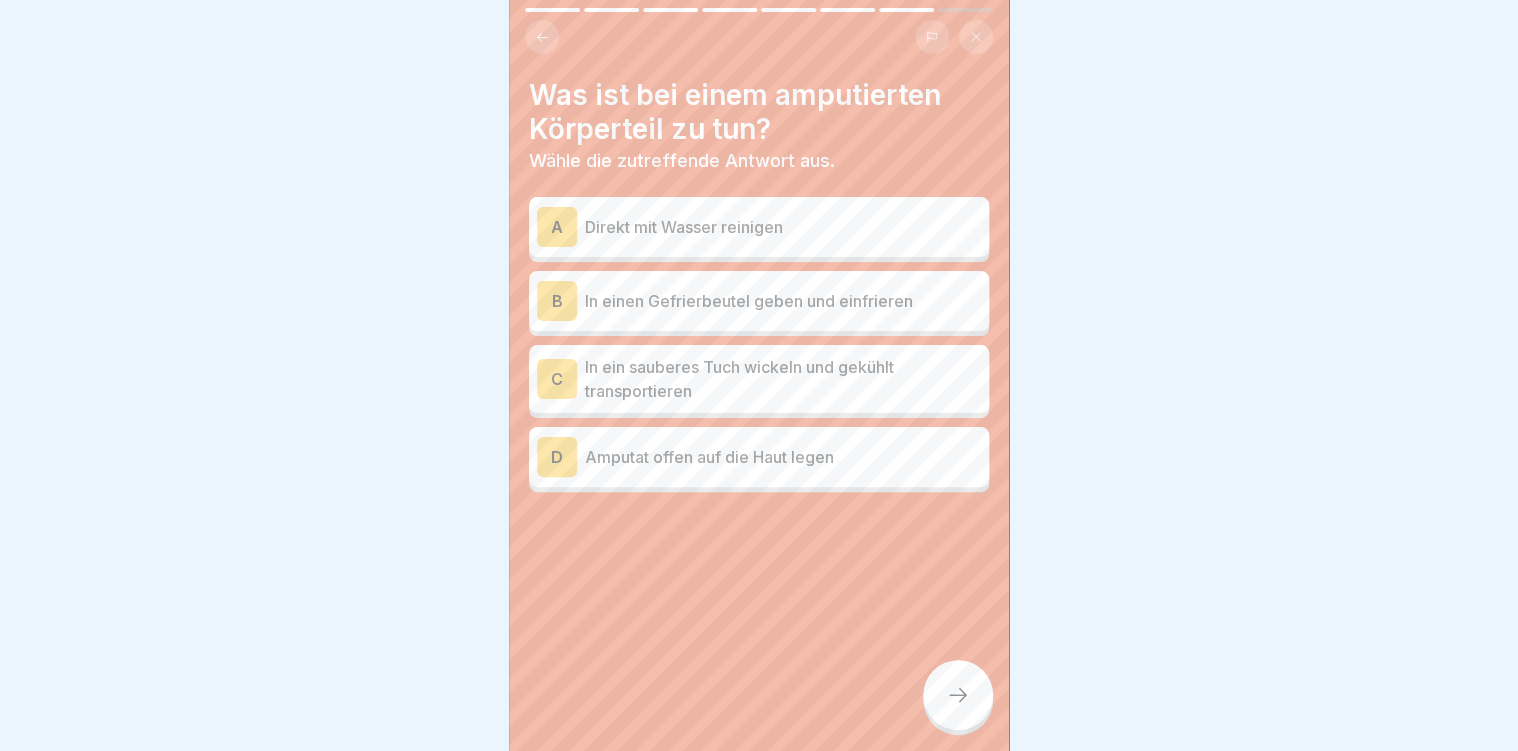 click on "B In einen Gefrierbeutel geben und einfrieren" at bounding box center (759, 301) 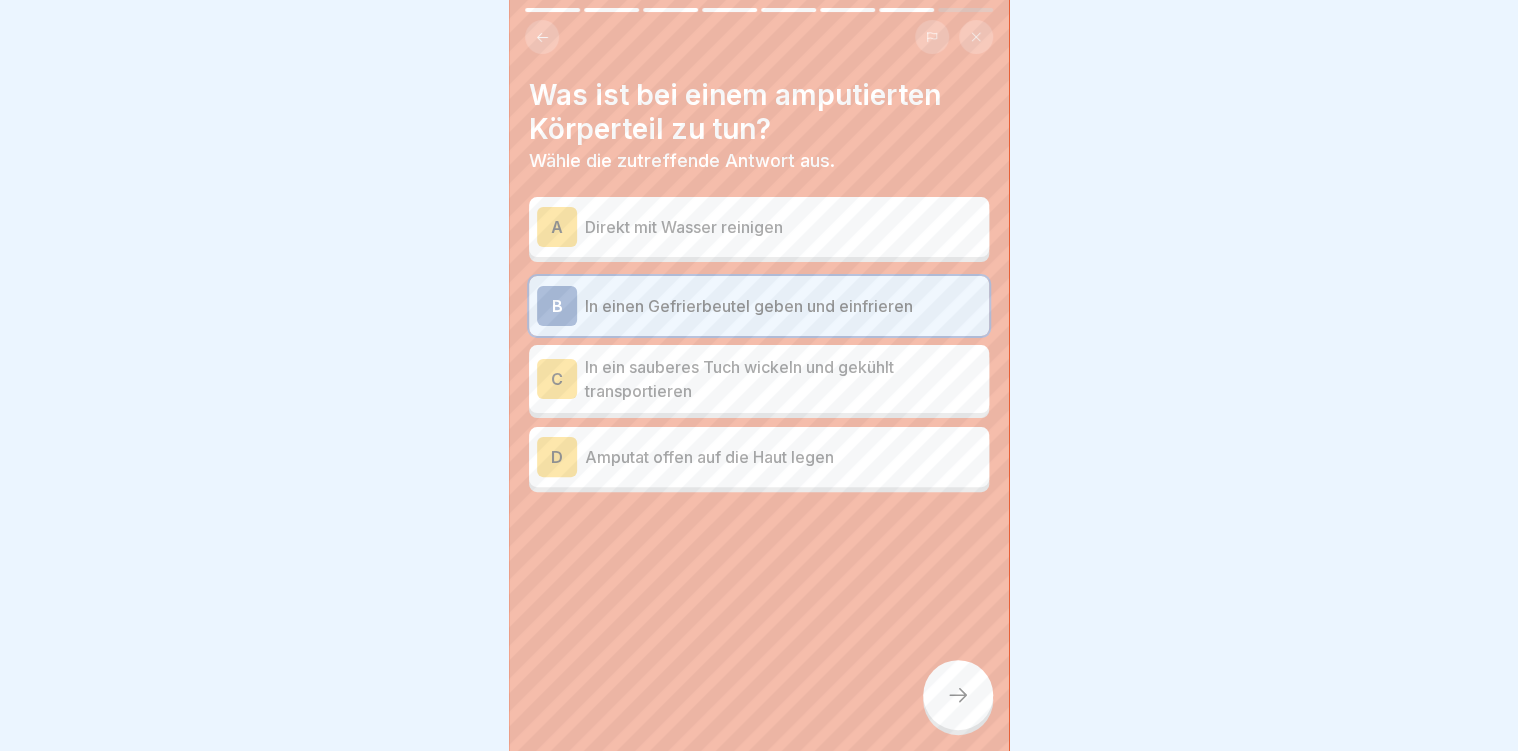 click on "In ein sauberes Tuch wickeln und gekühlt transportieren" at bounding box center [783, 379] 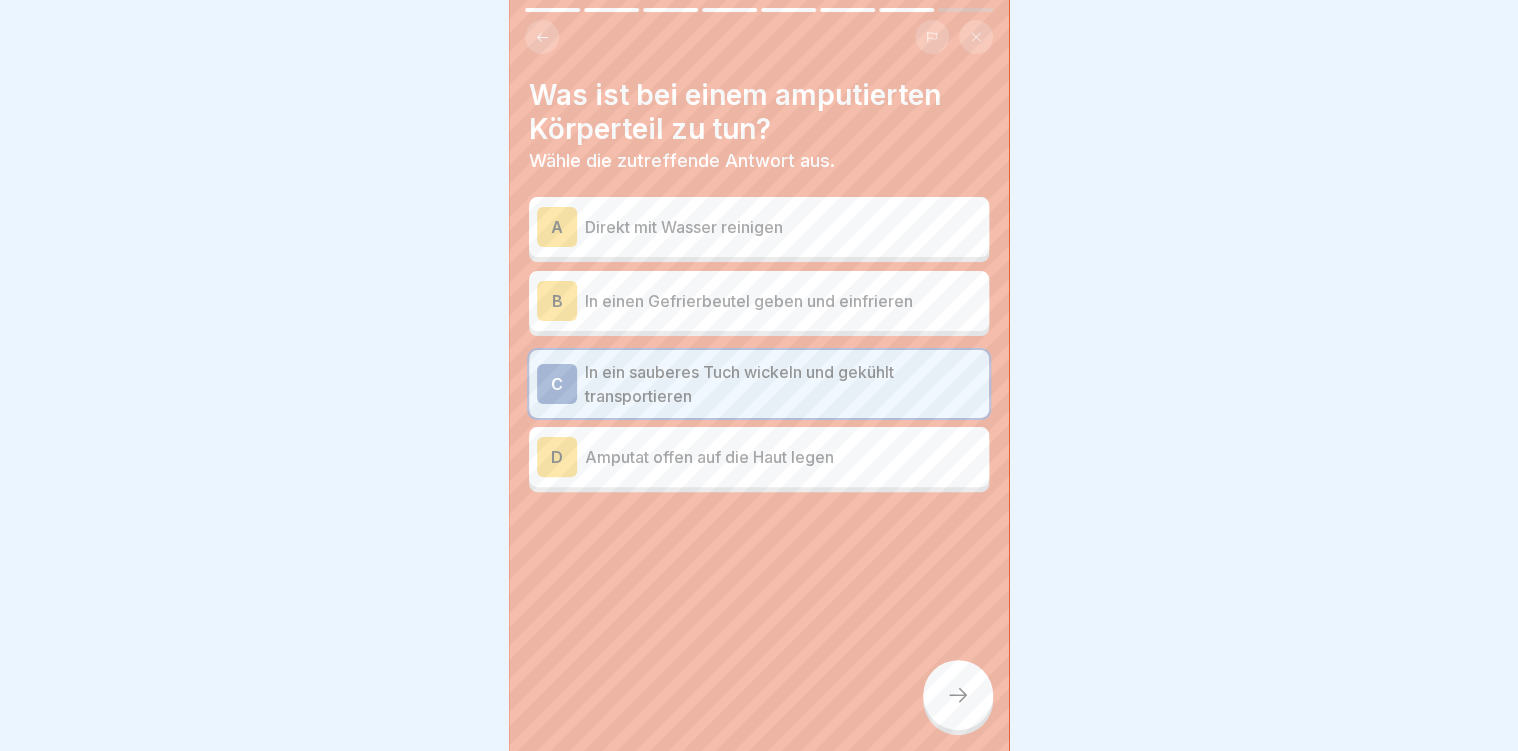click at bounding box center (958, 695) 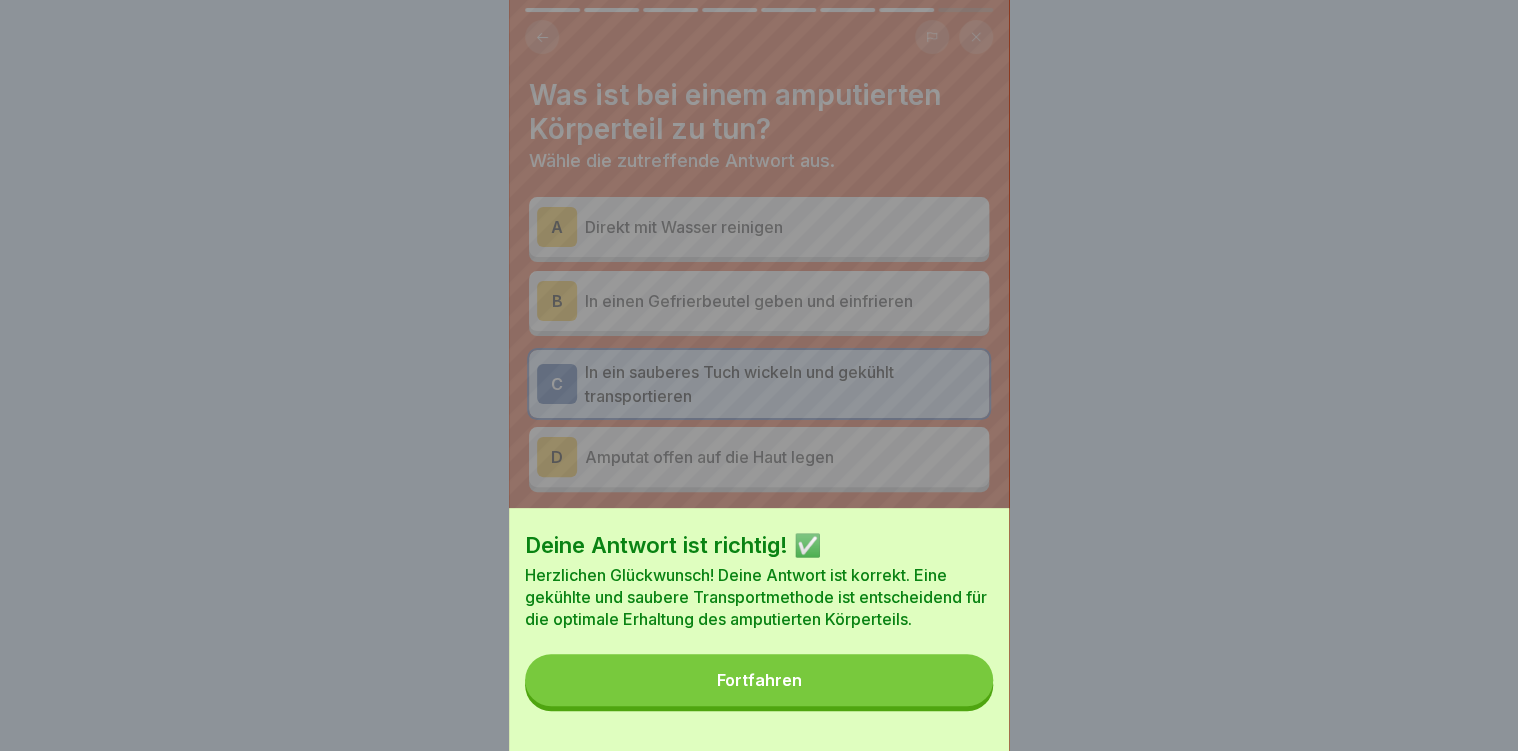 click on "Fortfahren" at bounding box center [759, 680] 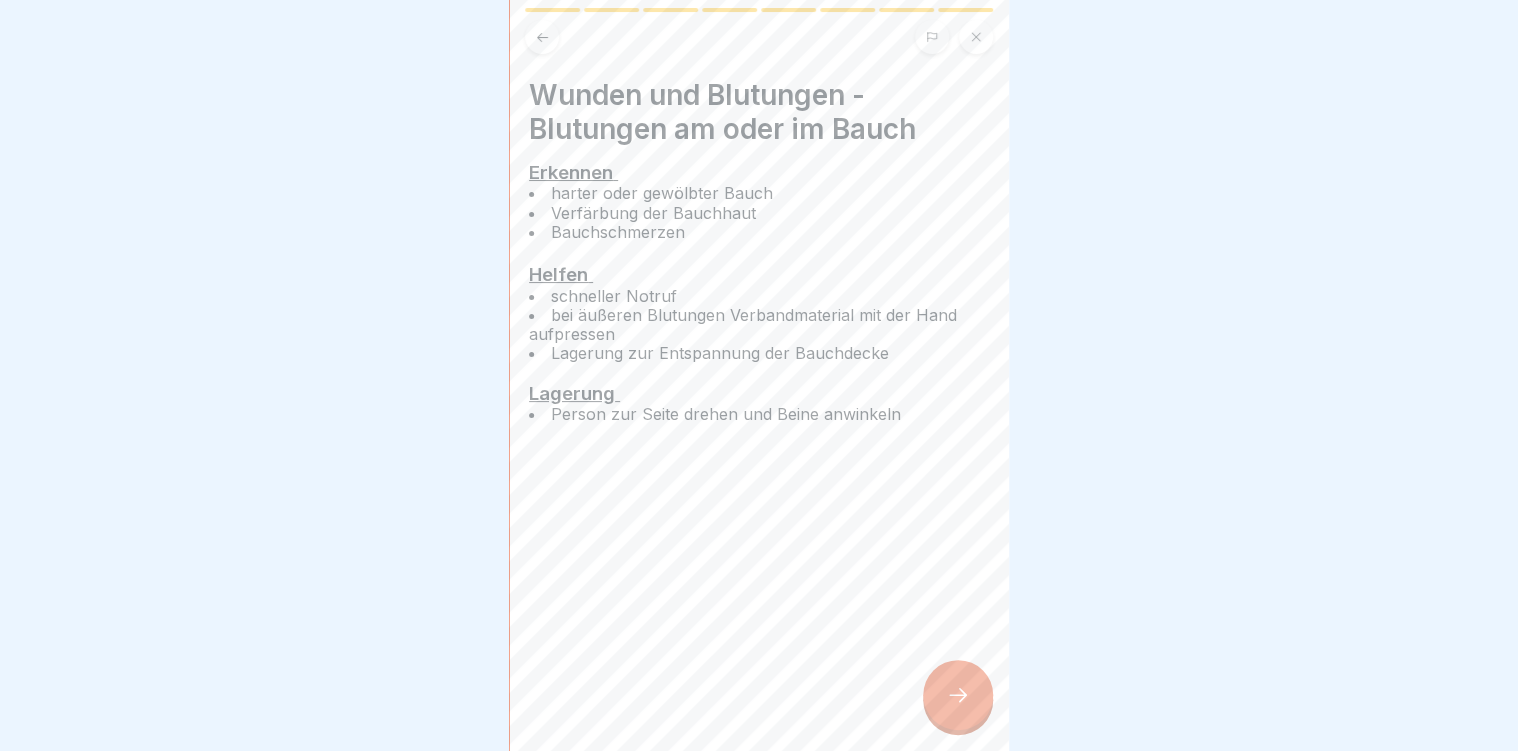 click 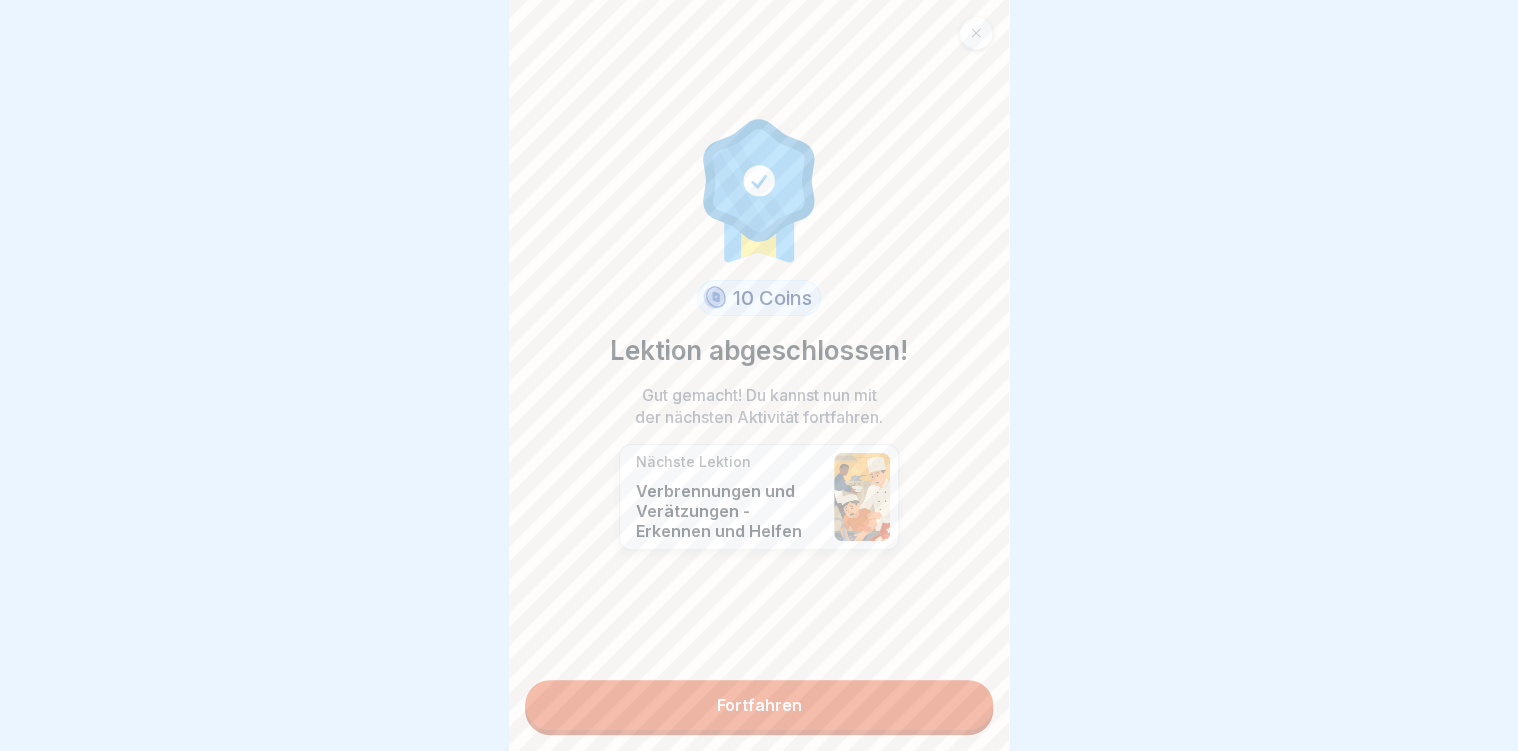 click on "Fortfahren" at bounding box center [759, 705] 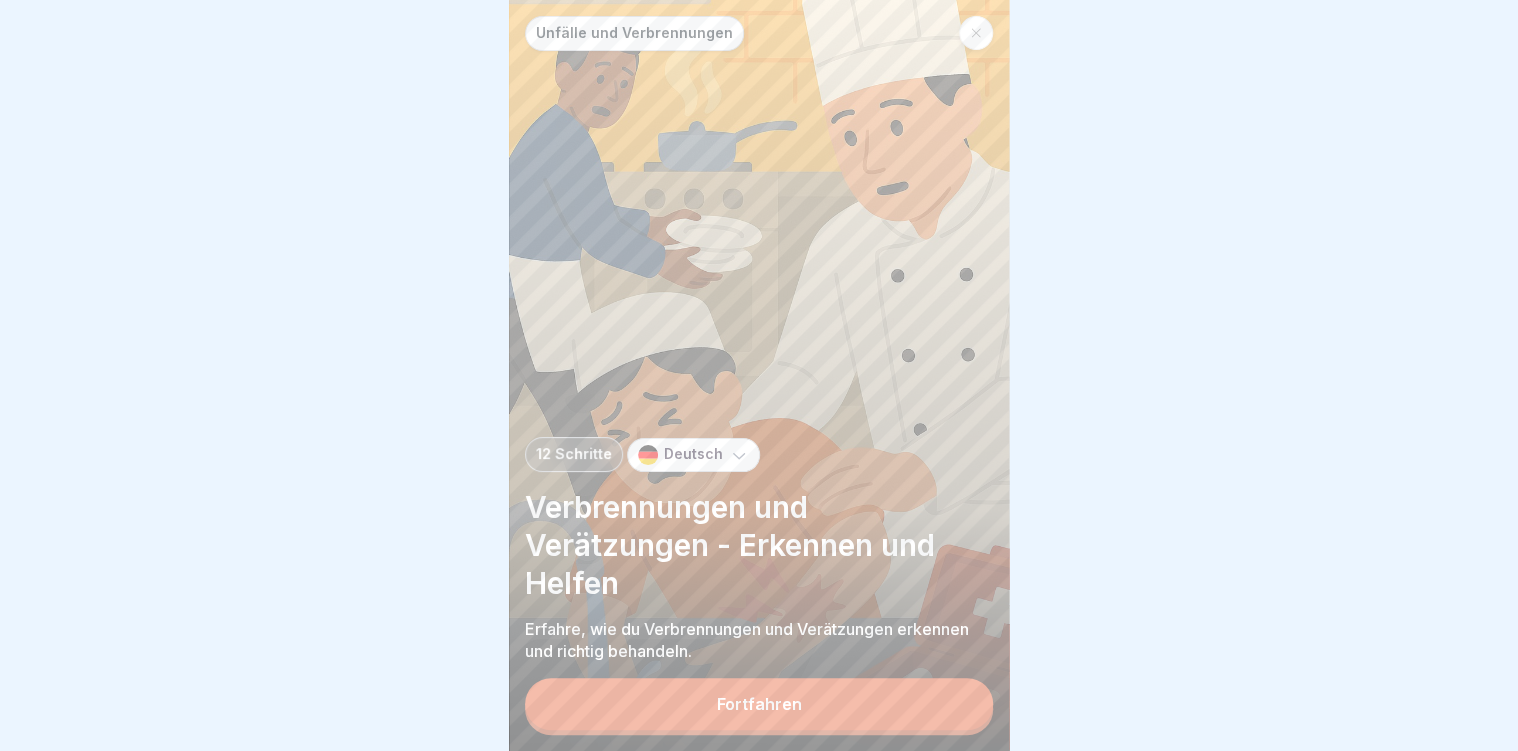 click on "Fortfahren" at bounding box center (759, 704) 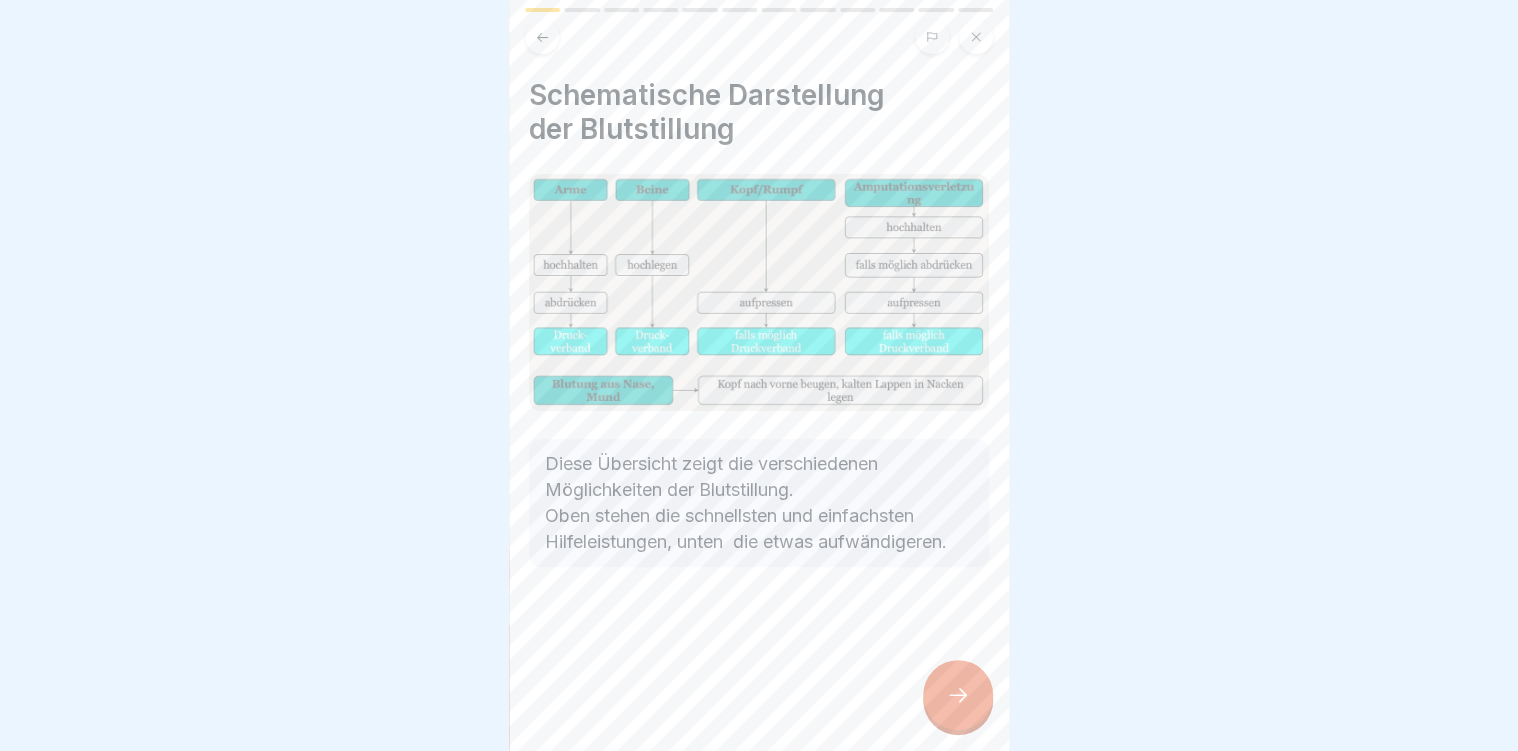 click 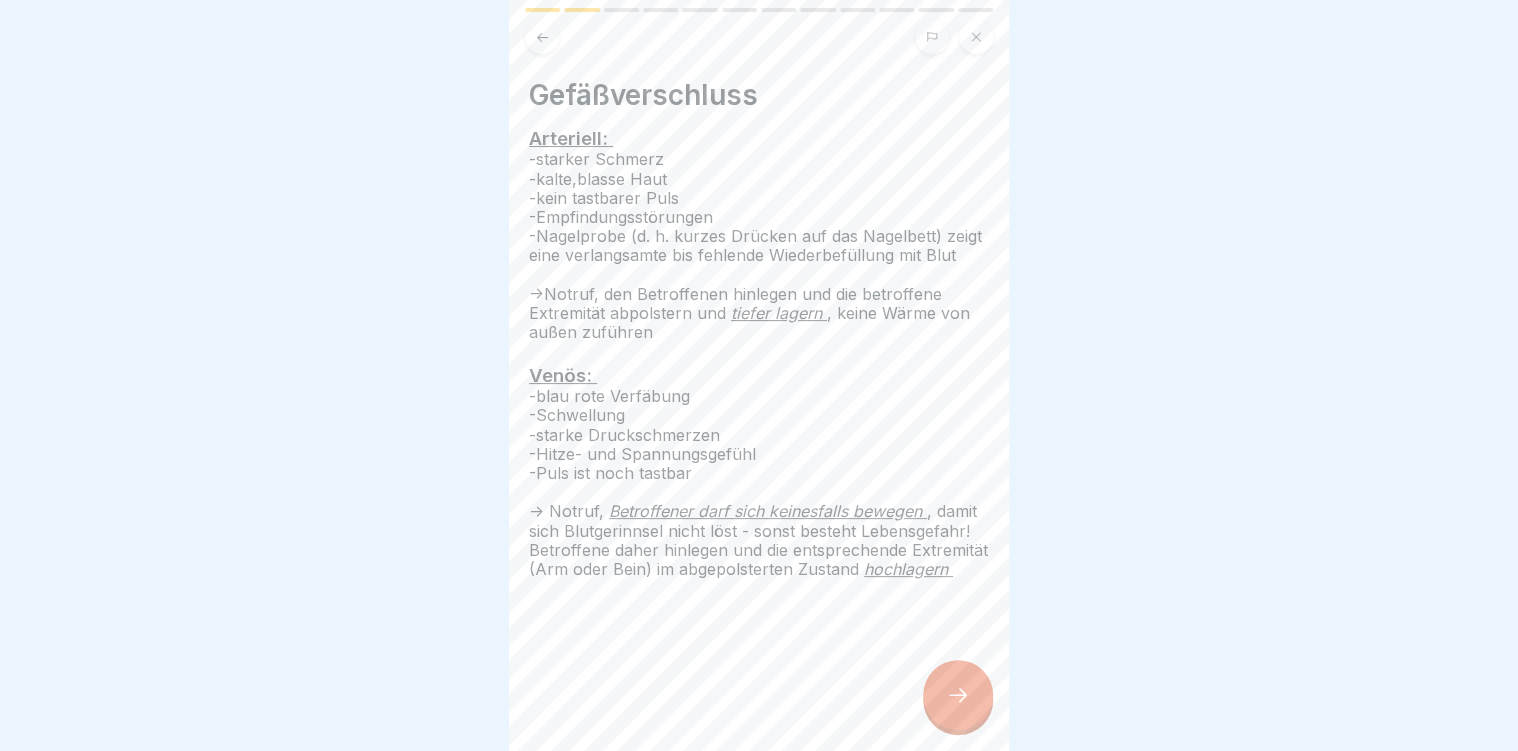 click 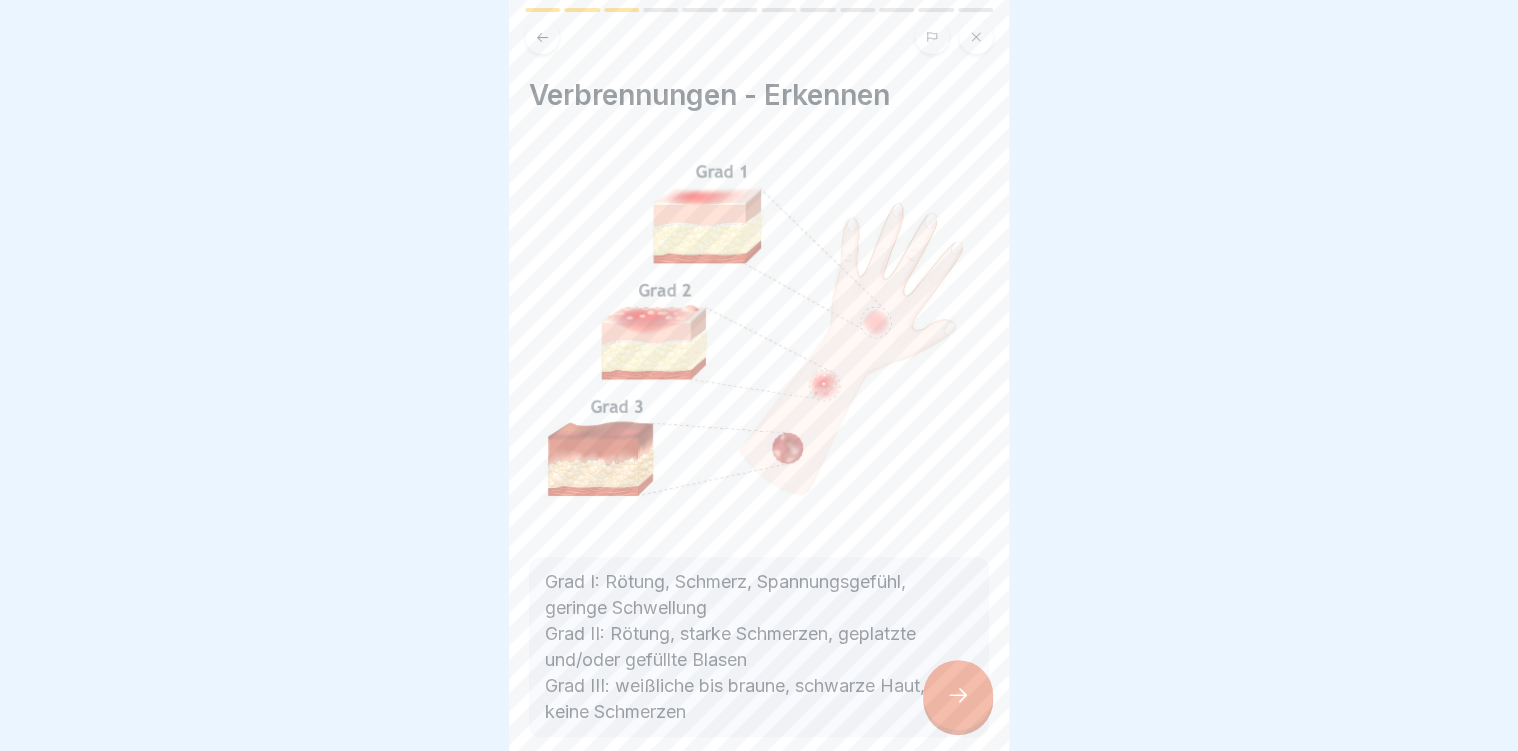 click 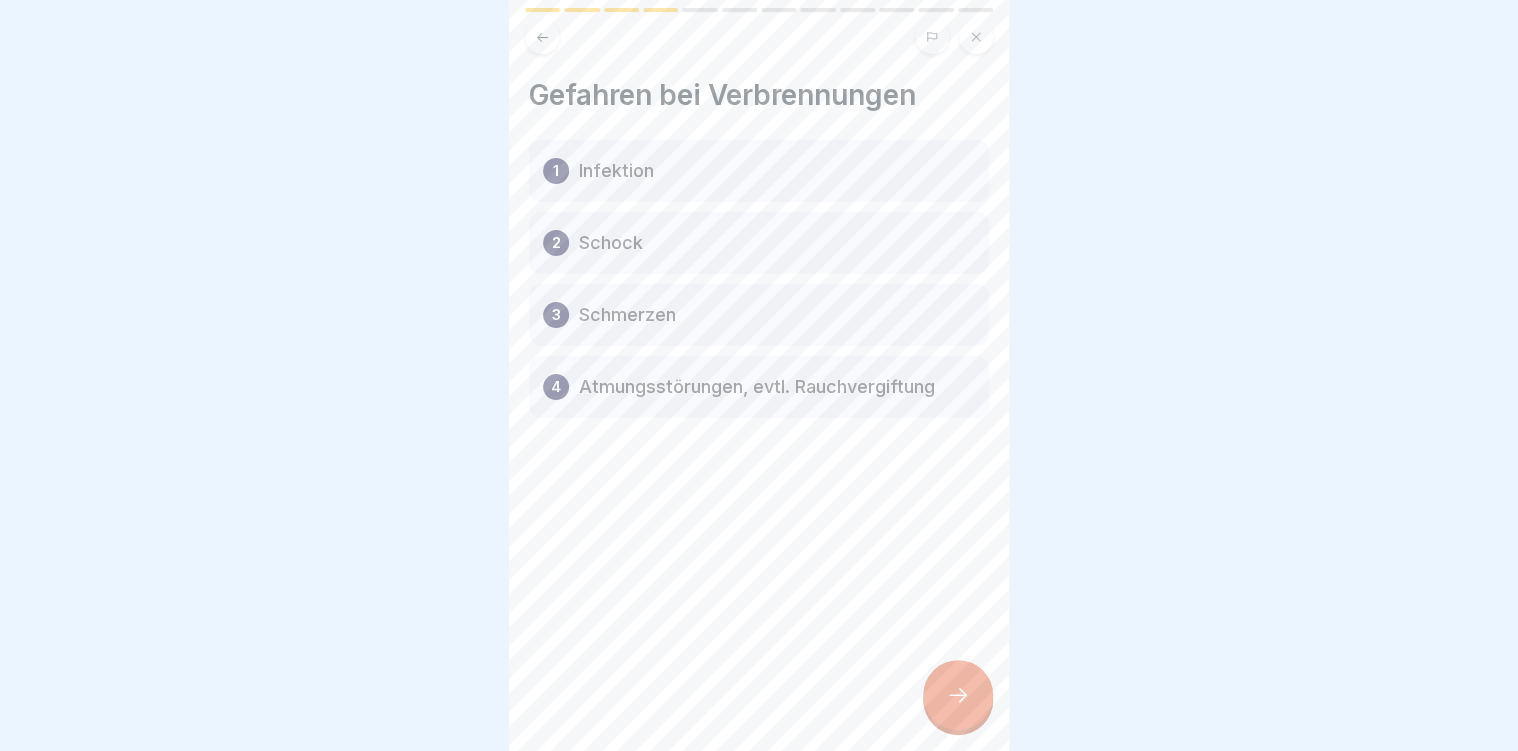 click at bounding box center (958, 695) 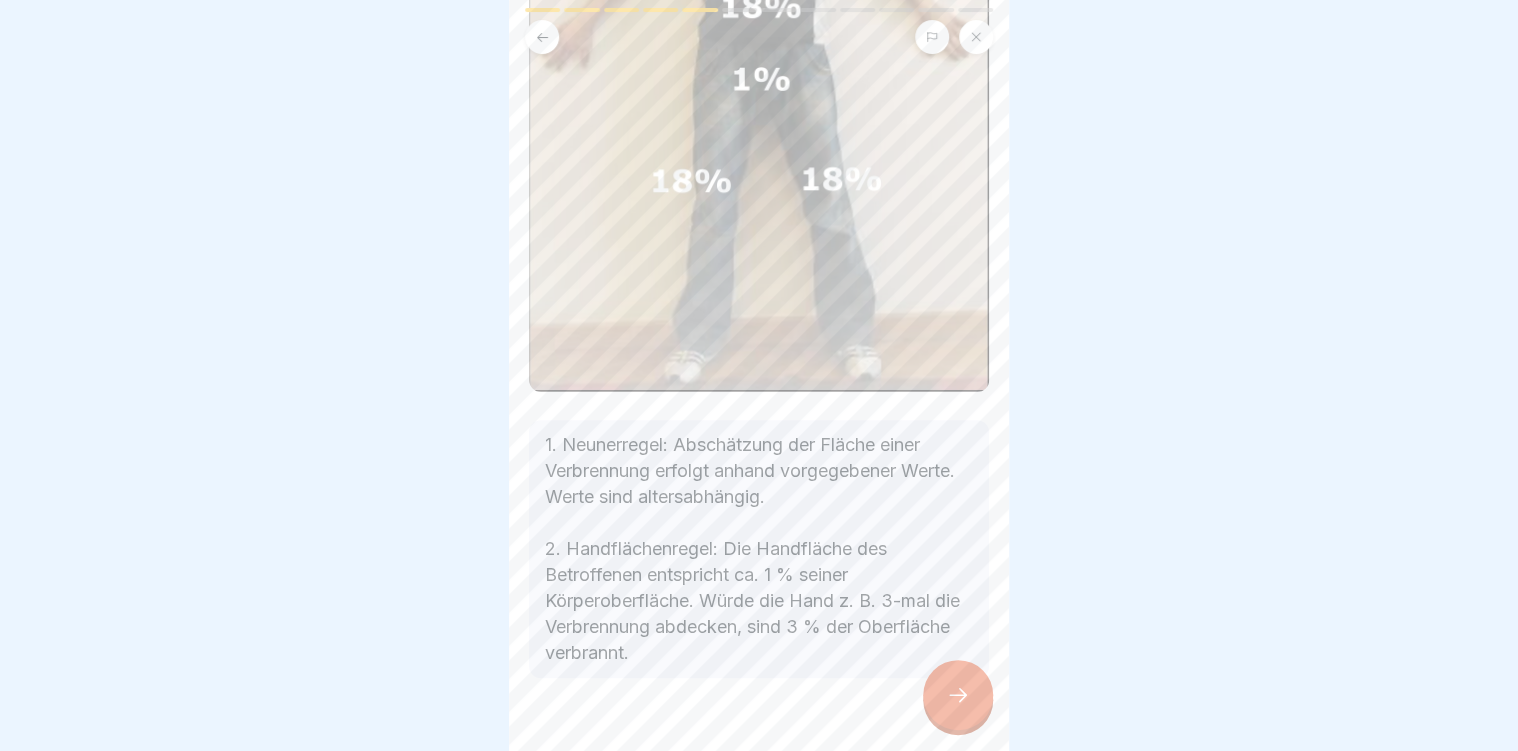 scroll, scrollTop: 481, scrollLeft: 0, axis: vertical 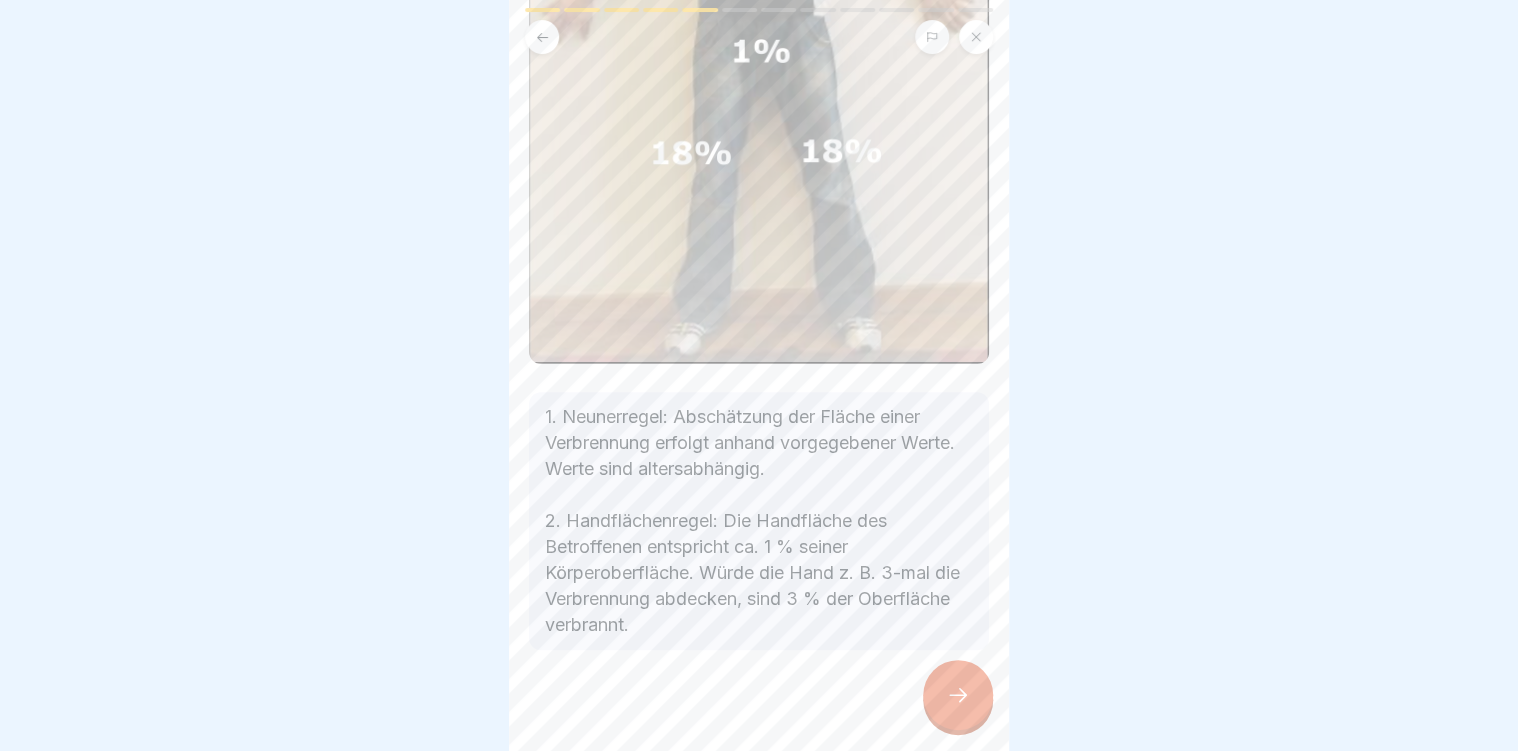 click at bounding box center (958, 695) 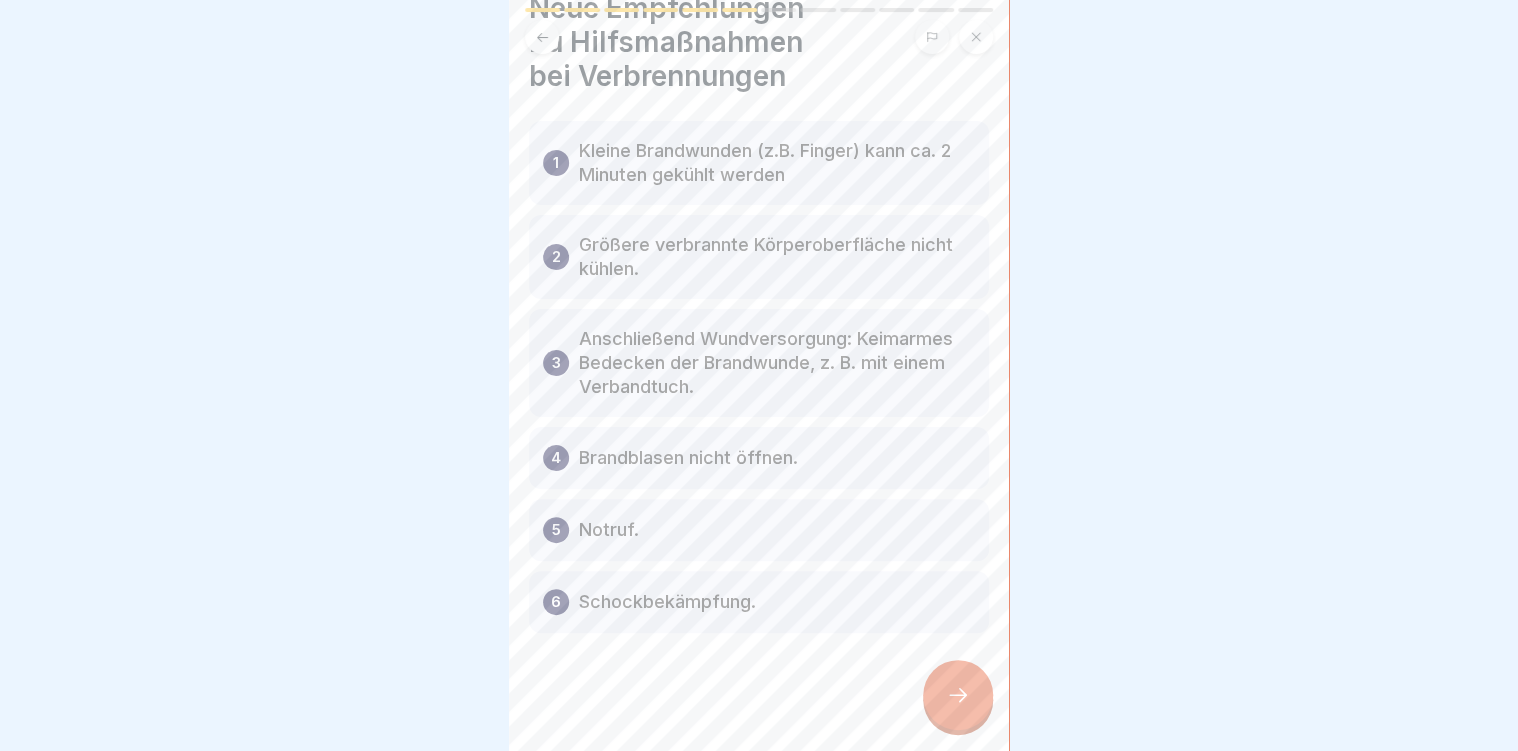 scroll, scrollTop: 88, scrollLeft: 0, axis: vertical 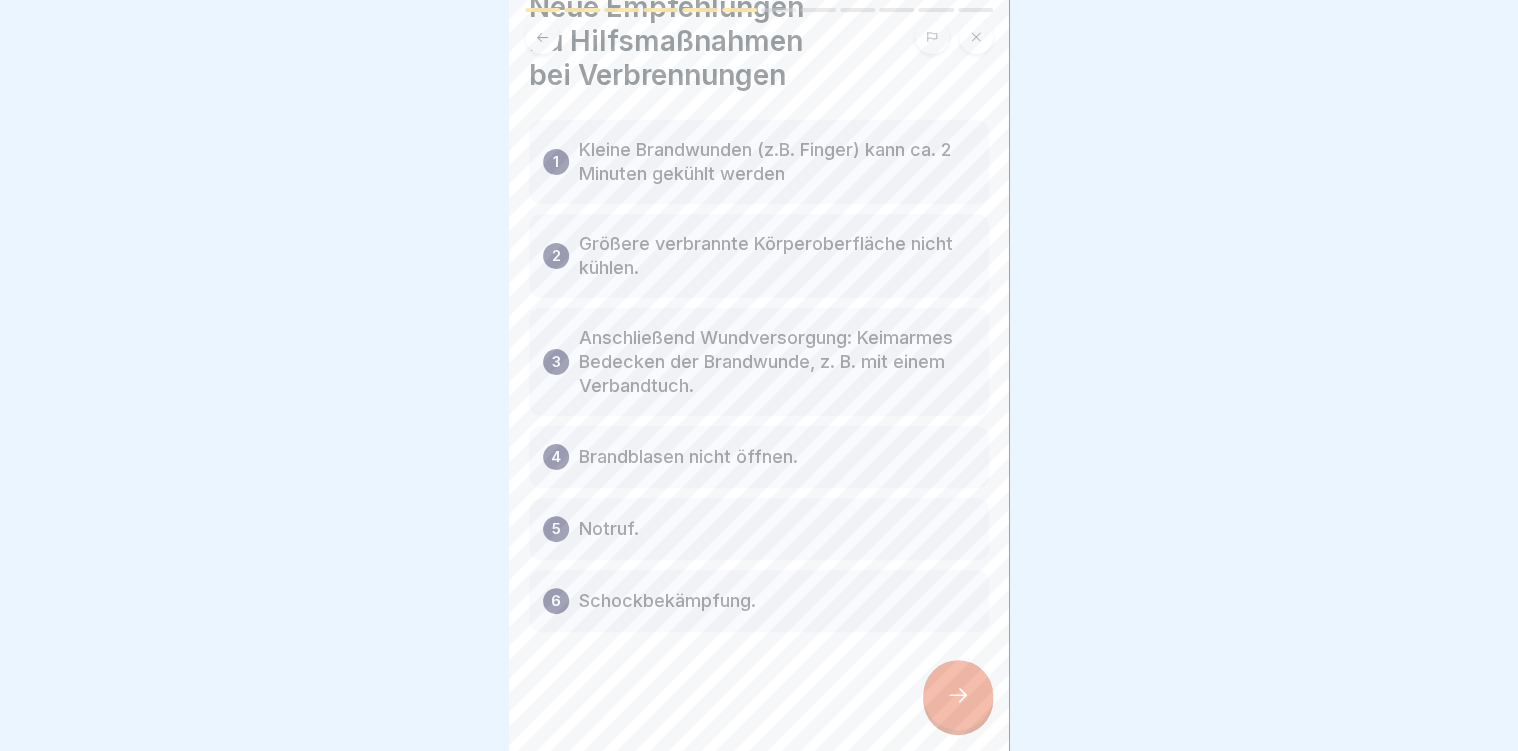 click at bounding box center [958, 695] 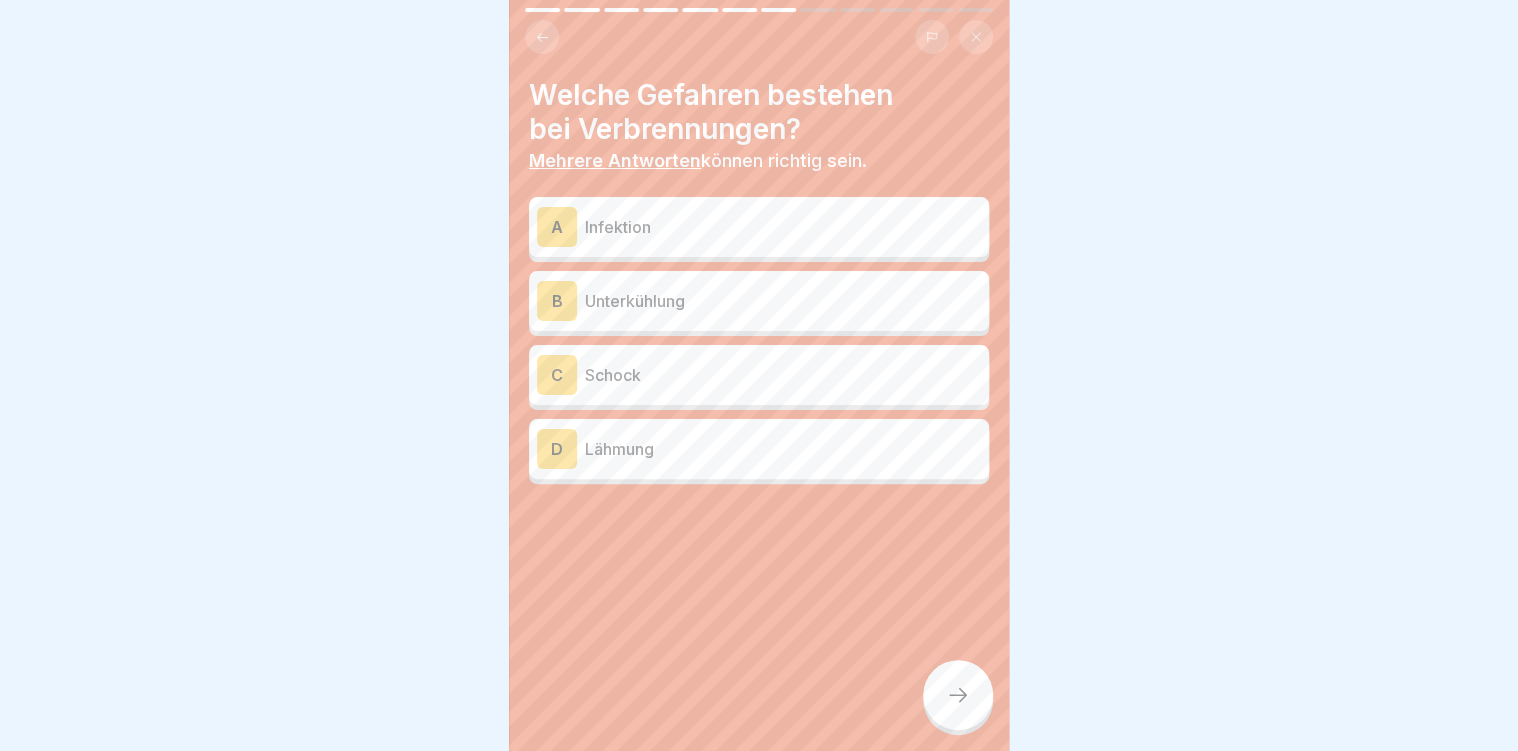 click on "C Schock" at bounding box center [759, 375] 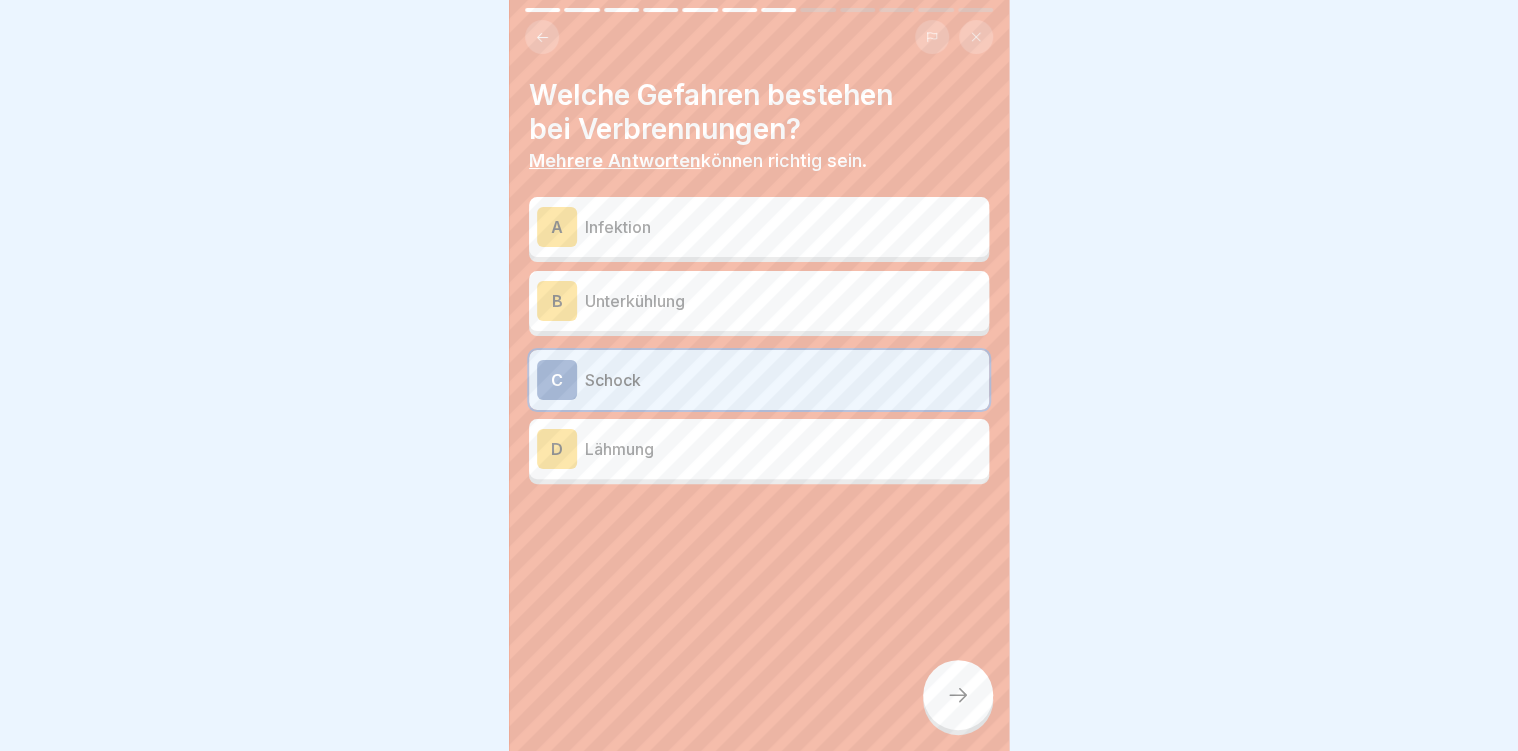 click on "Infektion" at bounding box center [783, 227] 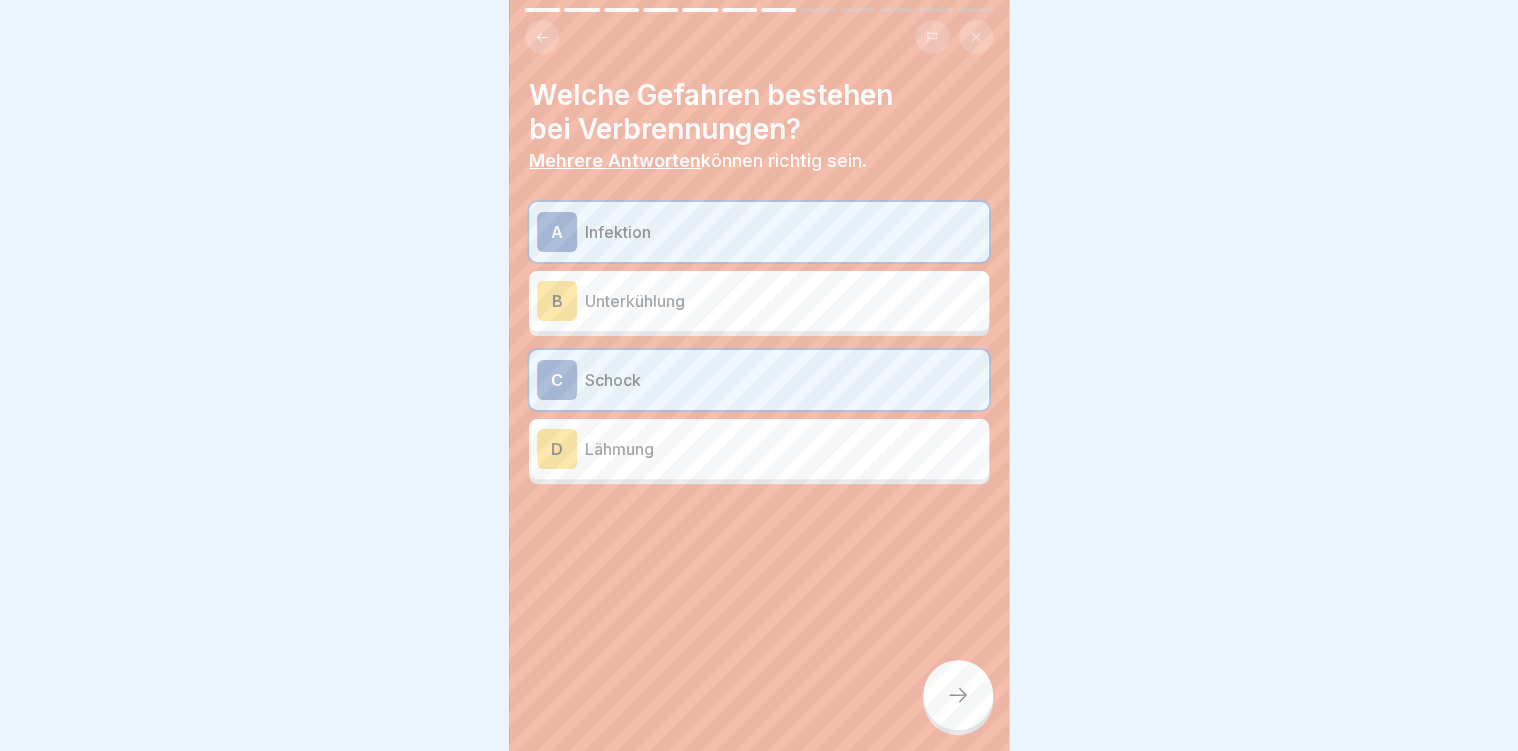 click 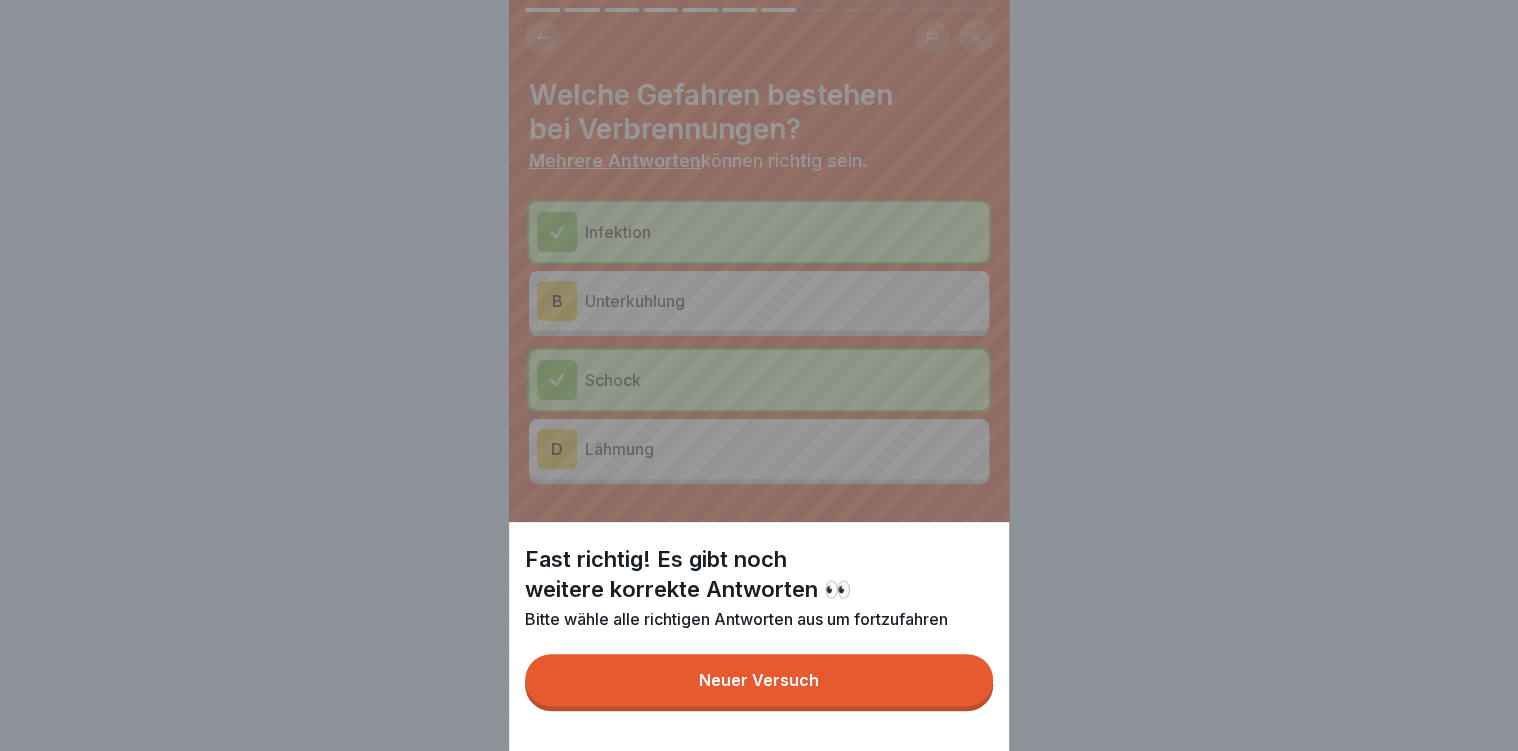 click on "Neuer Versuch" at bounding box center [759, 680] 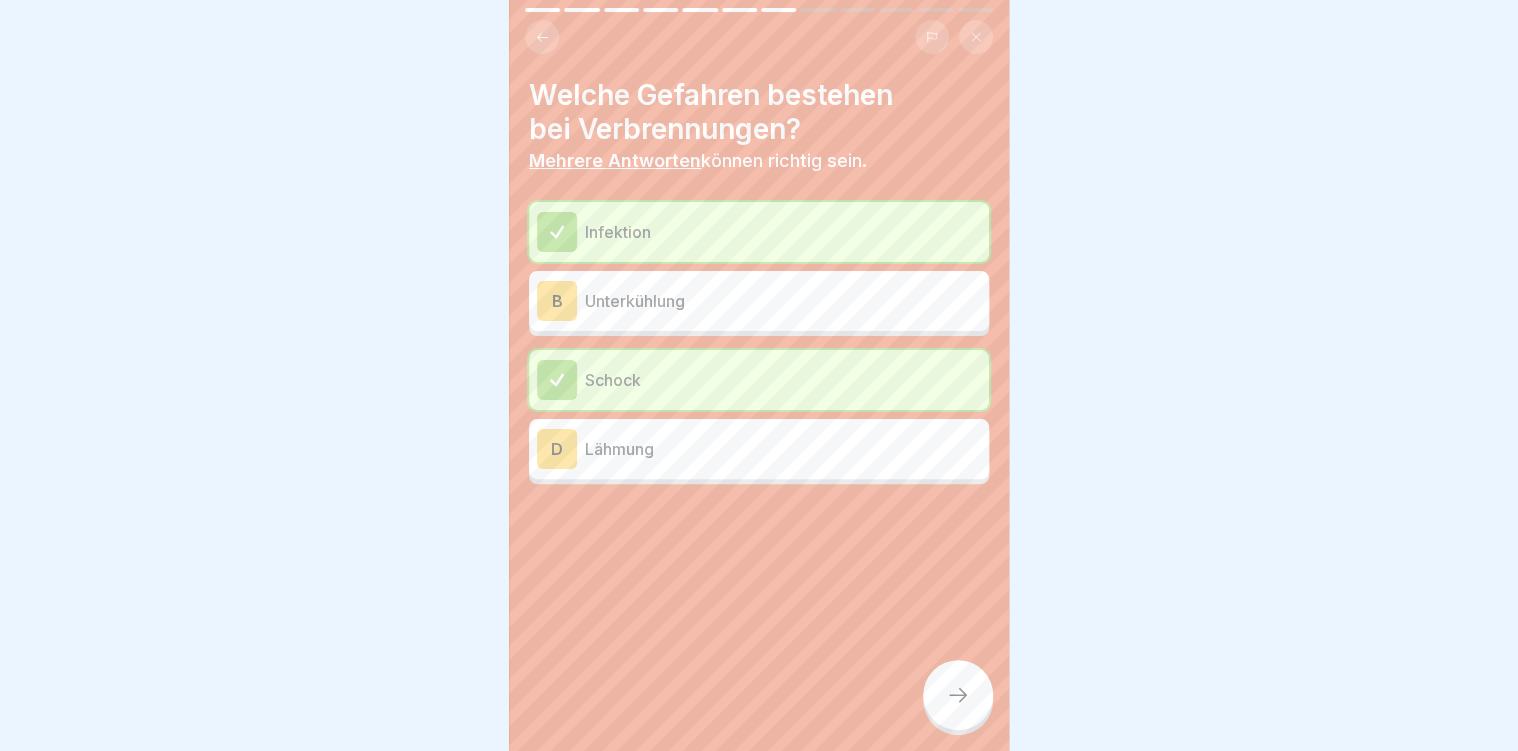 click on "D Lähmung" at bounding box center (759, 449) 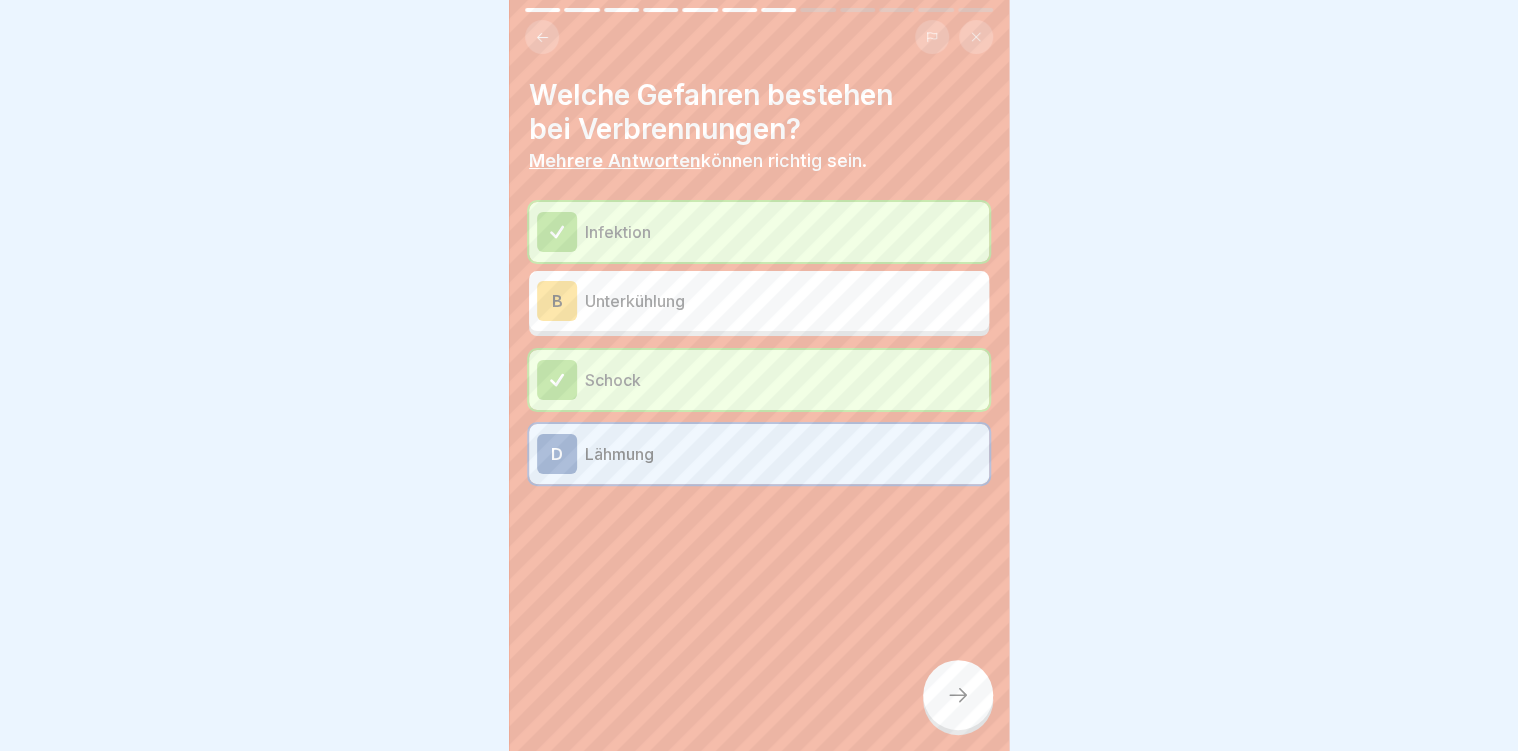 click at bounding box center (958, 695) 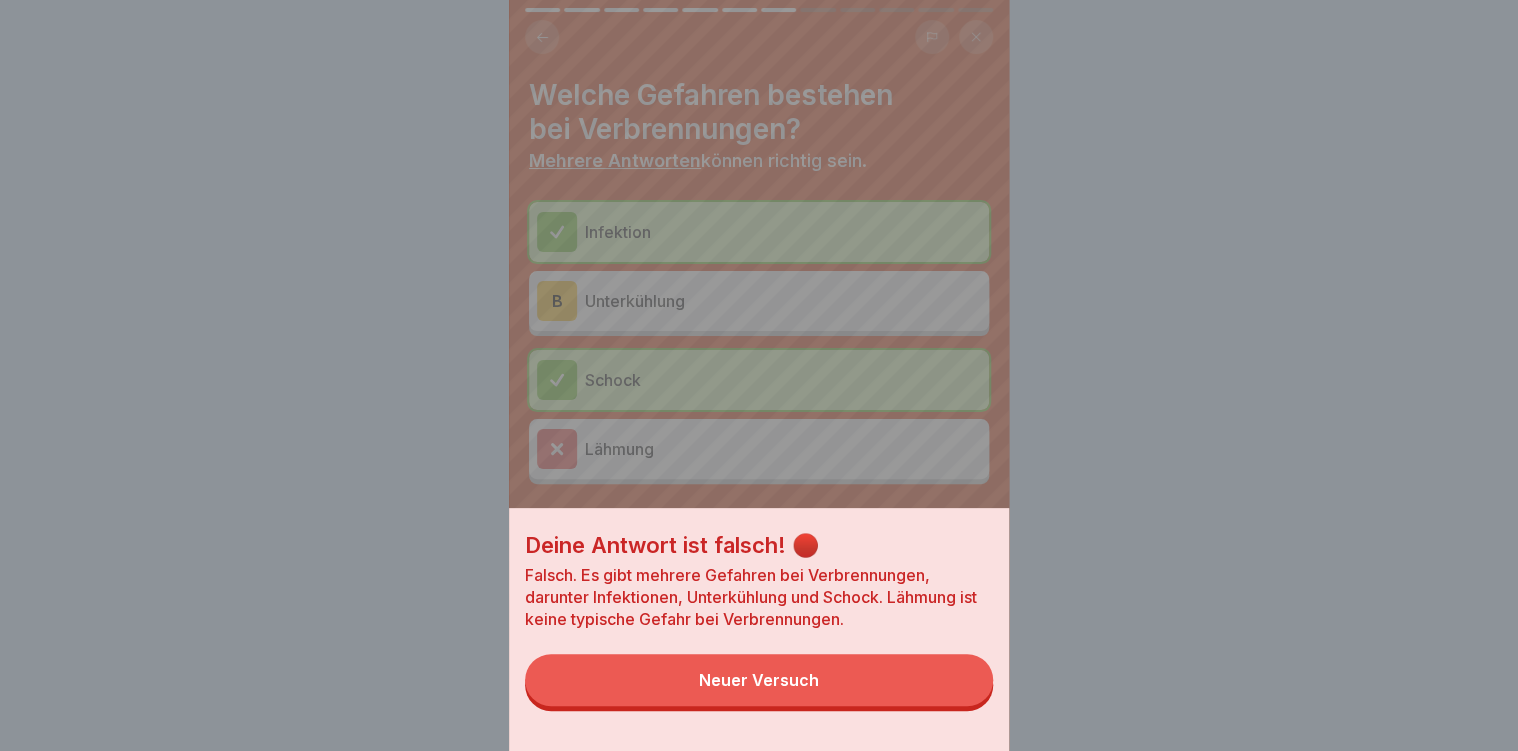 drag, startPoint x: 840, startPoint y: 692, endPoint x: 720, endPoint y: 450, distance: 270.1185 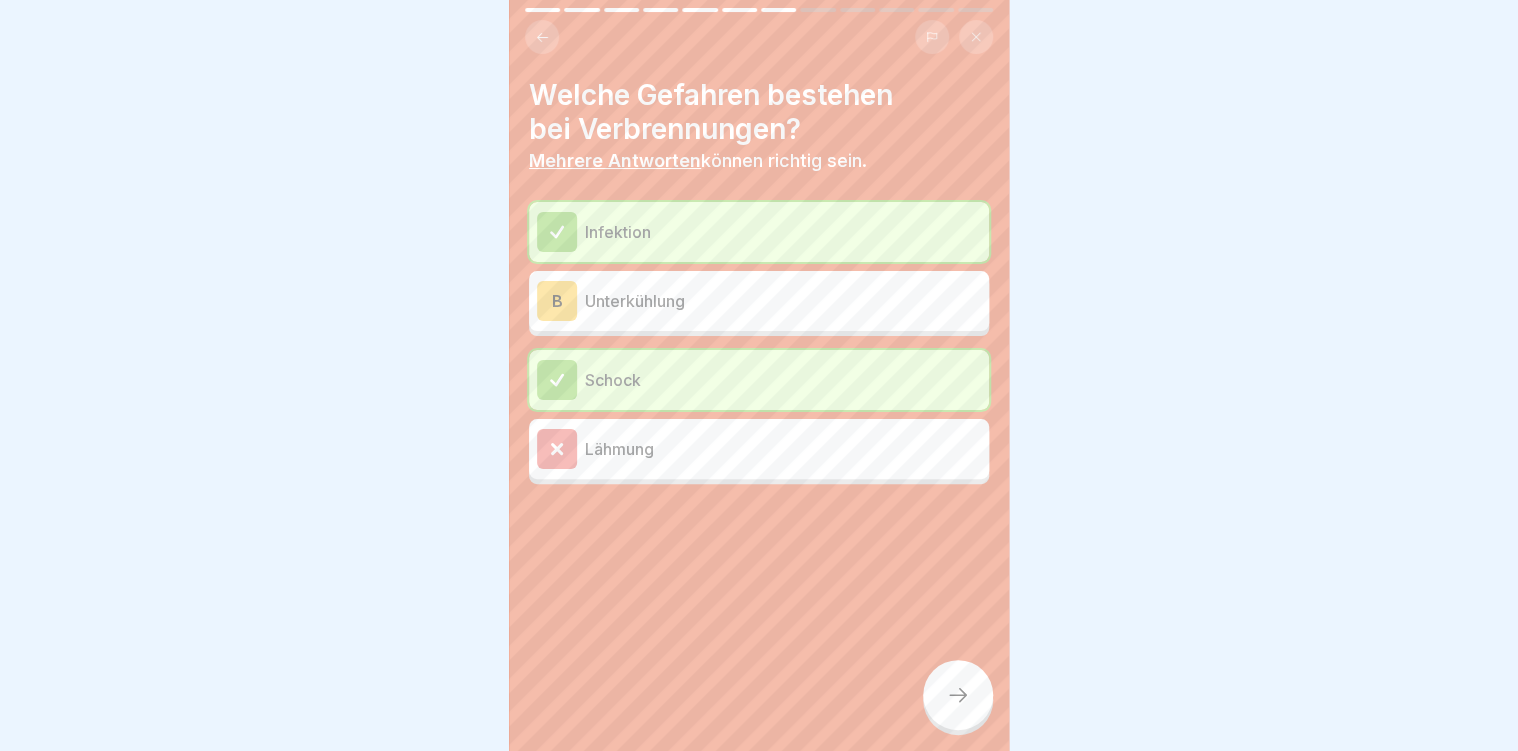 click on "B Unterkühlung" at bounding box center [759, 301] 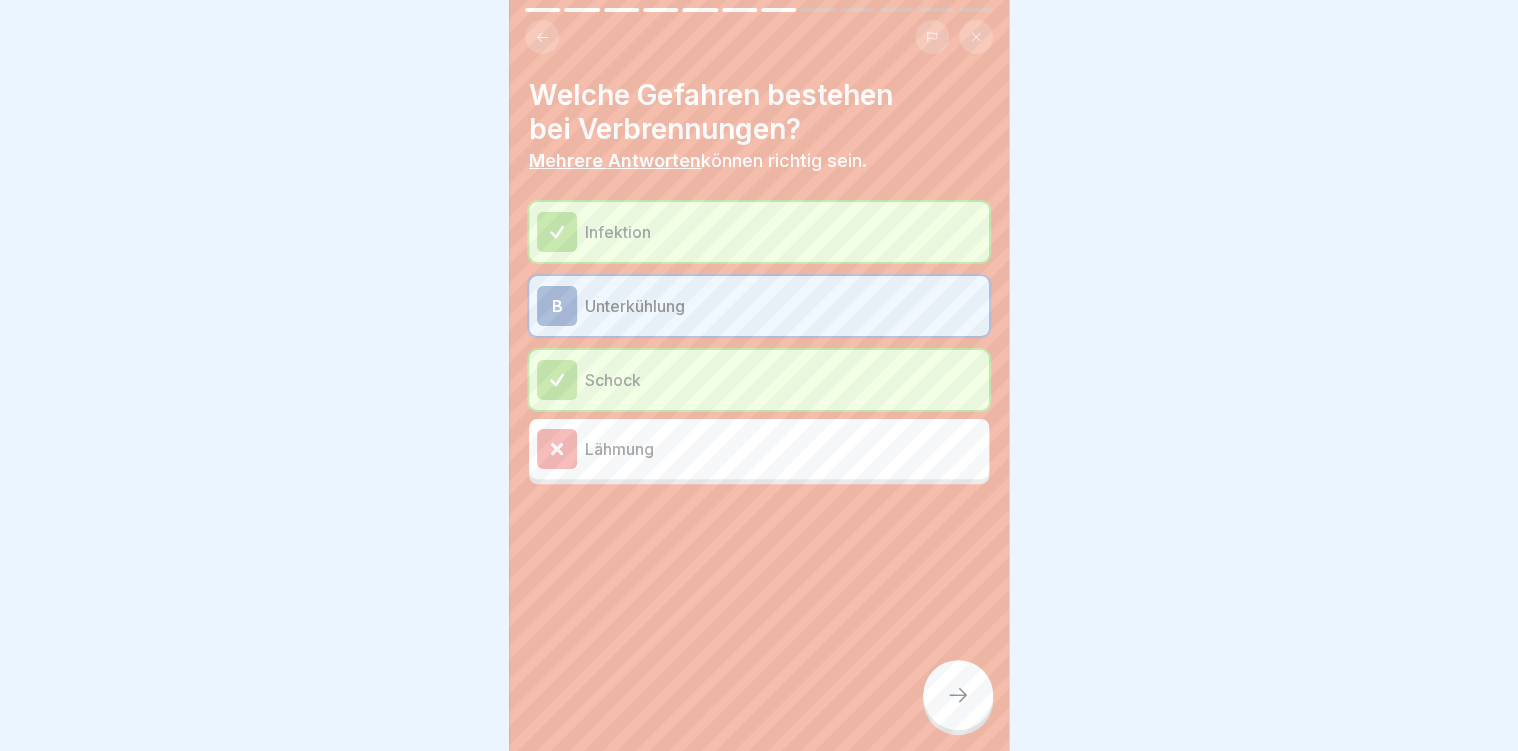click on "Lähmung" at bounding box center [783, 449] 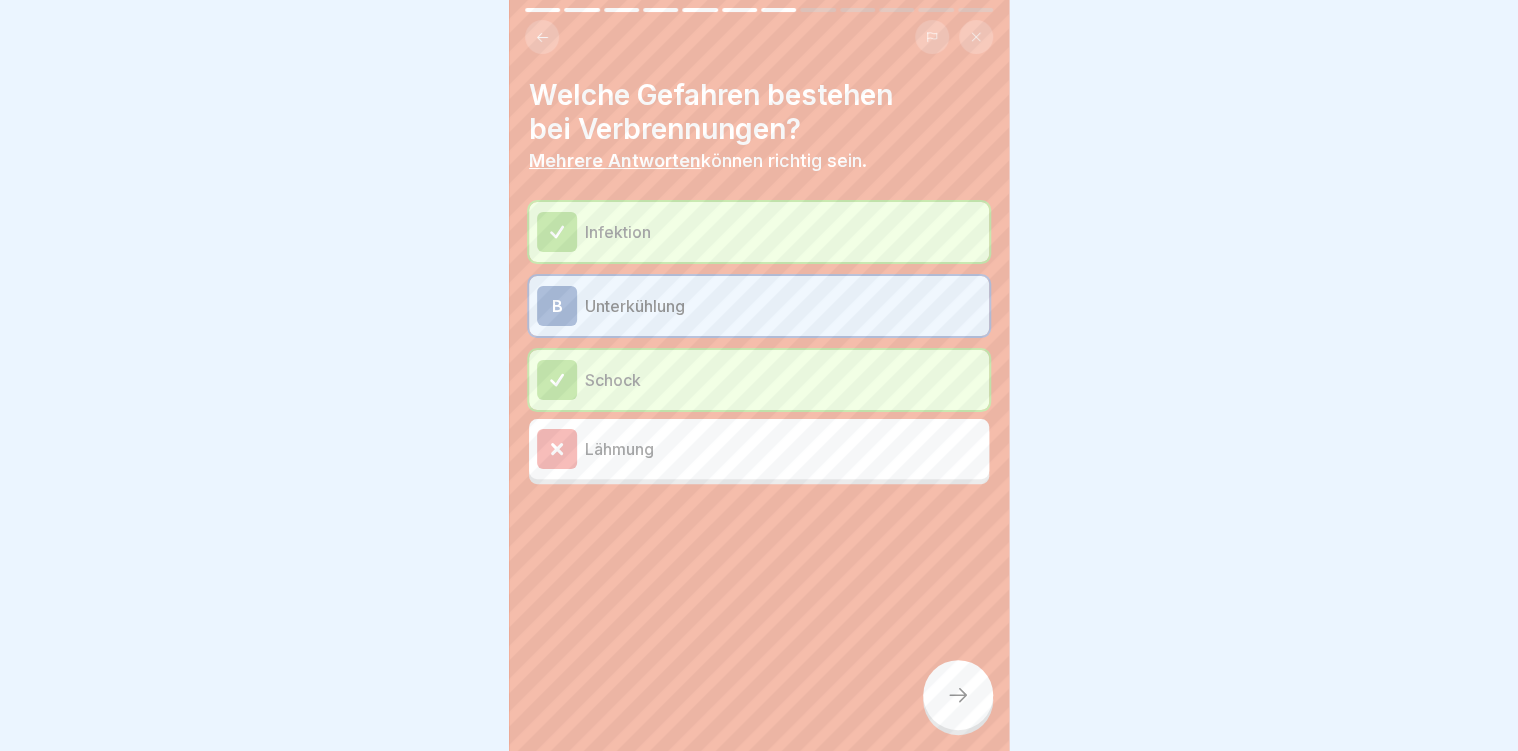 click at bounding box center [557, 449] 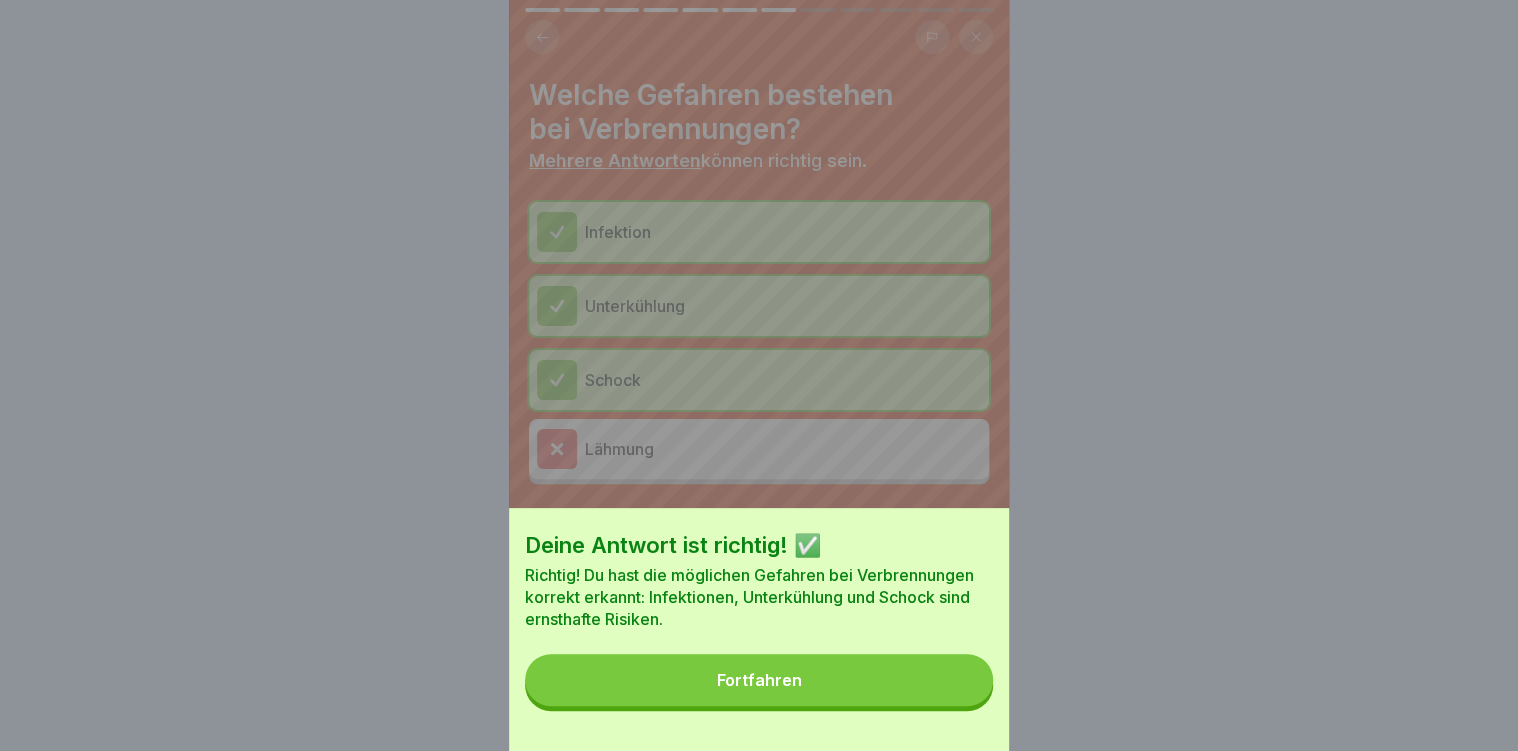 click on "Fortfahren" at bounding box center (759, 680) 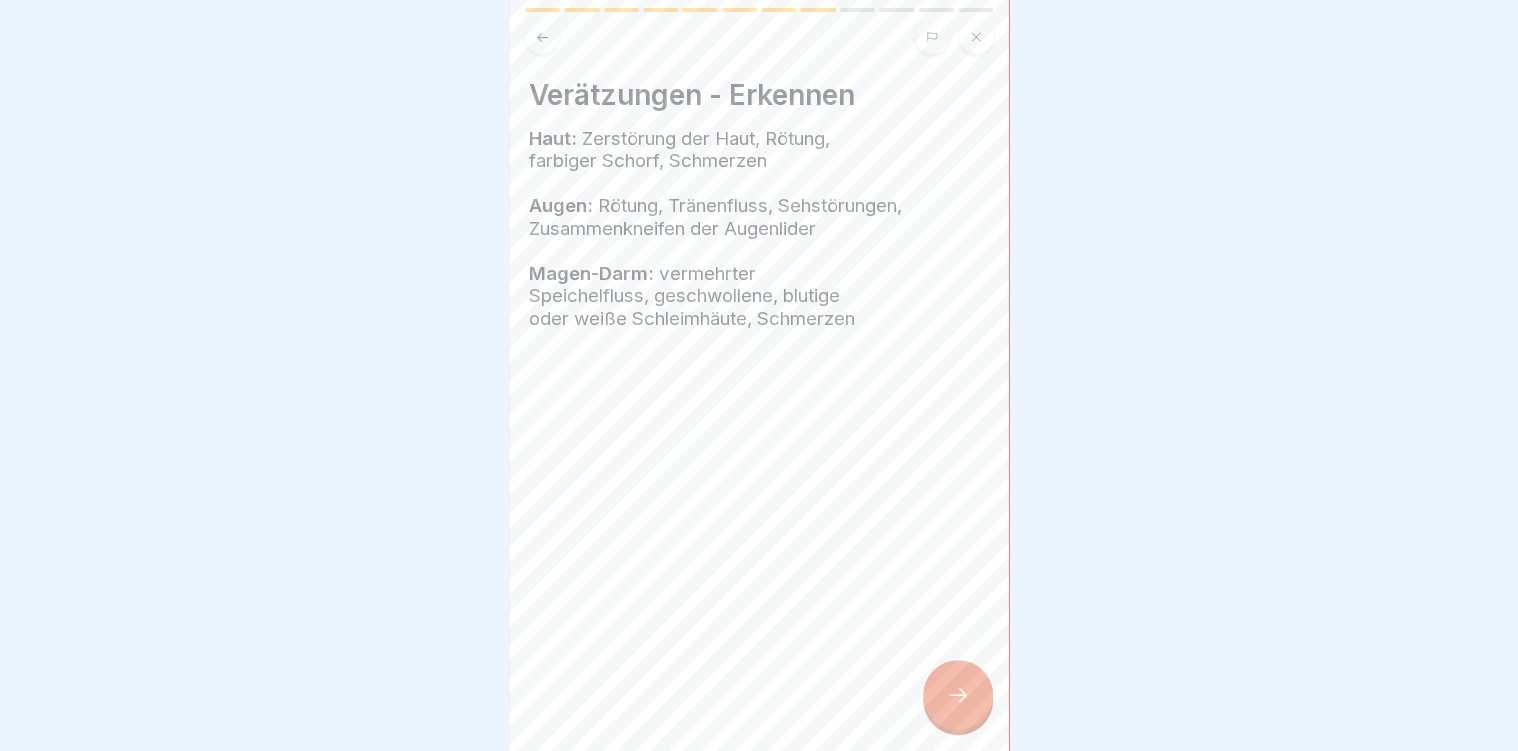click at bounding box center (958, 695) 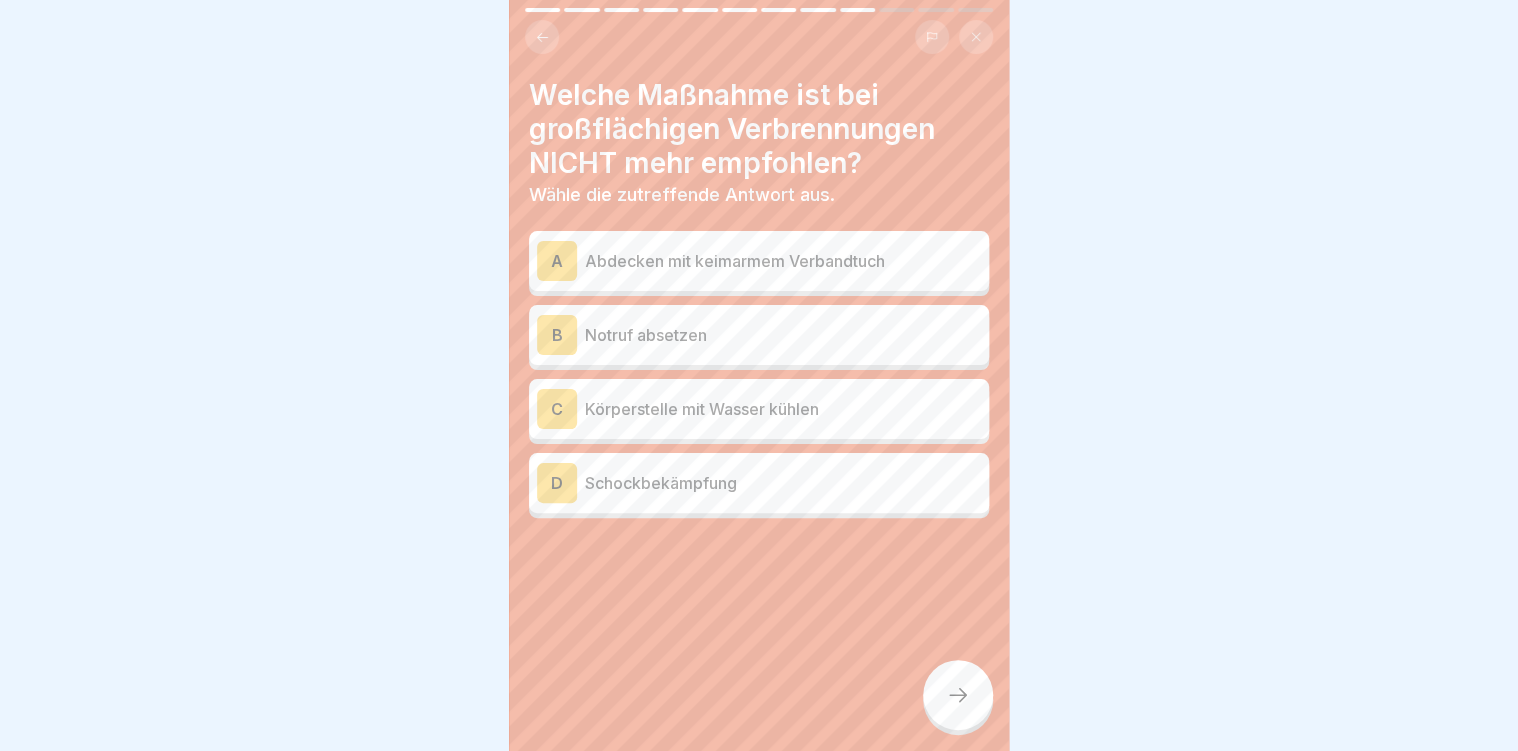 click on "Körperstelle mit Wasser kühlen" at bounding box center [783, 409] 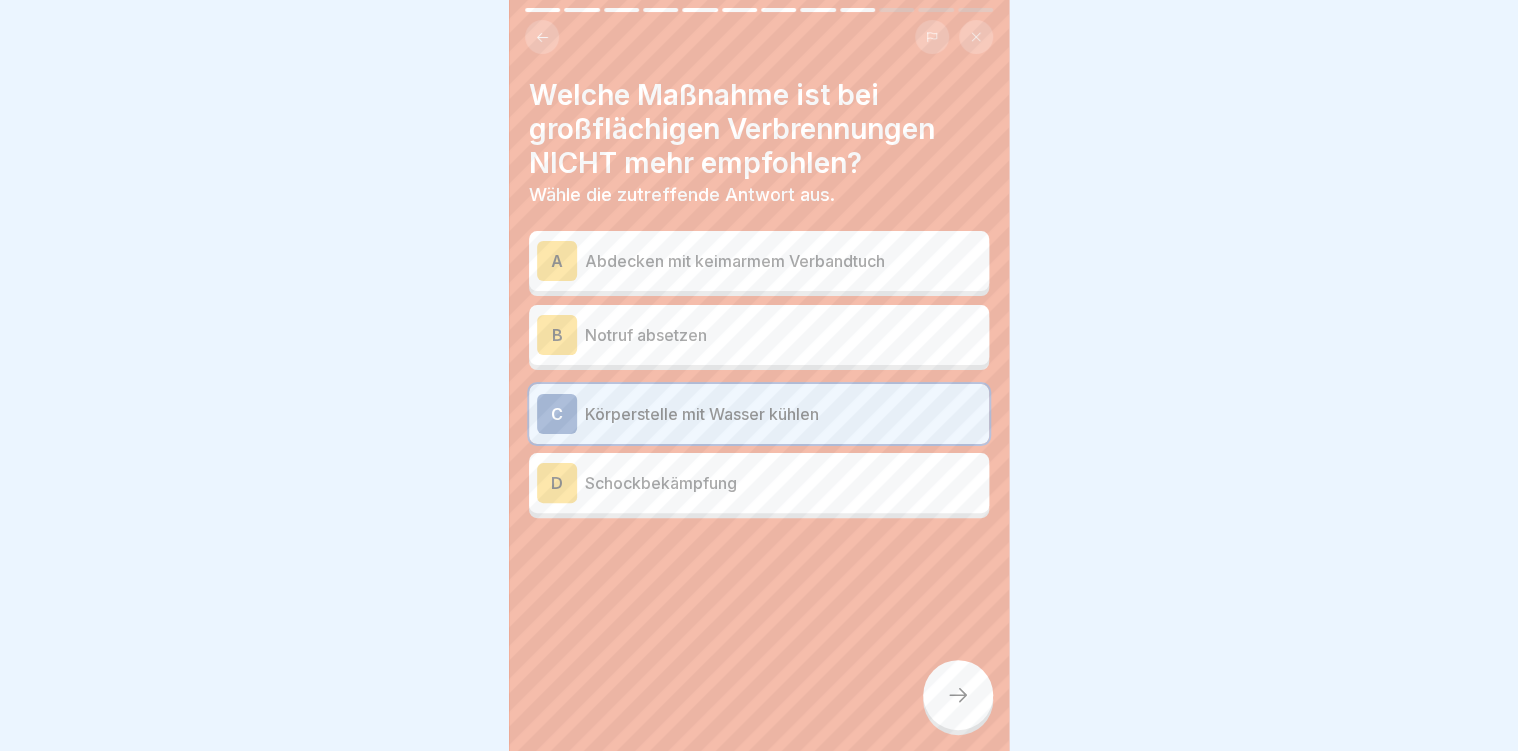 click at bounding box center (958, 695) 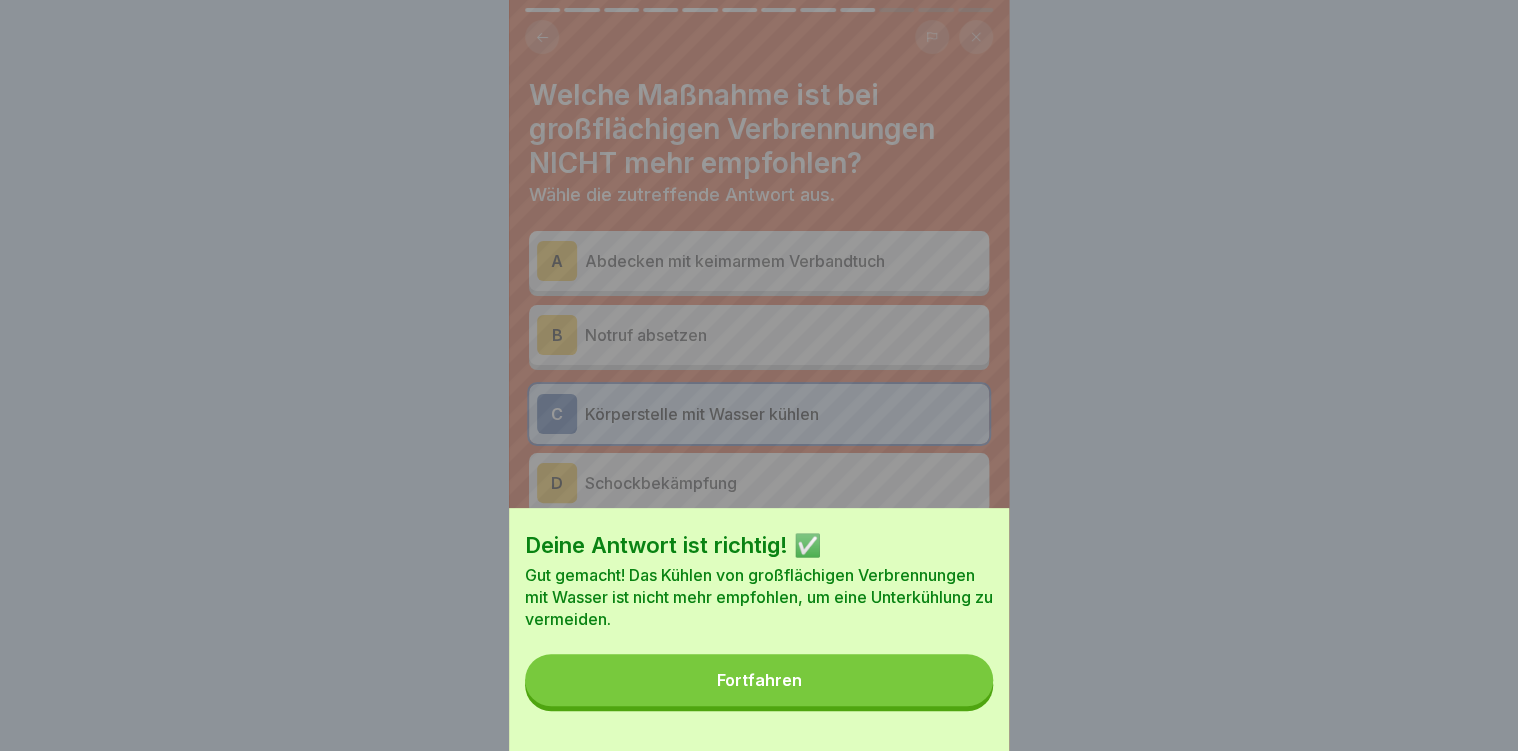 click on "Fortfahren" at bounding box center (759, 680) 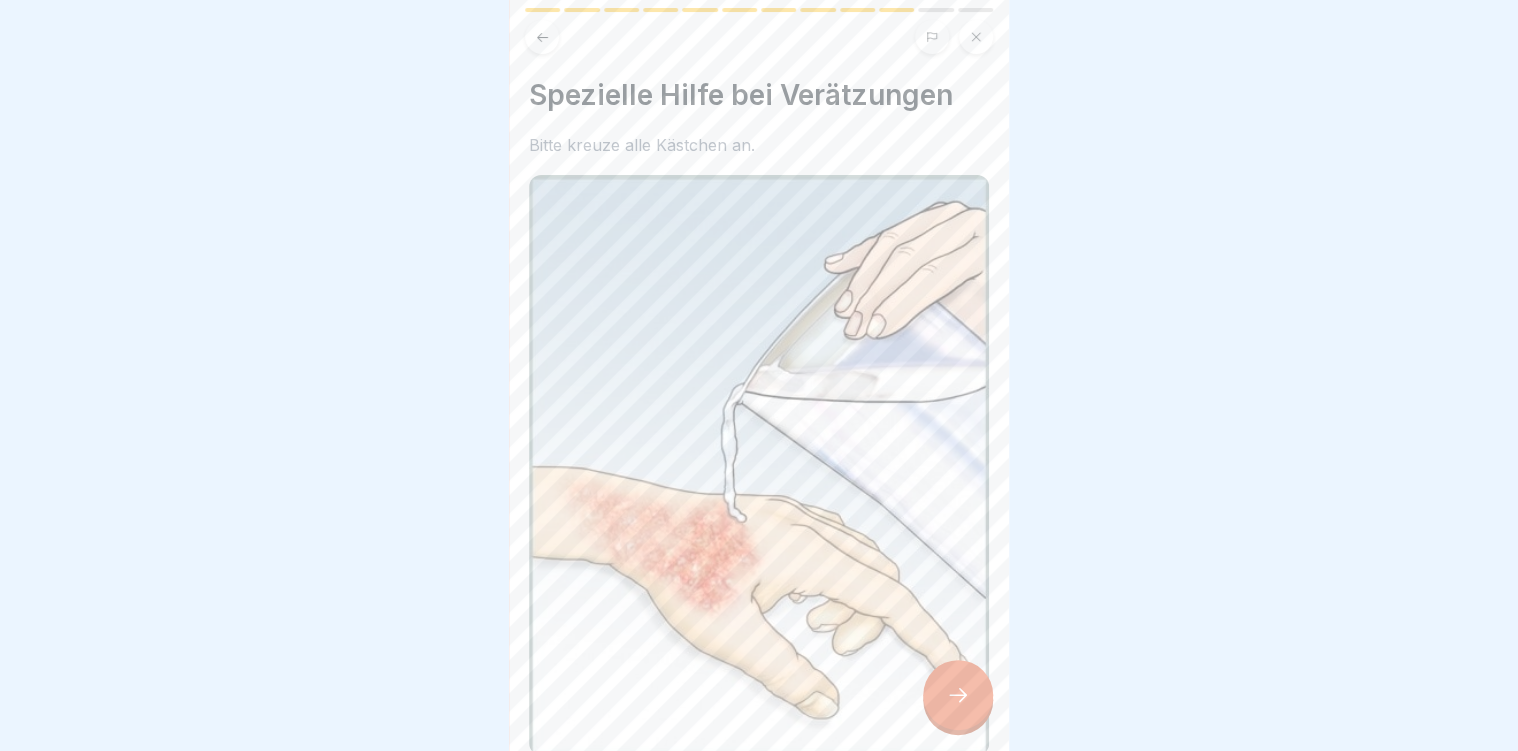 click 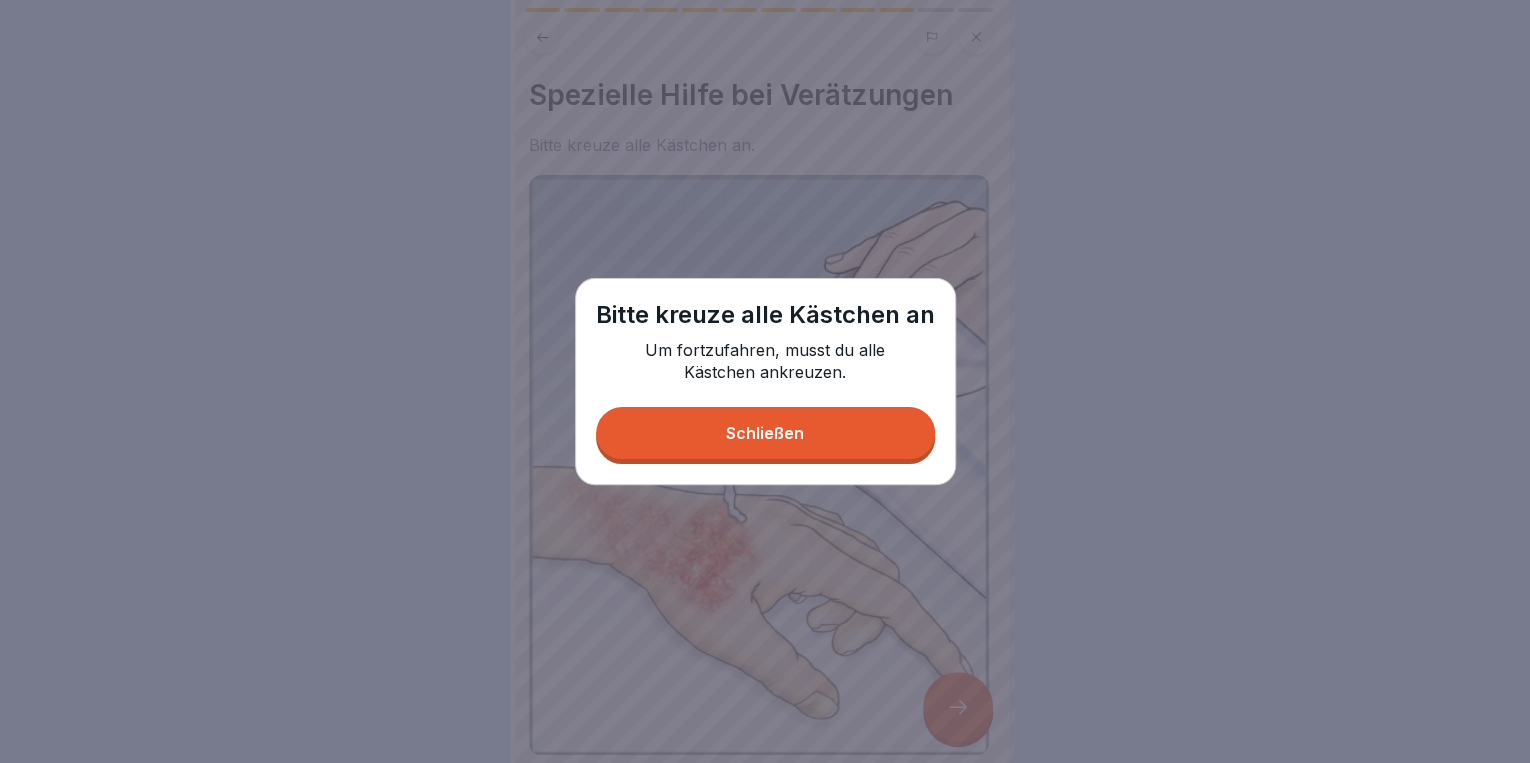 click on "Schließen" at bounding box center (765, 433) 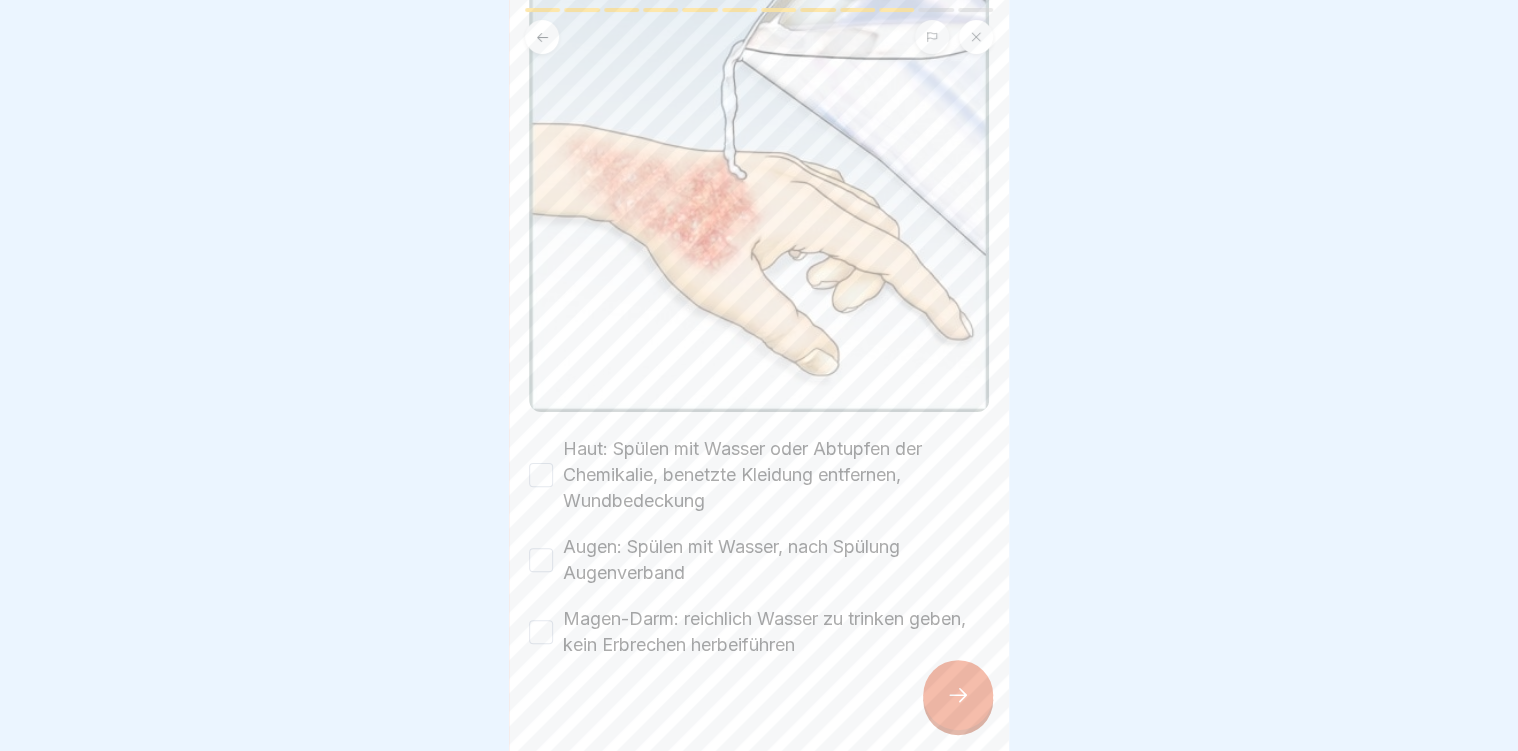 scroll, scrollTop: 354, scrollLeft: 0, axis: vertical 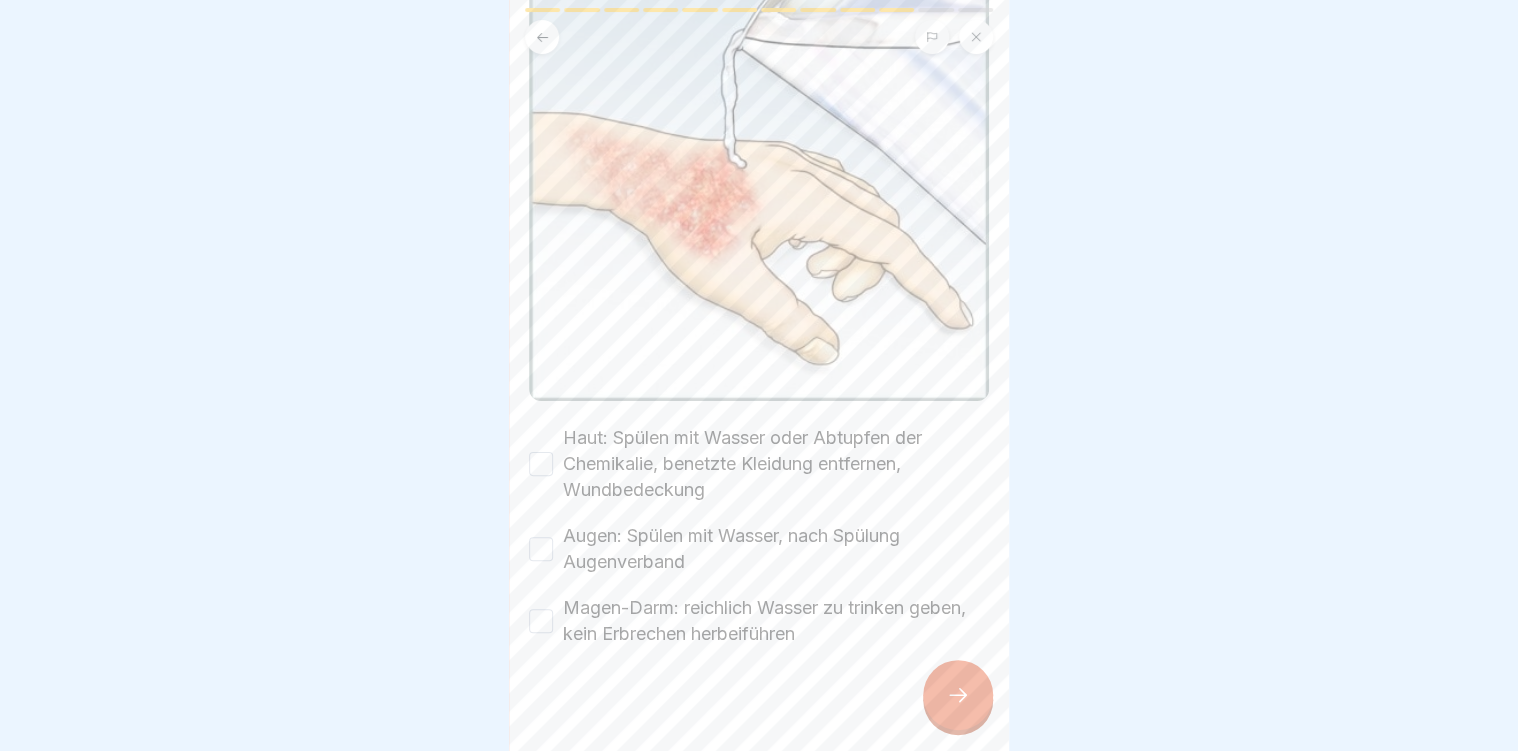 click on "Haut: Spülen mit Wasser oder Abtupfen der Chemikalie, benetzte Kleidung entfernen, Wundbedeckung" at bounding box center (541, 464) 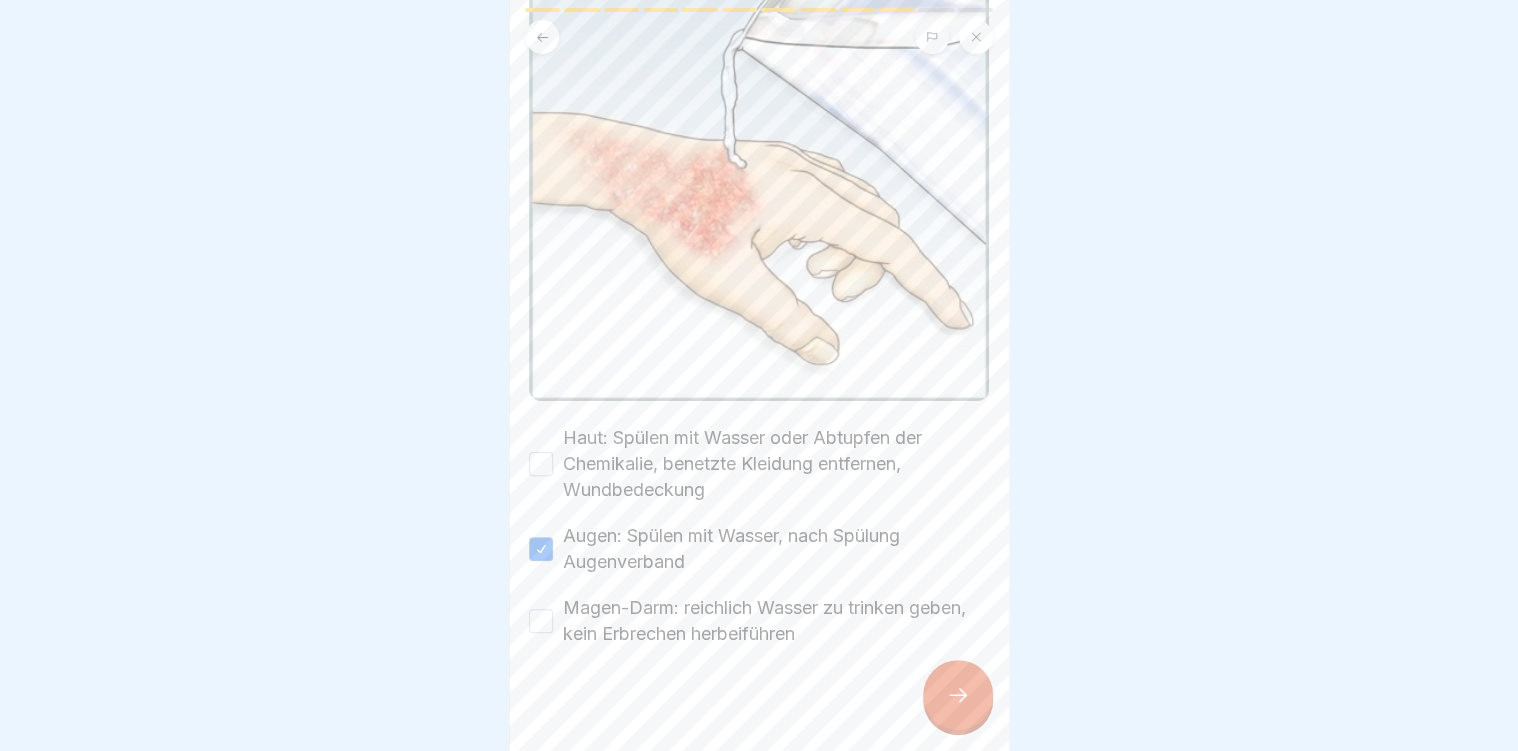 drag, startPoint x: 540, startPoint y: 608, endPoint x: 591, endPoint y: 610, distance: 51.0392 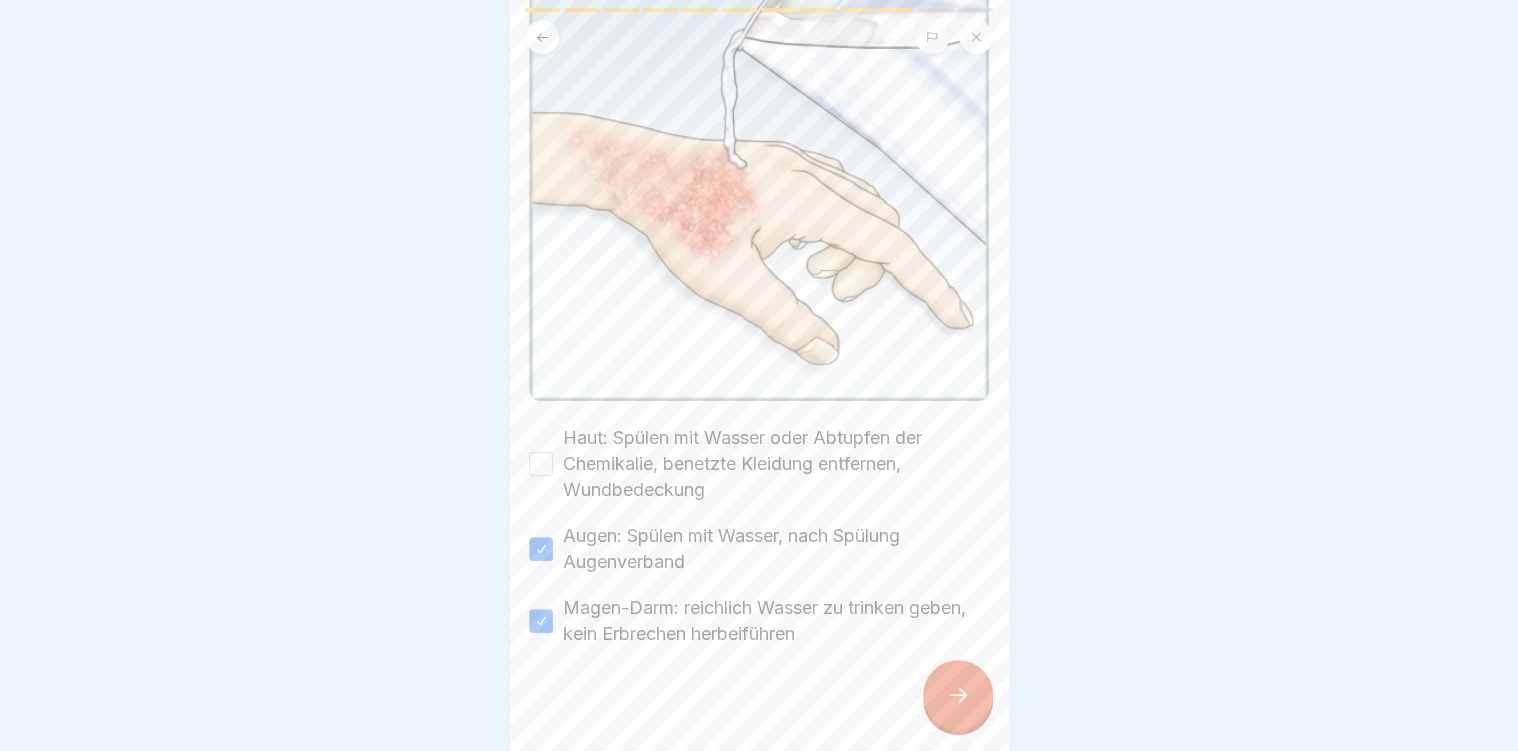 click on "Haut: Spülen mit Wasser oder Abtupfen der Chemikalie, benetzte Kleidung entfernen, Wundbedeckung" at bounding box center [541, 464] 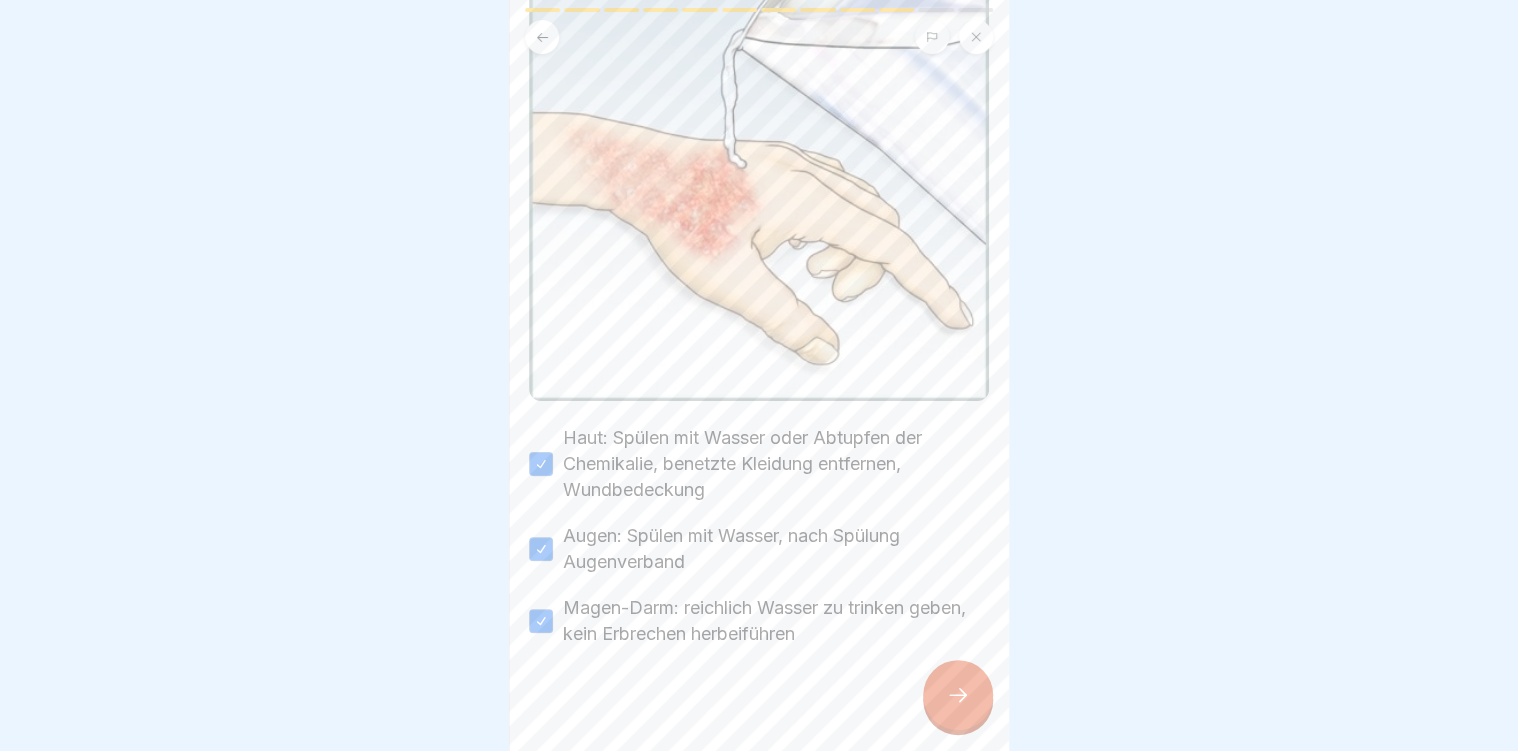 click at bounding box center [958, 695] 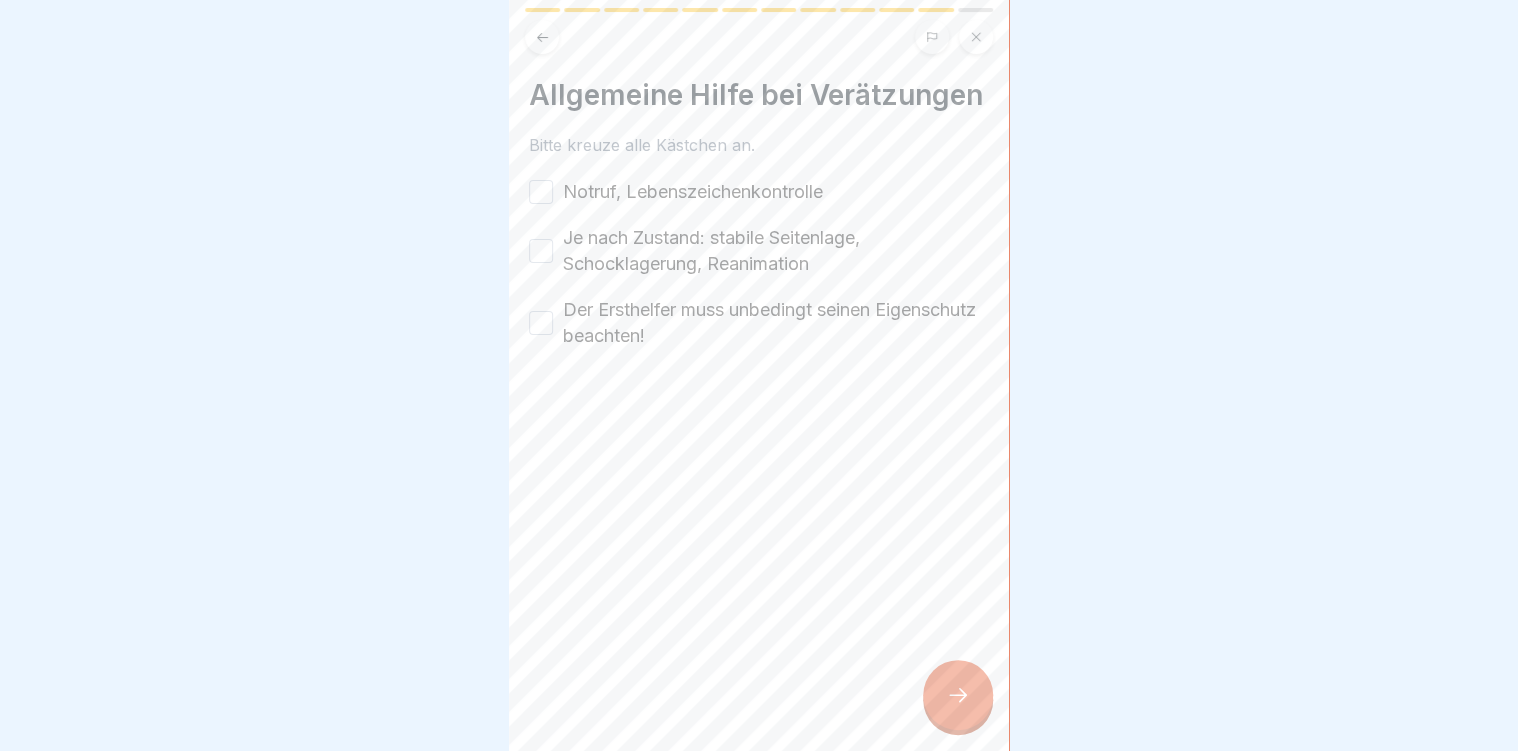 click on "Notruf, Lebenszeichenkontrolle" at bounding box center (541, 192) 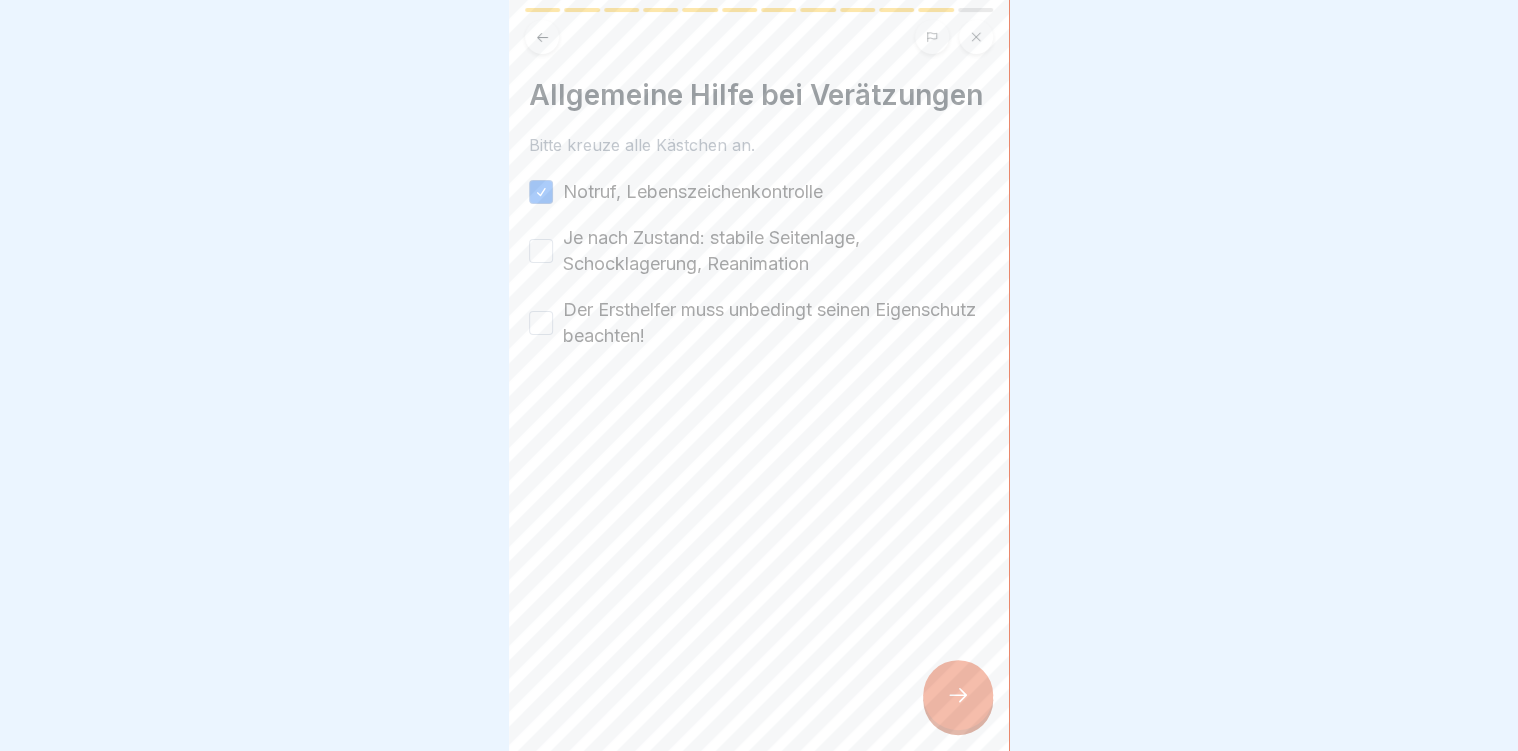 click on "Je nach Zustand: stabile Seitenlage, Schocklagerung, Reanimation" at bounding box center (541, 251) 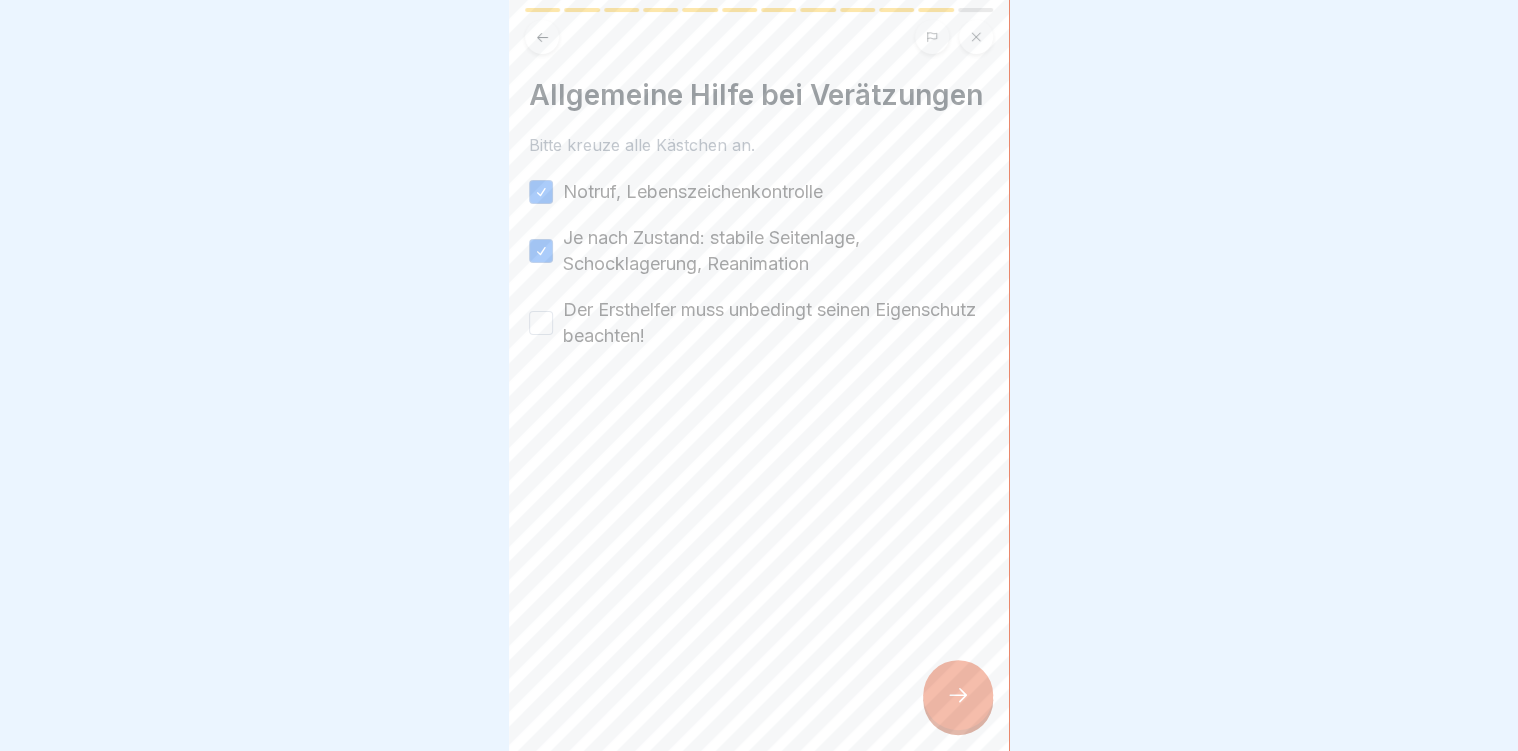 click on "Der Ersthelfer muss unbedingt seinen Eigenschutz beachten!" at bounding box center [541, 323] 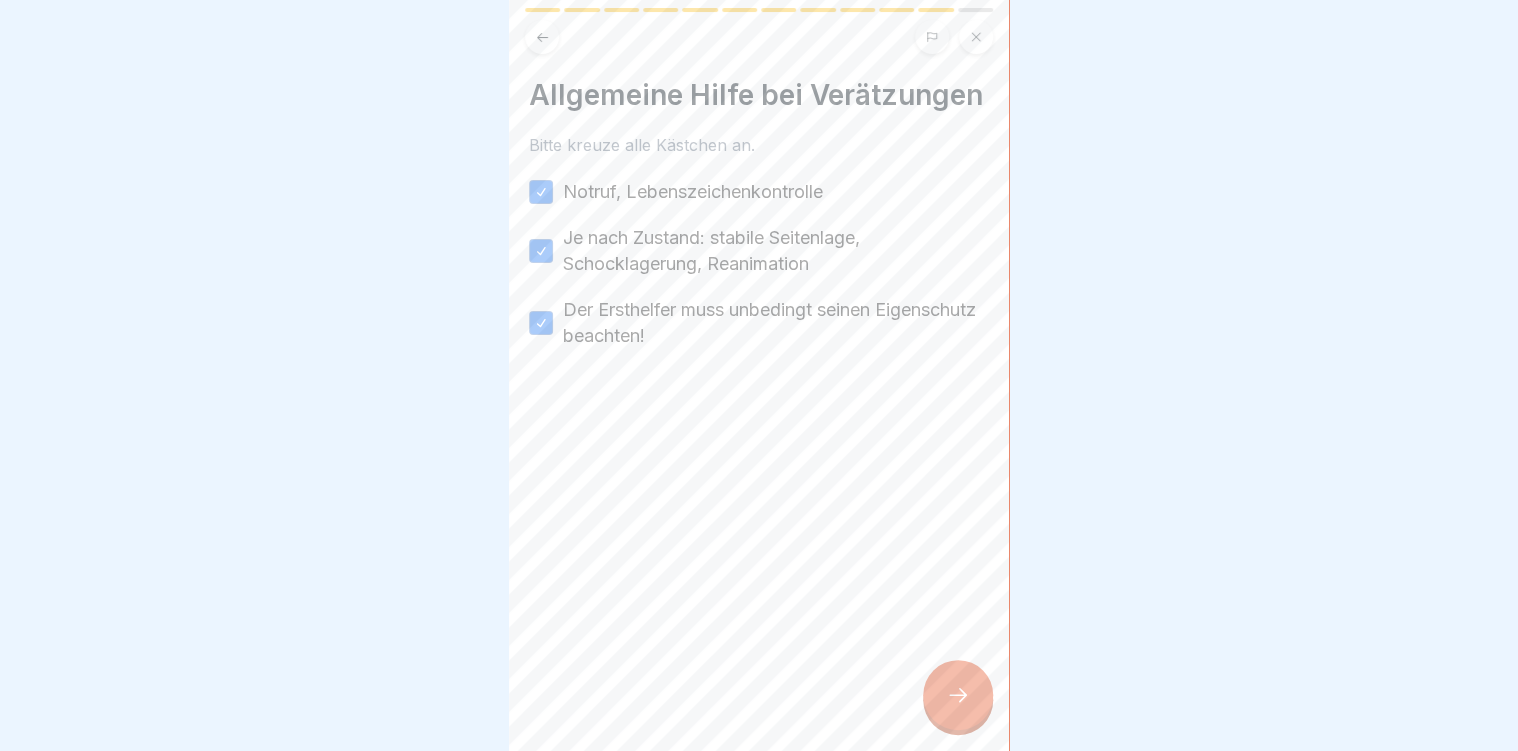 click 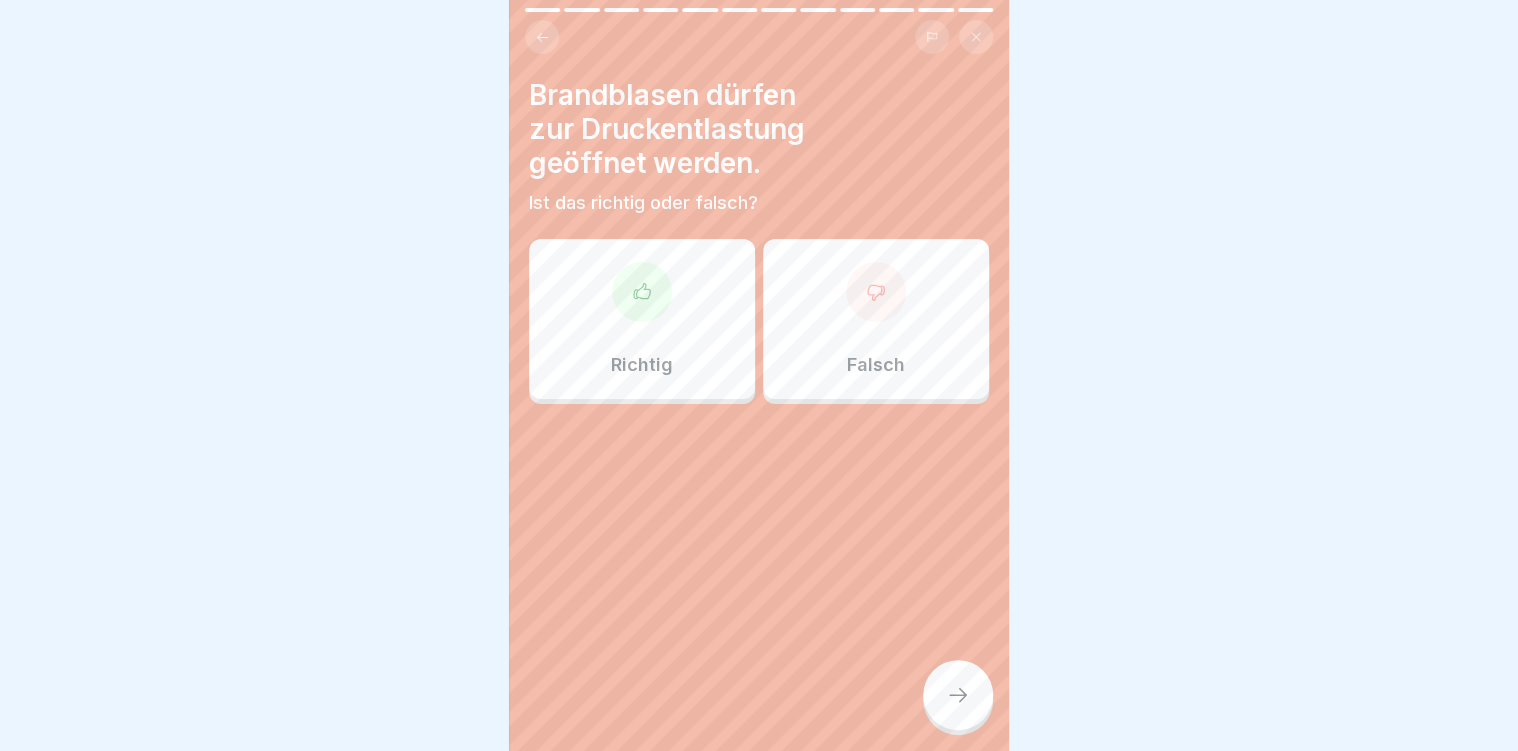 click on "Falsch" at bounding box center (876, 365) 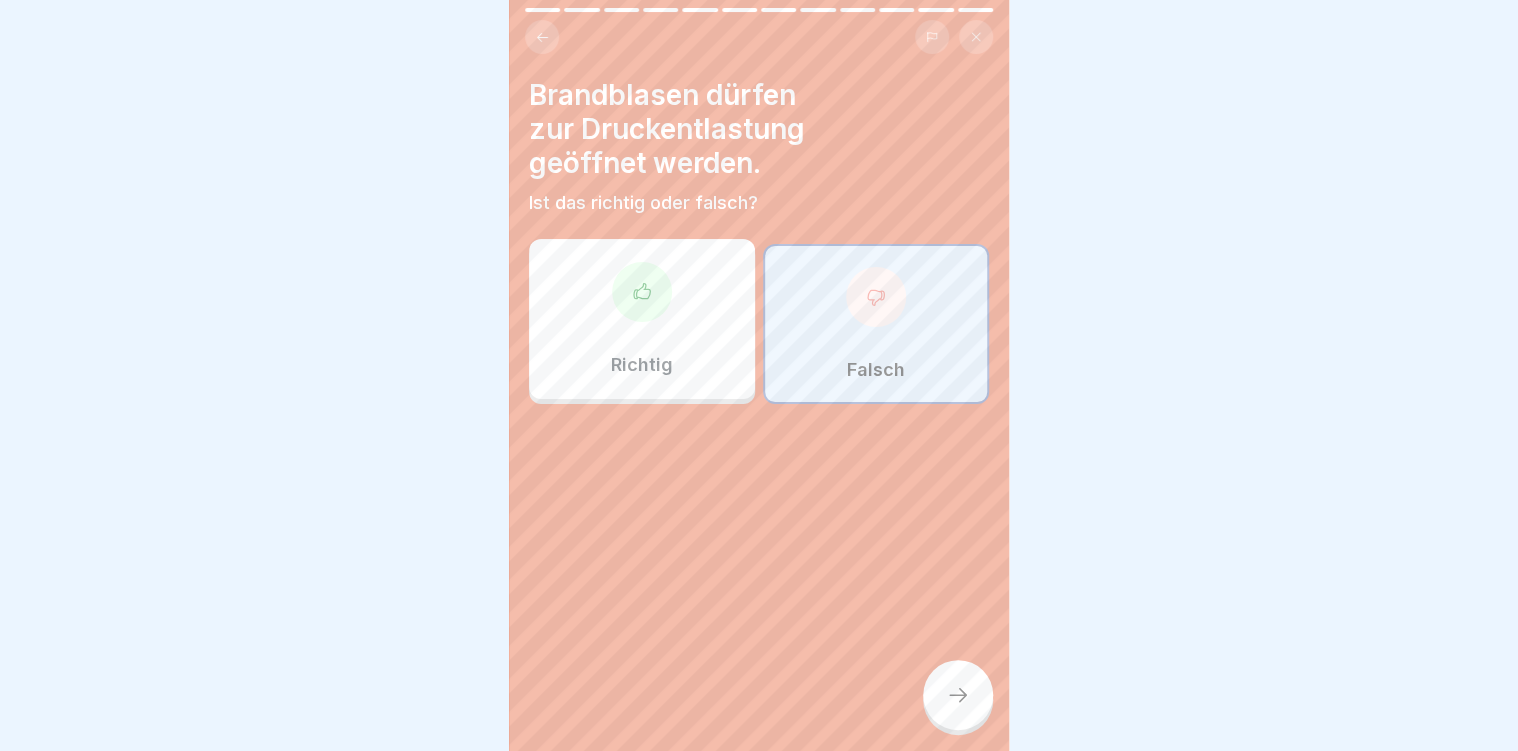 click at bounding box center (958, 695) 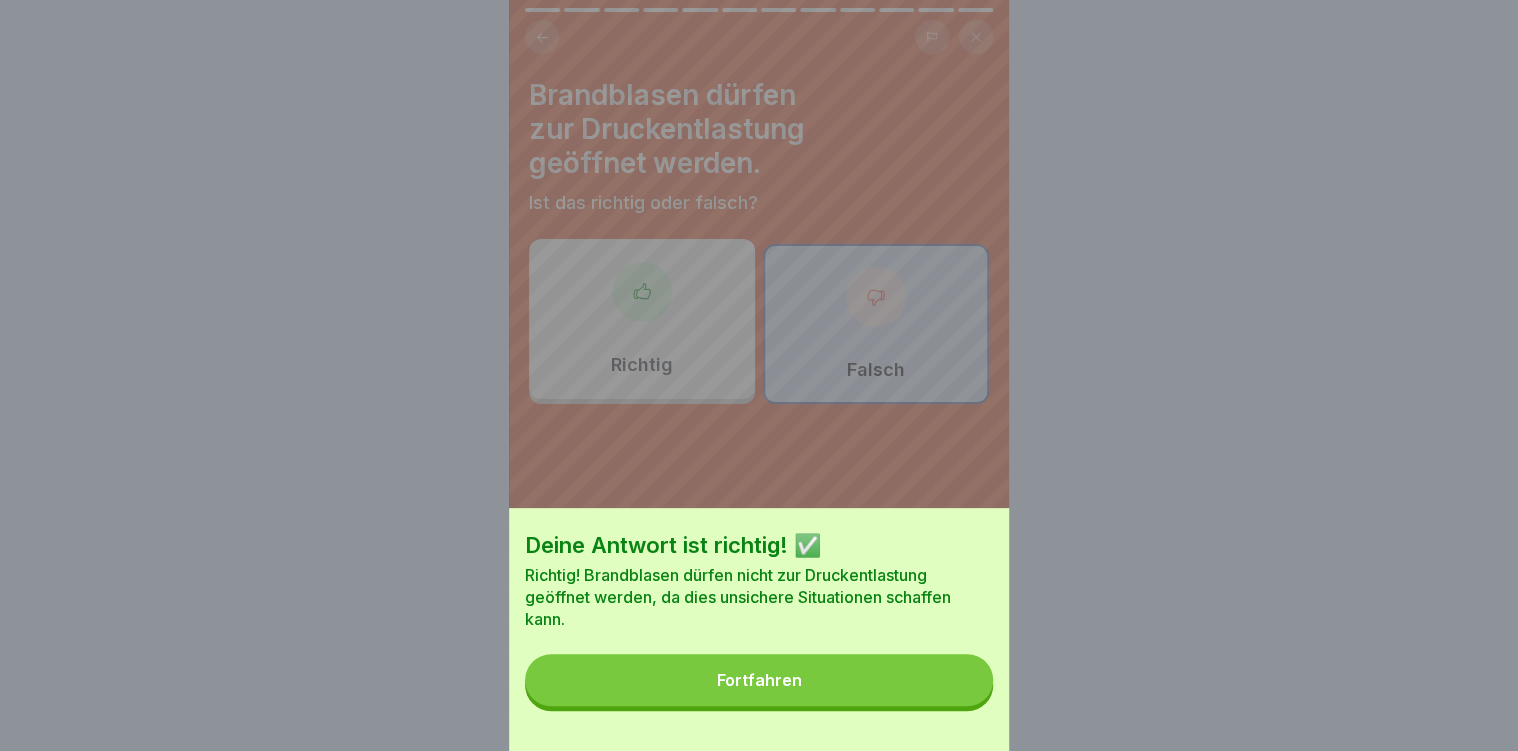click on "Fortfahren" at bounding box center (759, 680) 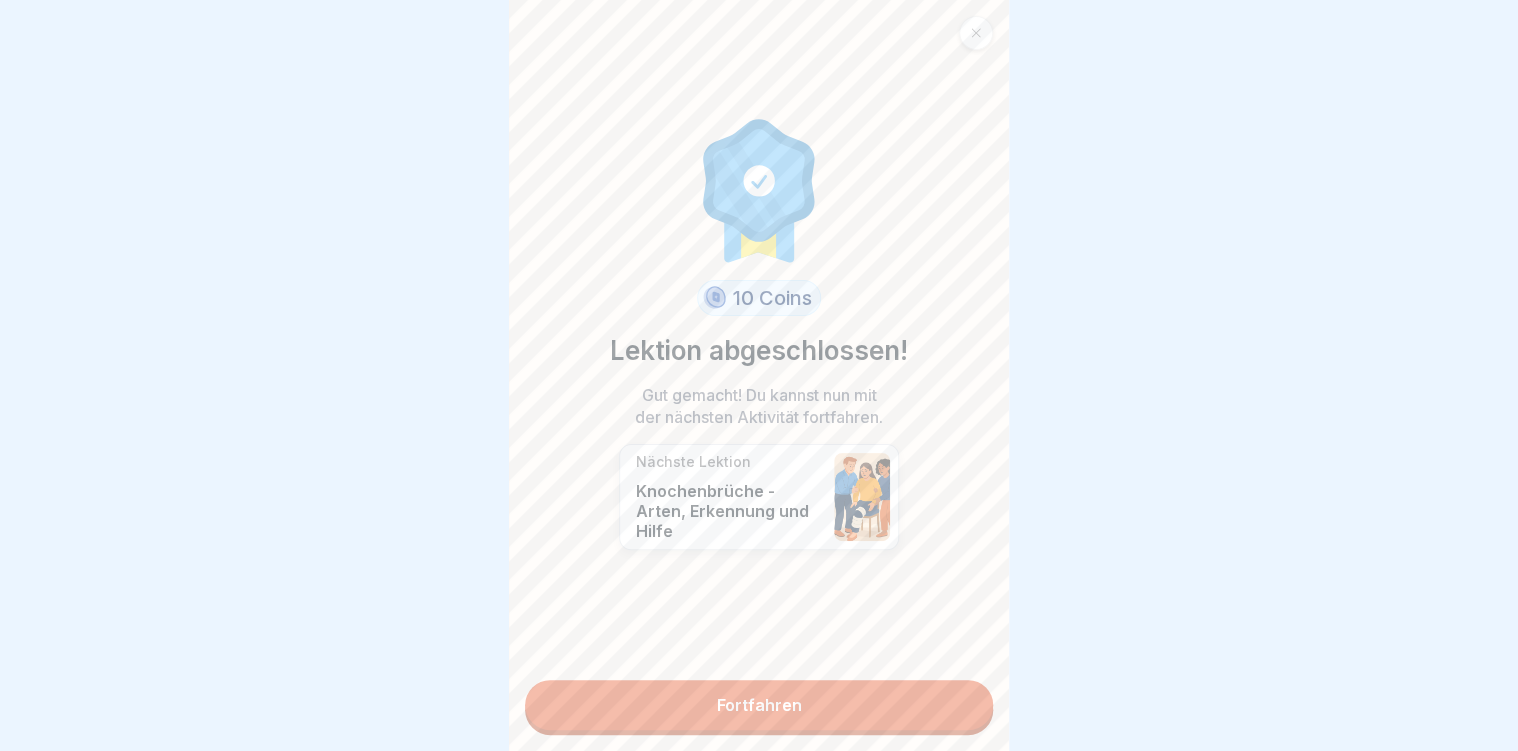 click on "Fortfahren" at bounding box center (759, 705) 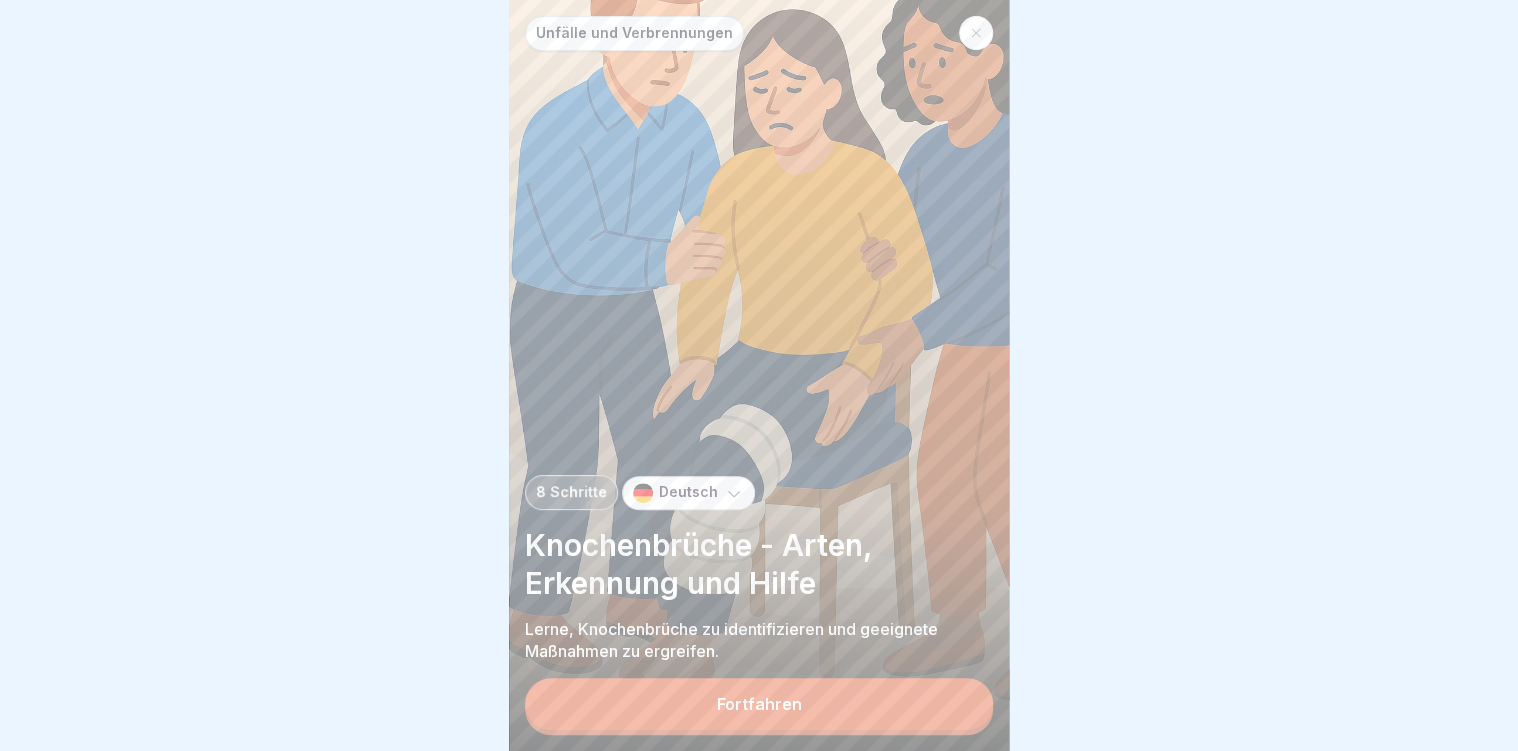 click on "Fortfahren" at bounding box center (759, 704) 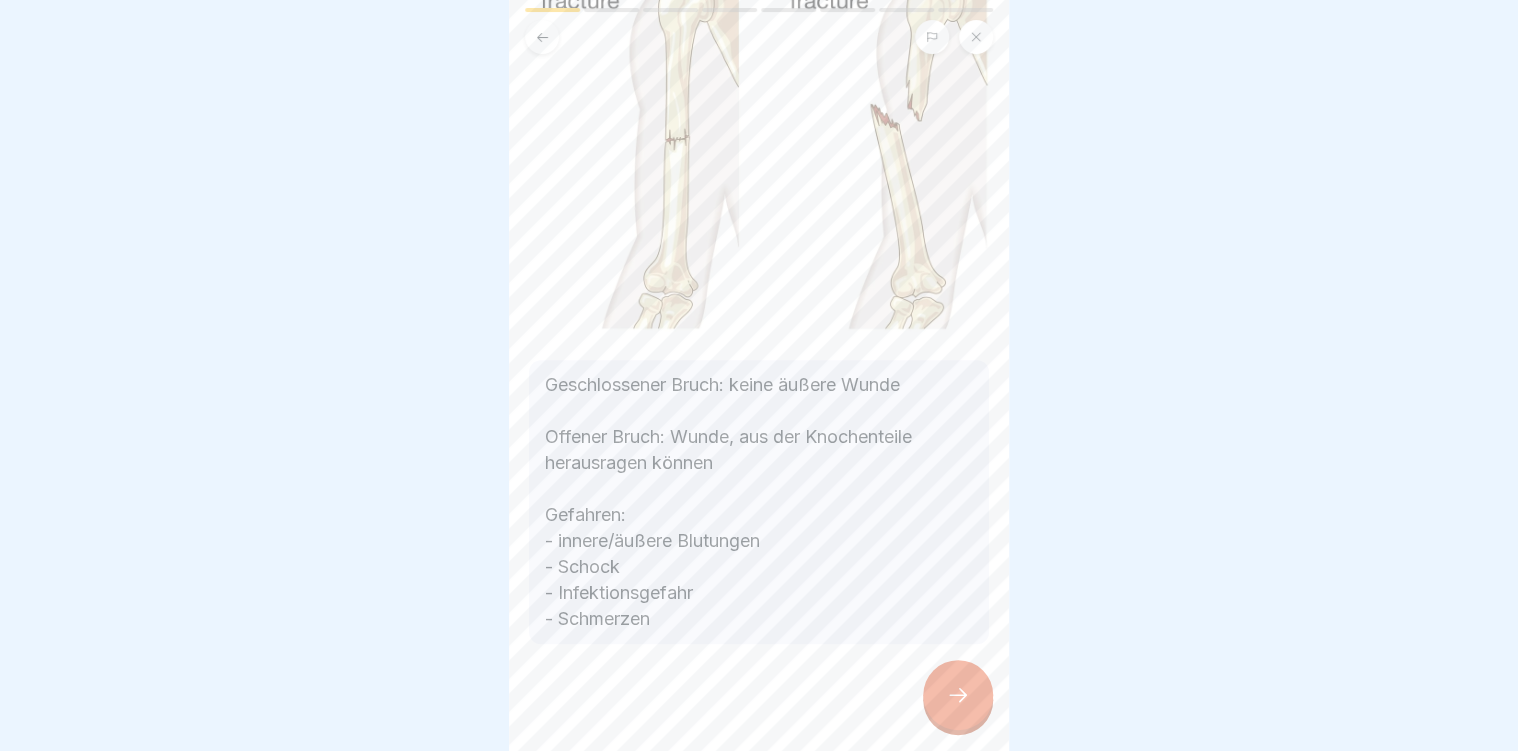 scroll, scrollTop: 245, scrollLeft: 0, axis: vertical 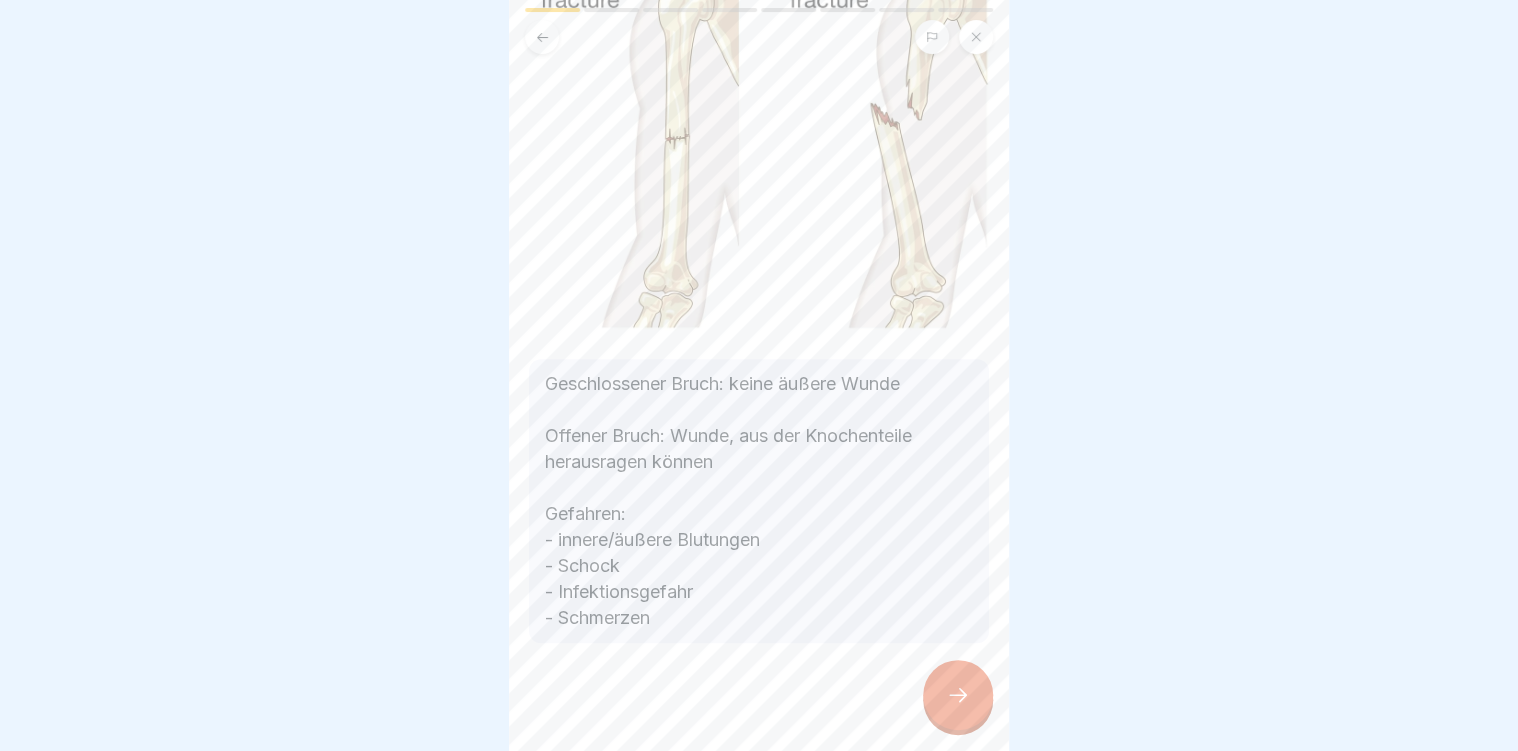 click at bounding box center (958, 695) 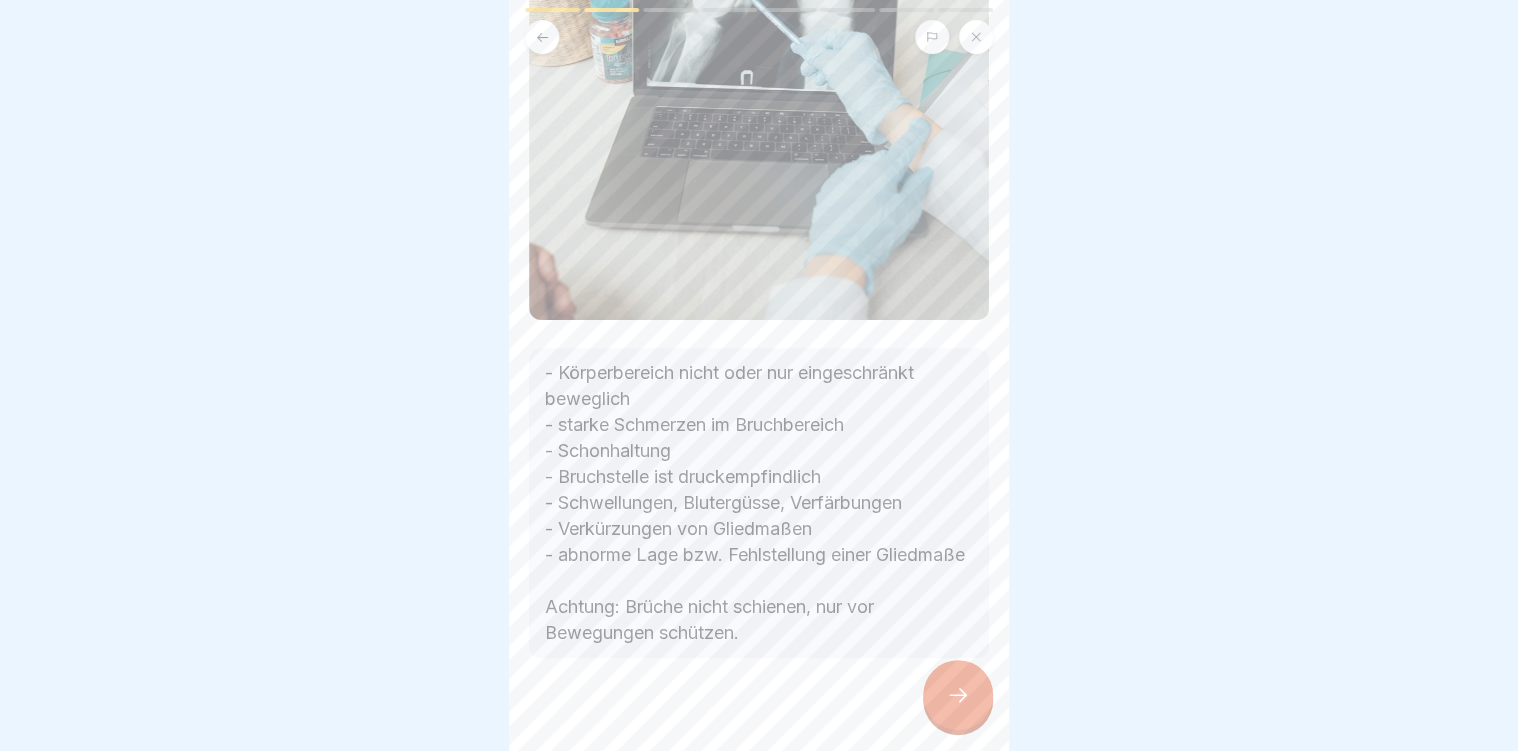 scroll, scrollTop: 320, scrollLeft: 0, axis: vertical 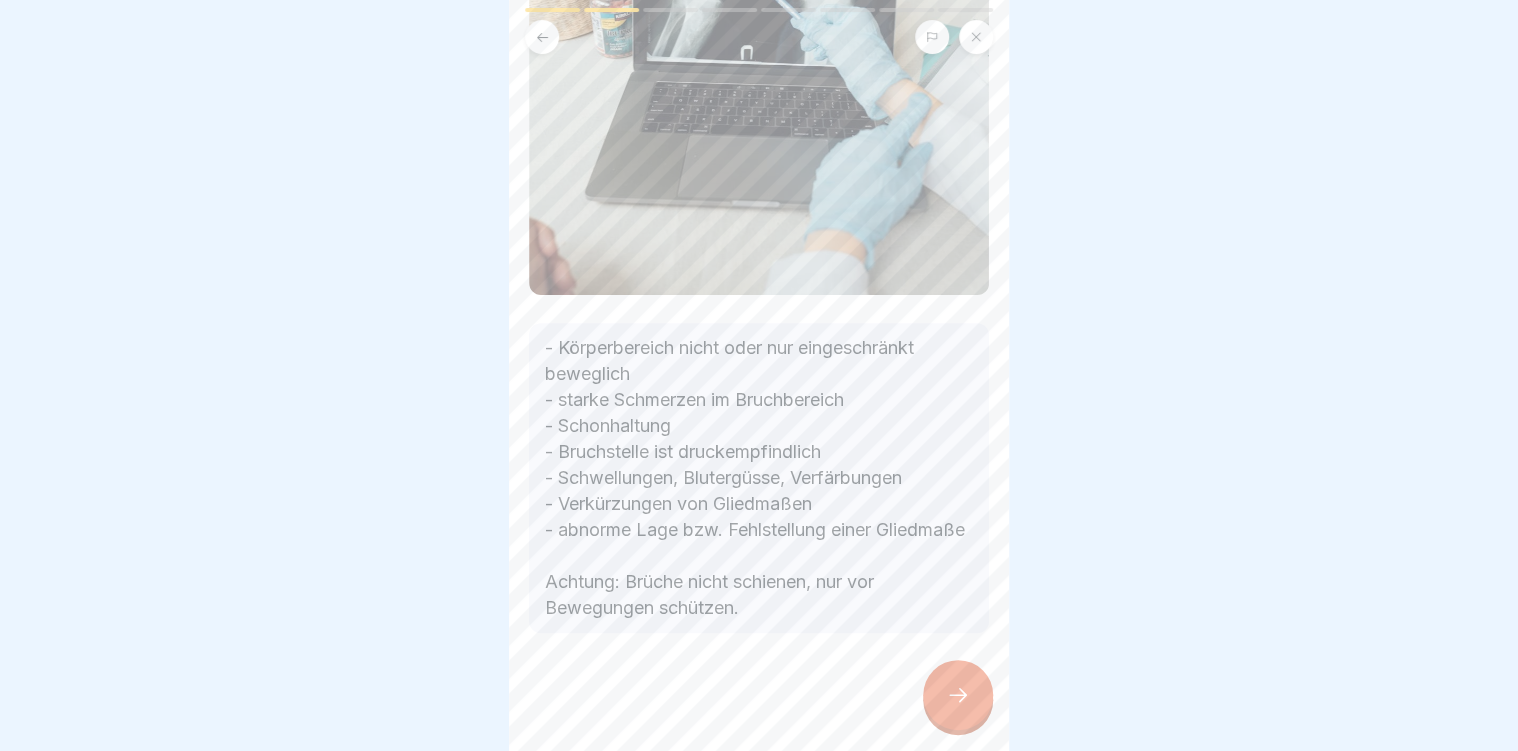 click 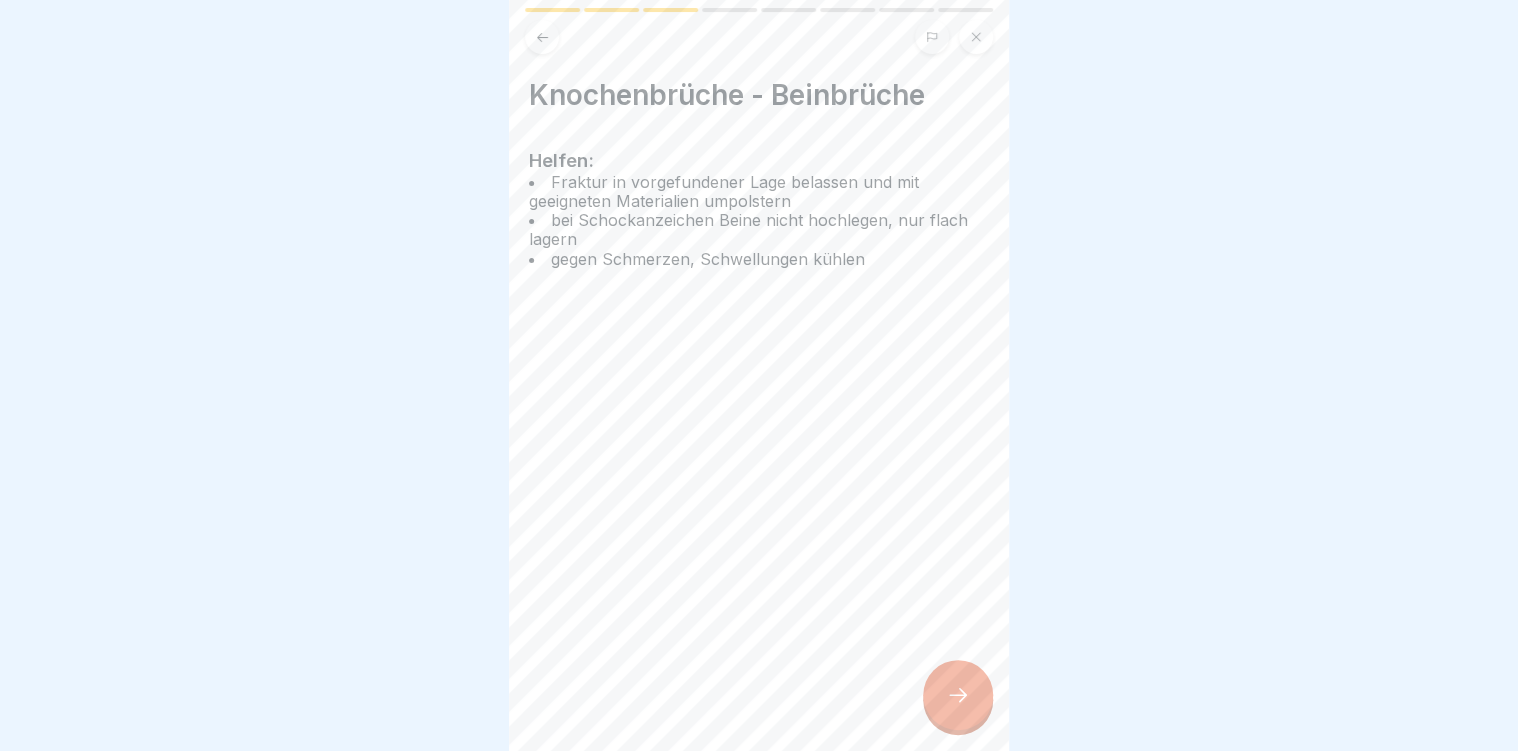 click 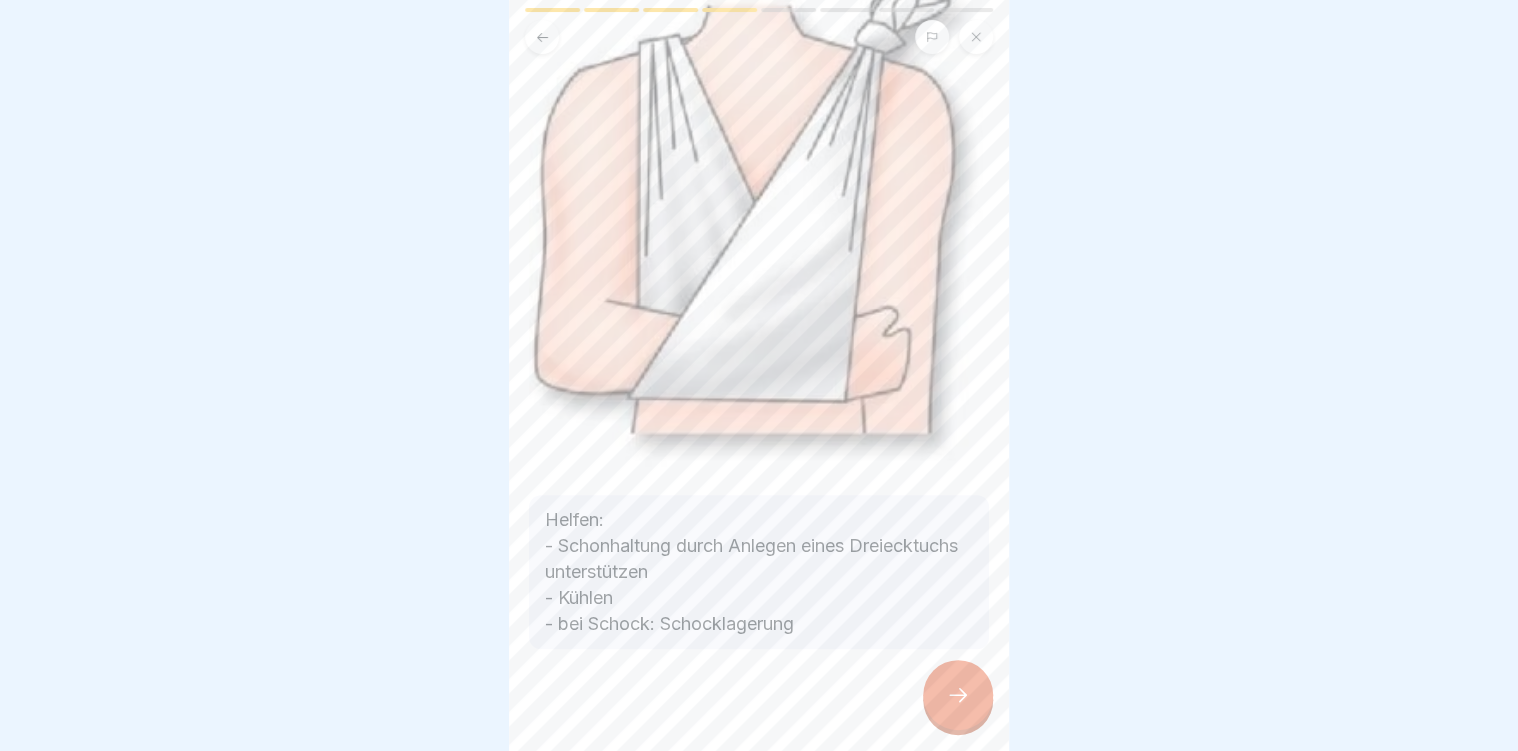 scroll, scrollTop: 192, scrollLeft: 0, axis: vertical 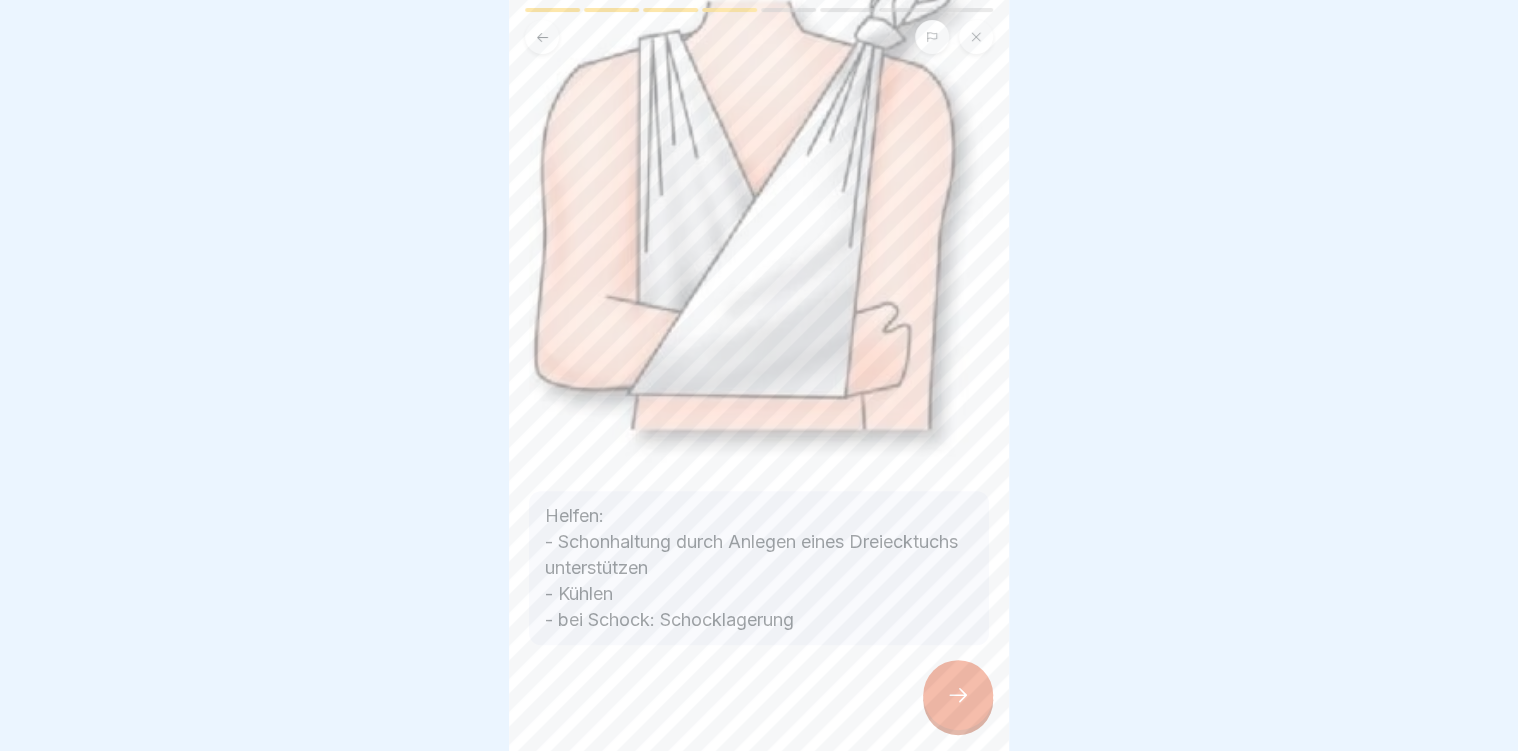 click at bounding box center (958, 695) 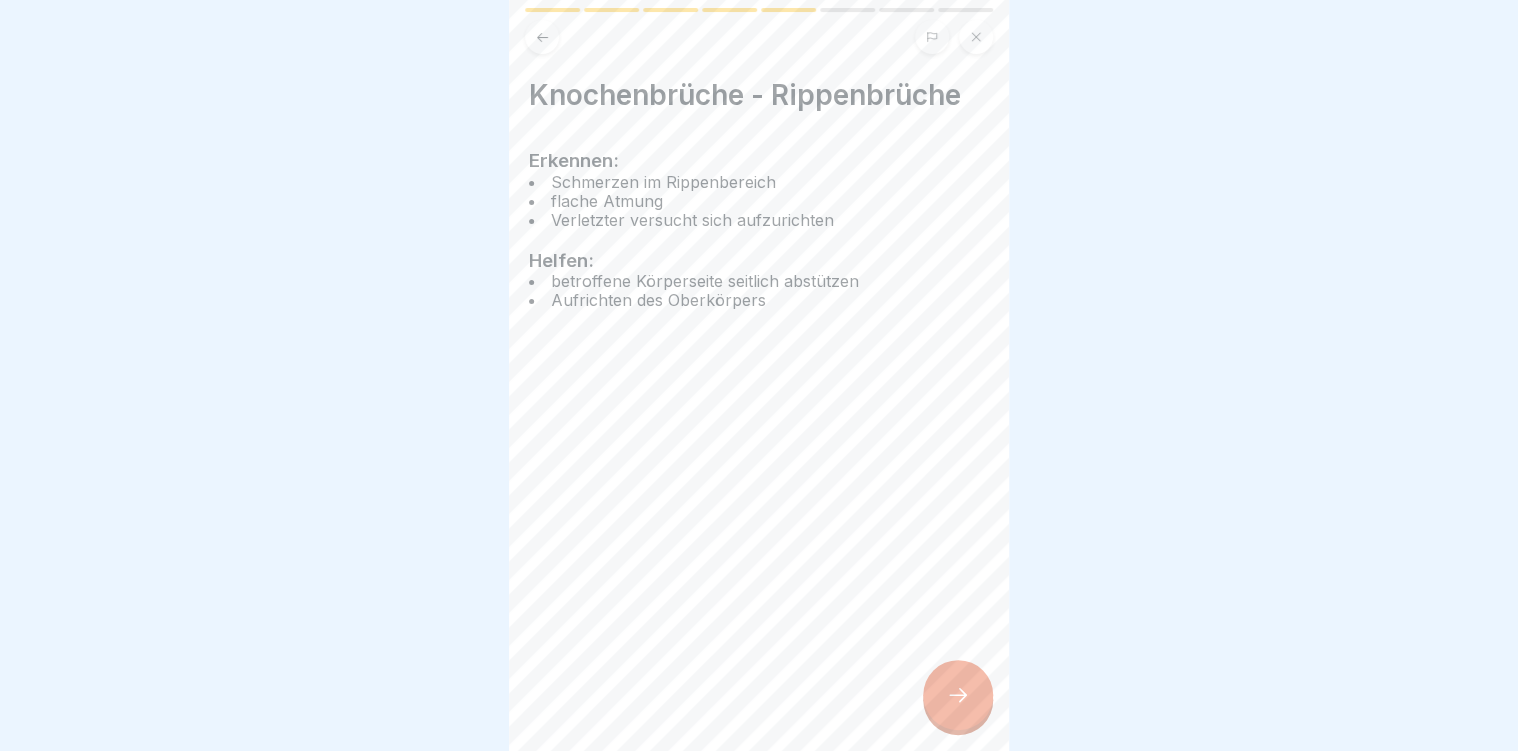 click at bounding box center [958, 695] 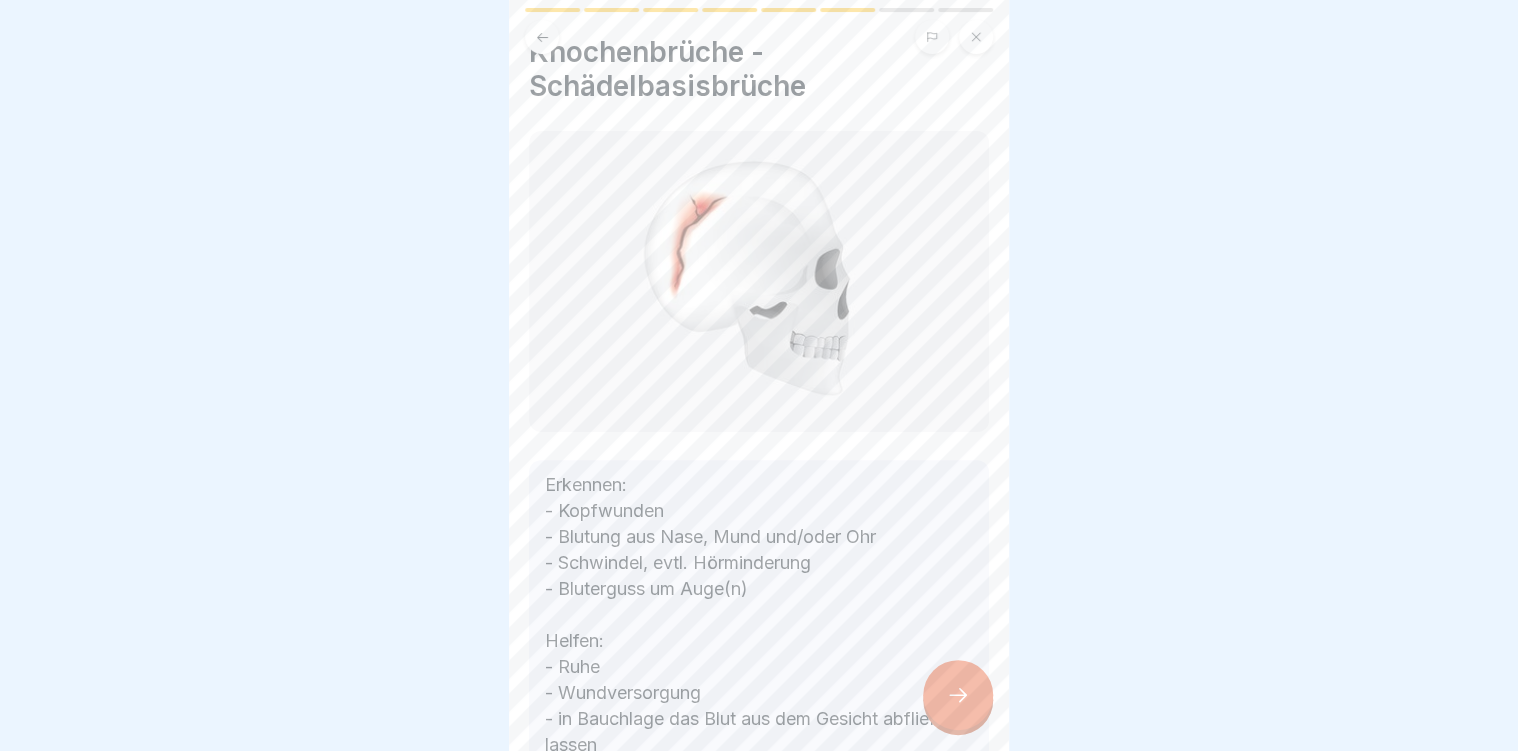 scroll, scrollTop: 80, scrollLeft: 0, axis: vertical 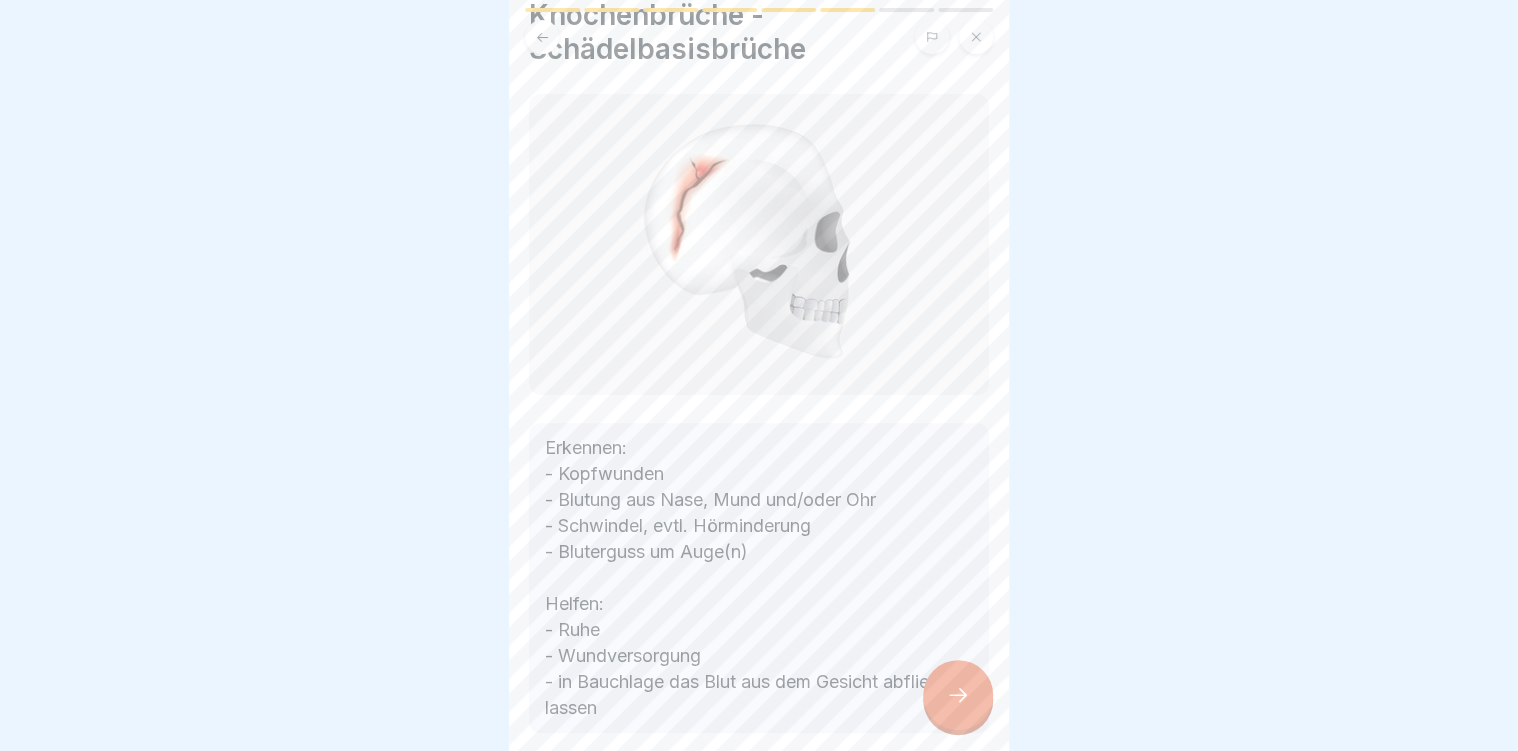 click at bounding box center (958, 695) 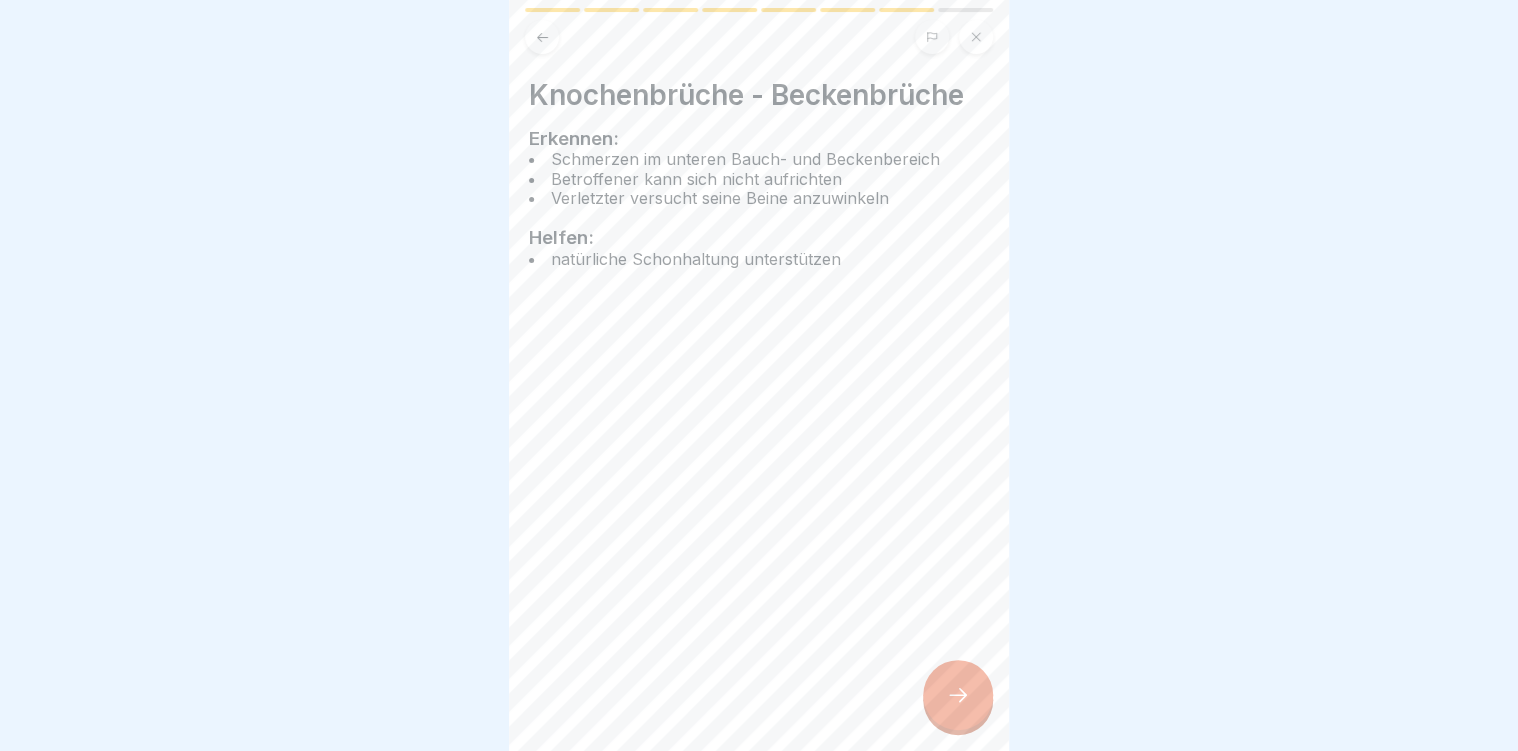 scroll, scrollTop: 0, scrollLeft: 0, axis: both 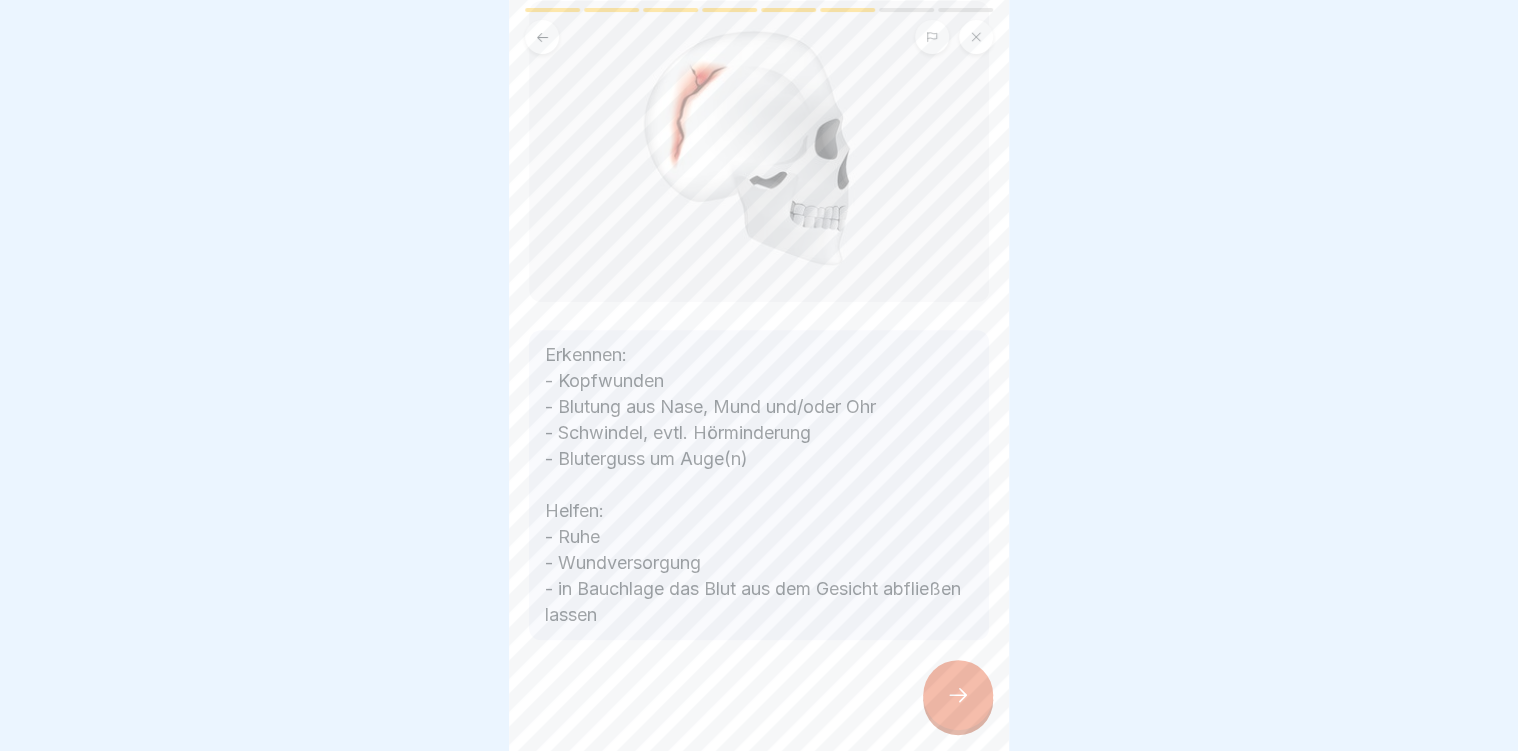 click at bounding box center (958, 695) 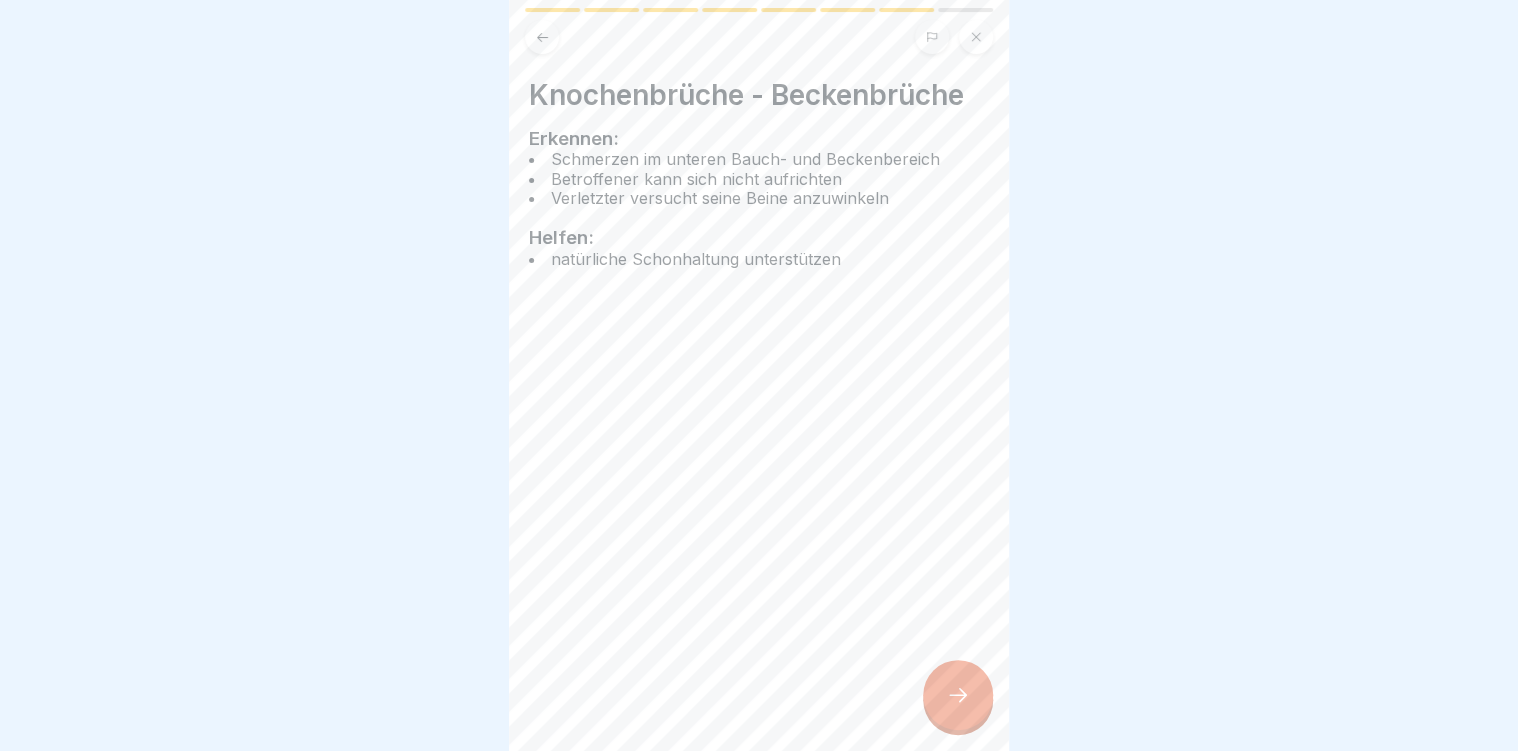 click at bounding box center [542, 37] 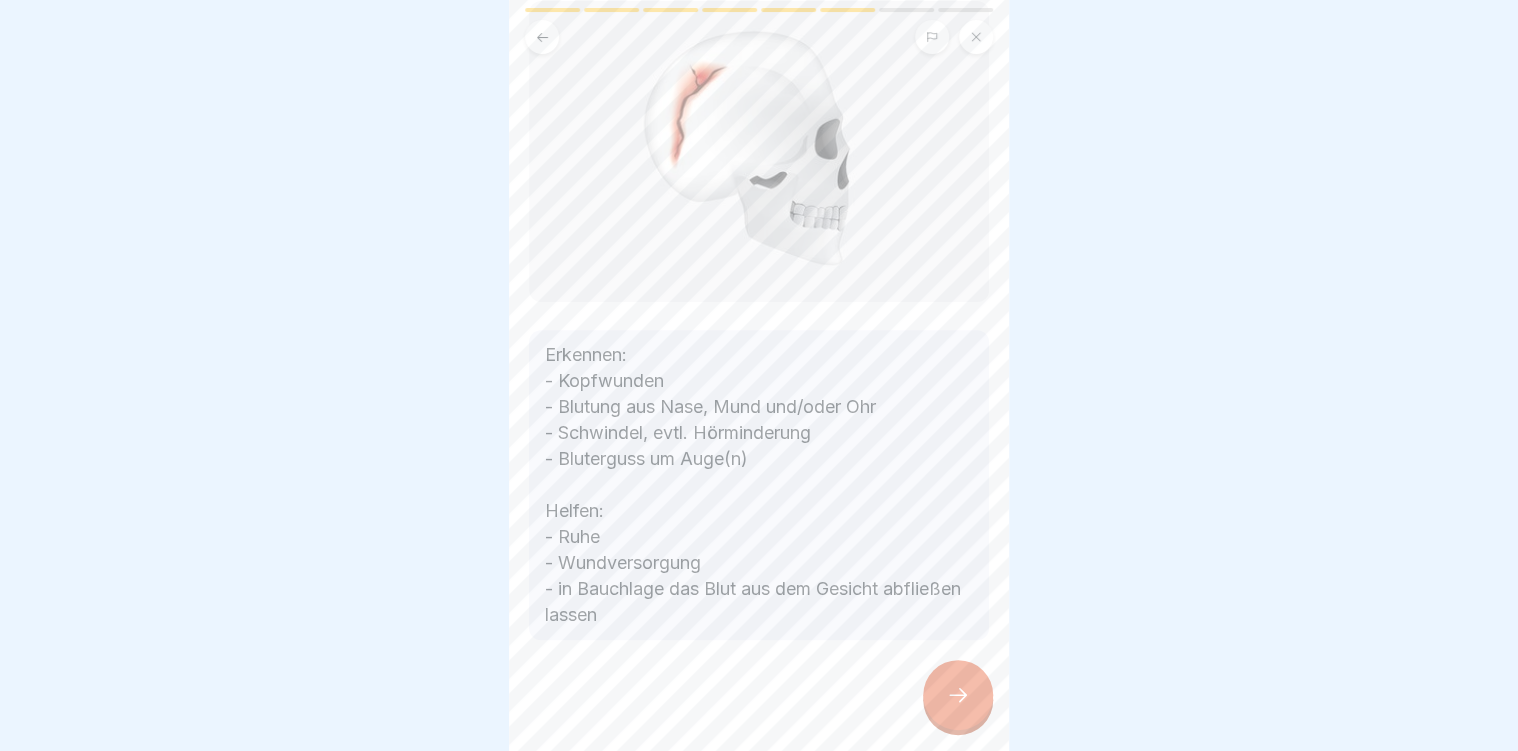 click at bounding box center [958, 695] 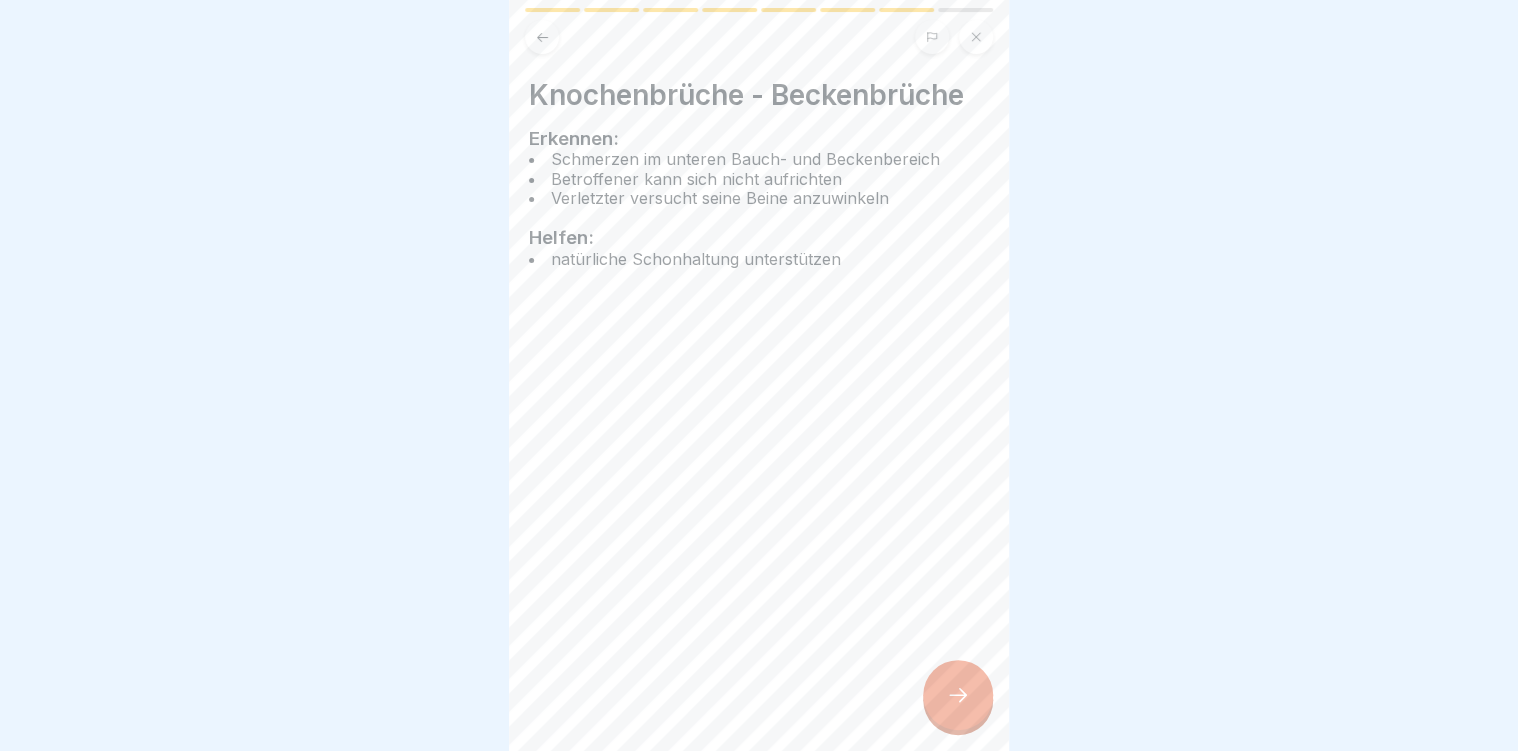 scroll, scrollTop: 0, scrollLeft: 0, axis: both 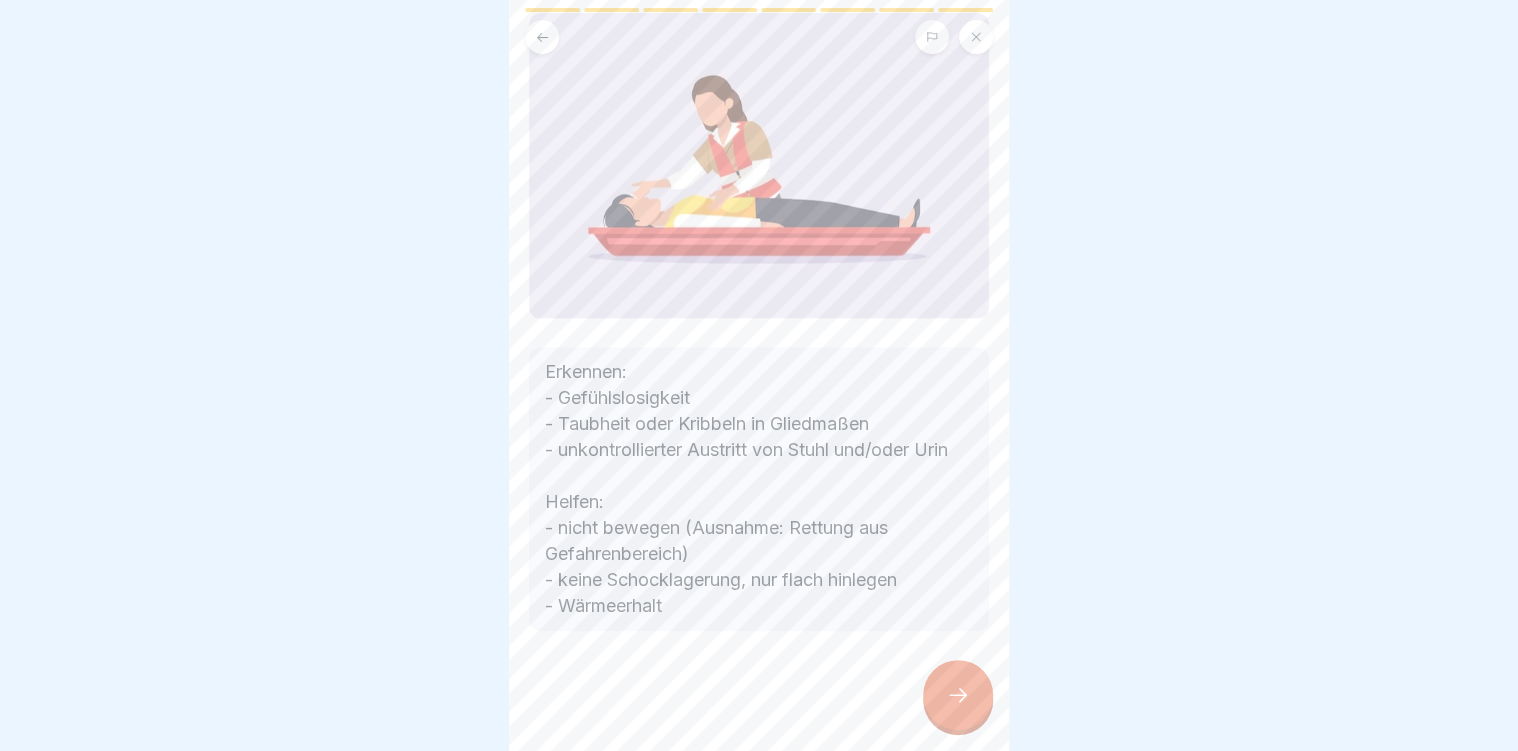 click at bounding box center (958, 695) 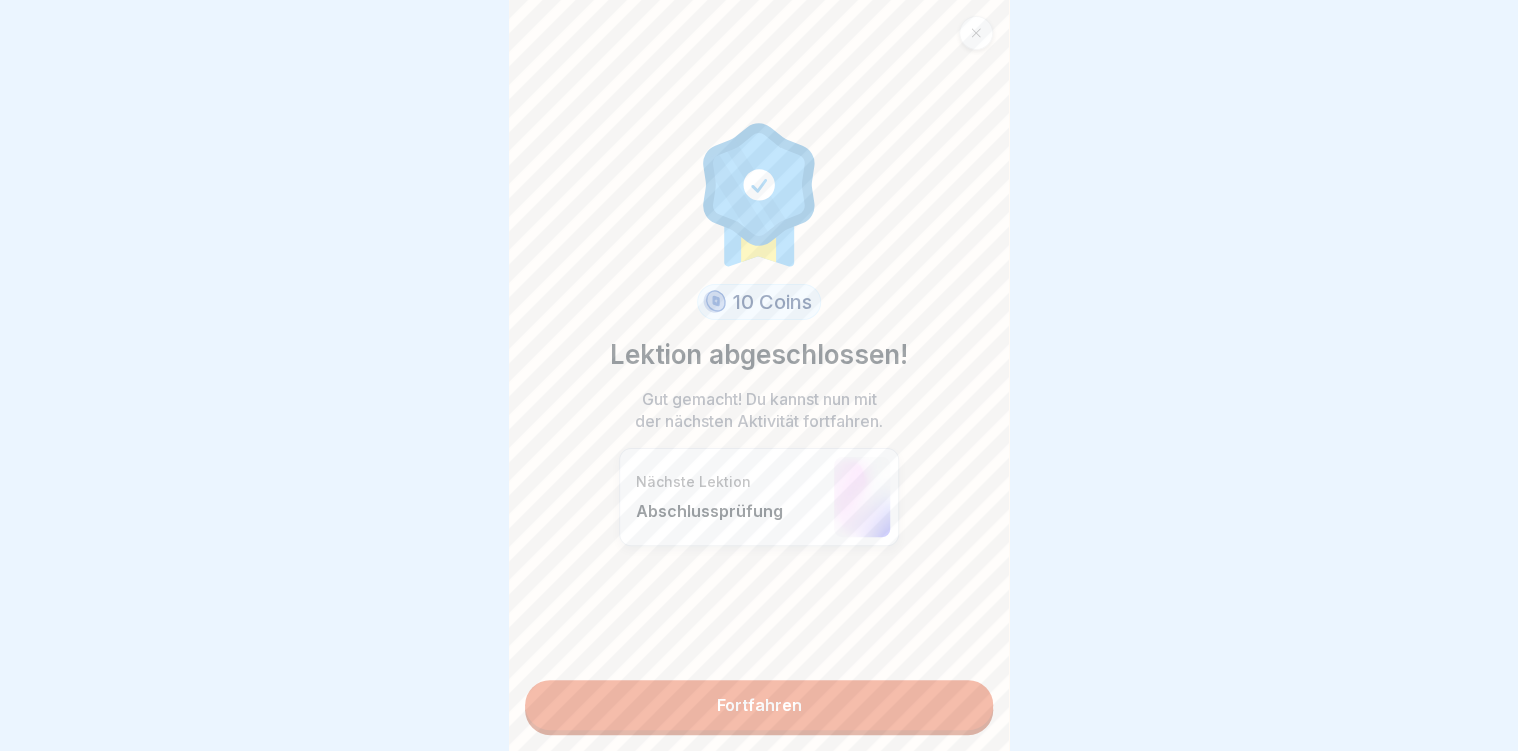 click on "Fortfahren" at bounding box center (759, 705) 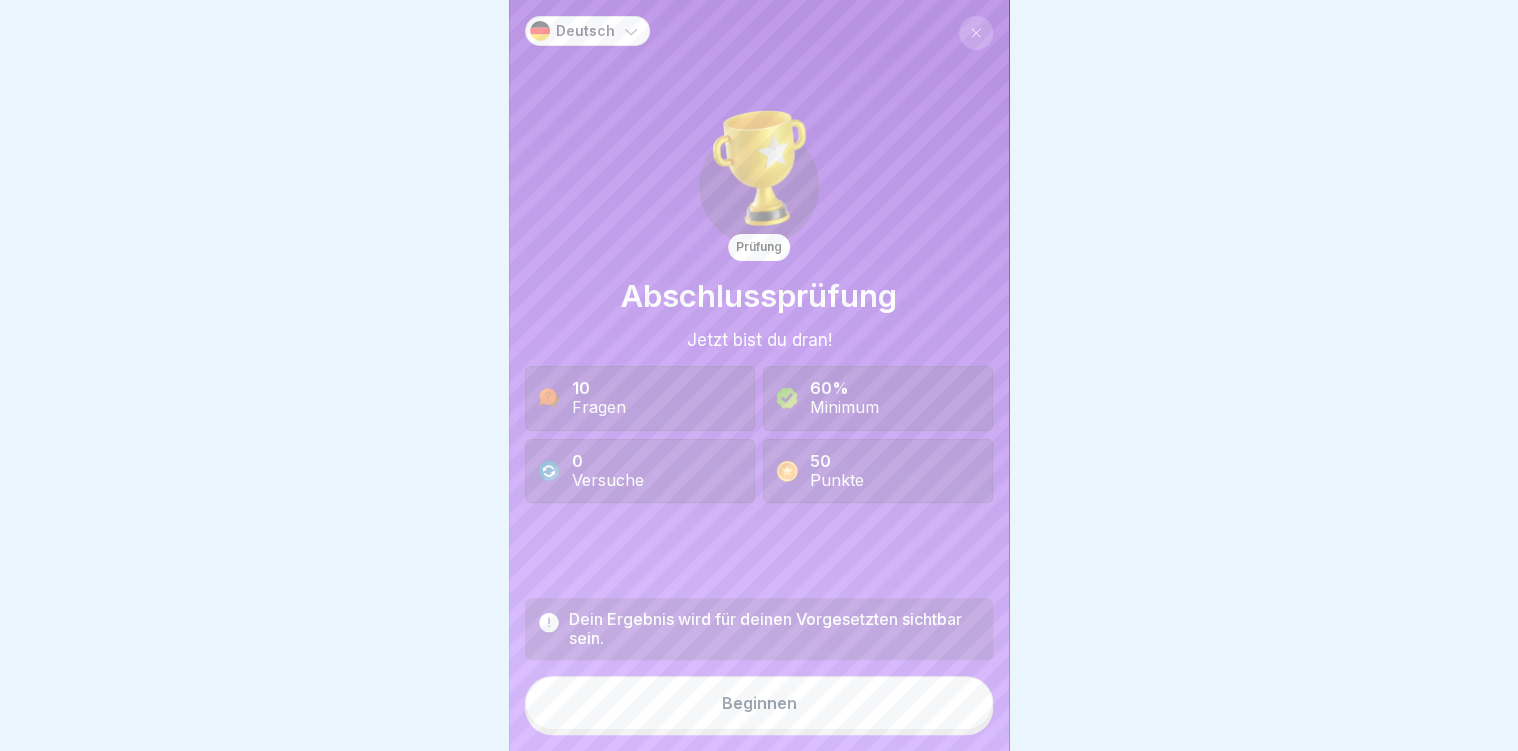 click on "Beginnen" at bounding box center [759, 703] 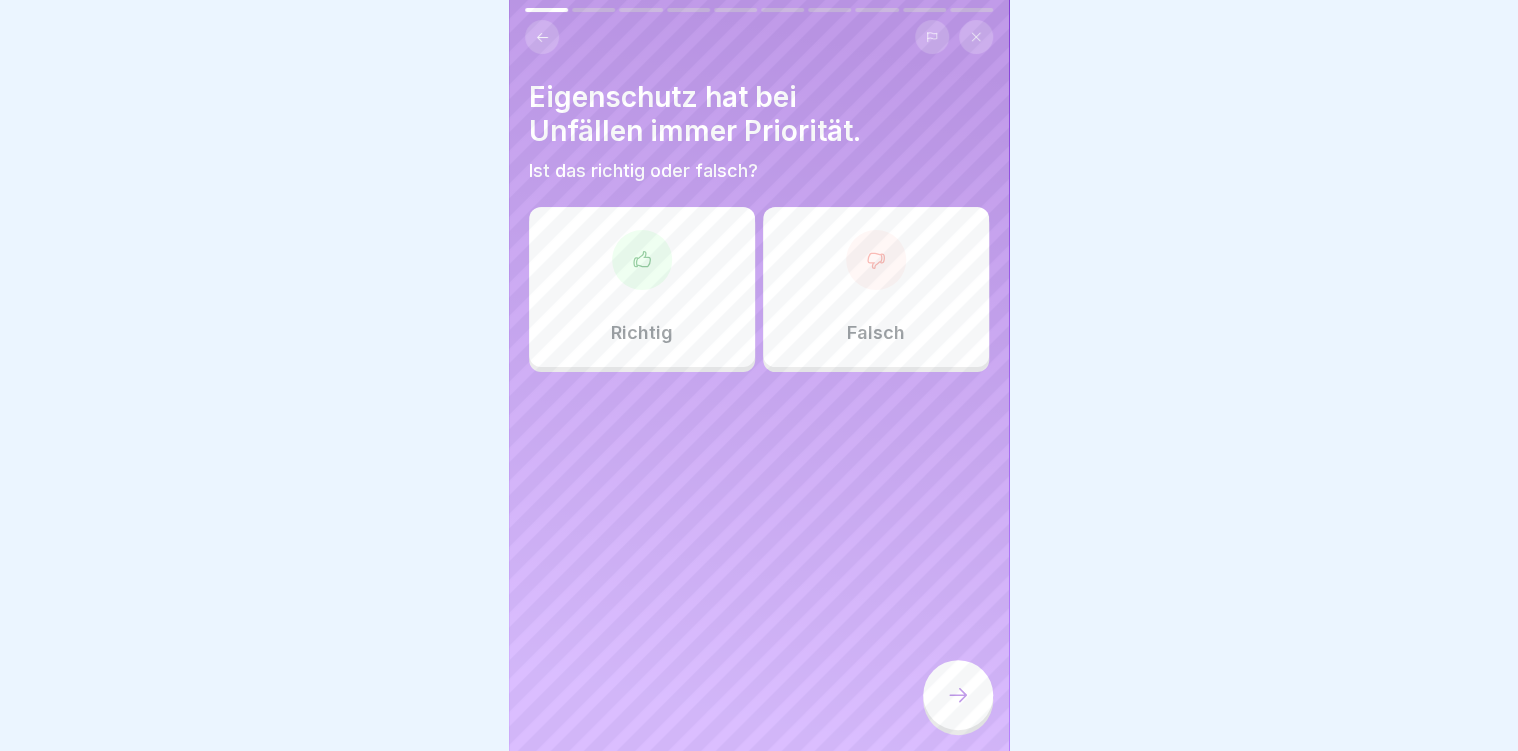 click on "Richtig" at bounding box center (642, 333) 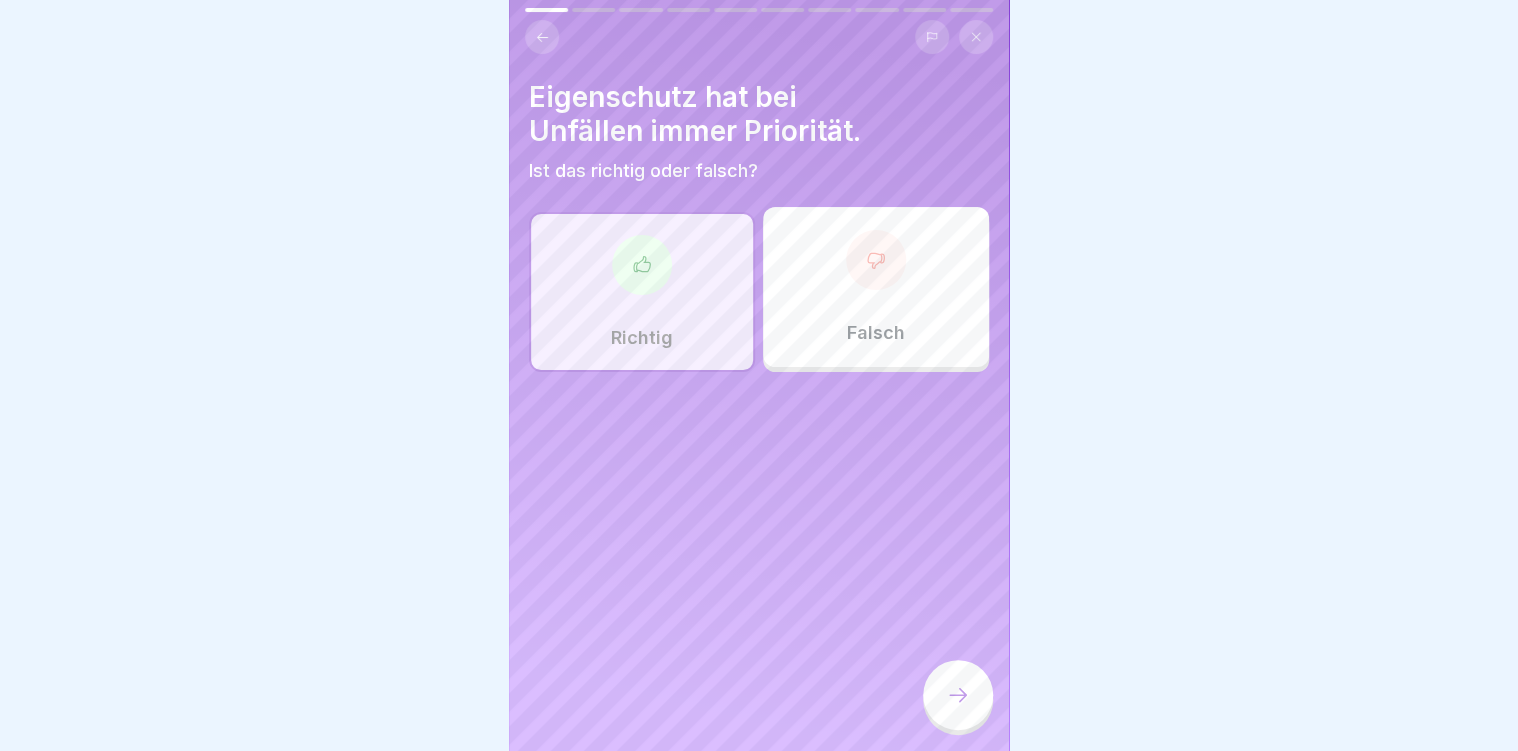 click at bounding box center [958, 695] 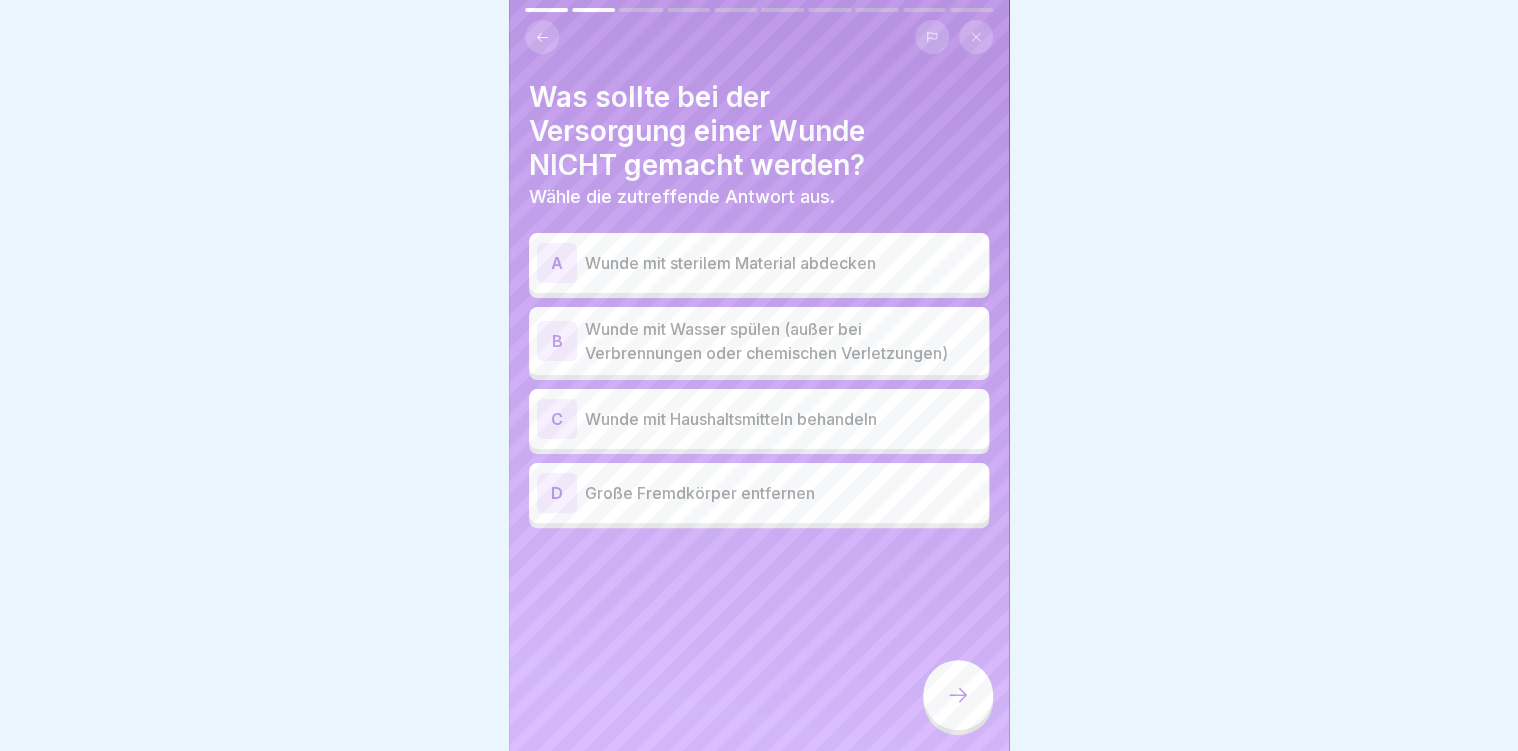click on "Wunde mit Wasser spülen (außer bei Verbrennungen oder chemischen Verletzungen)" at bounding box center (783, 341) 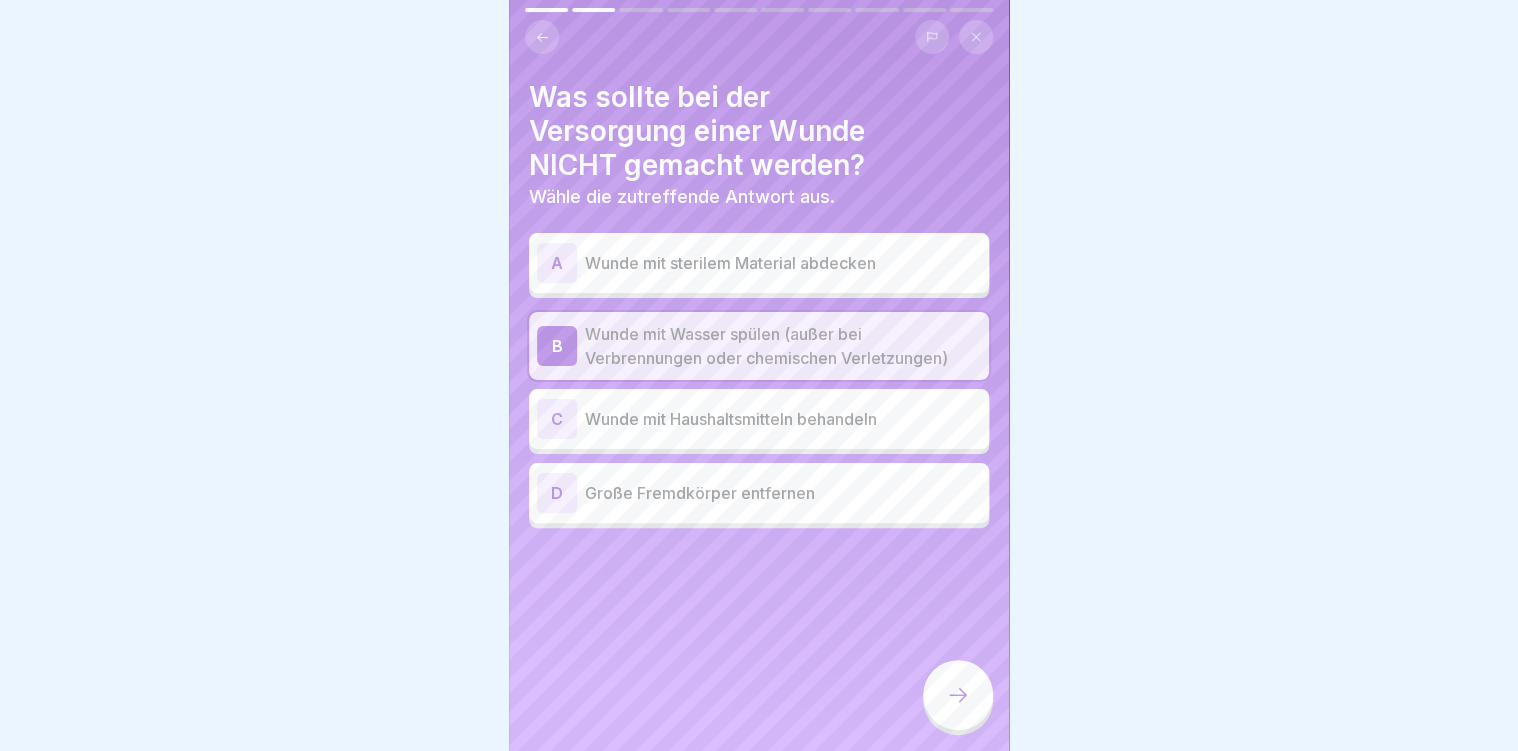 click on "Wunde mit Haushaltsmitteln behandeln" at bounding box center [783, 419] 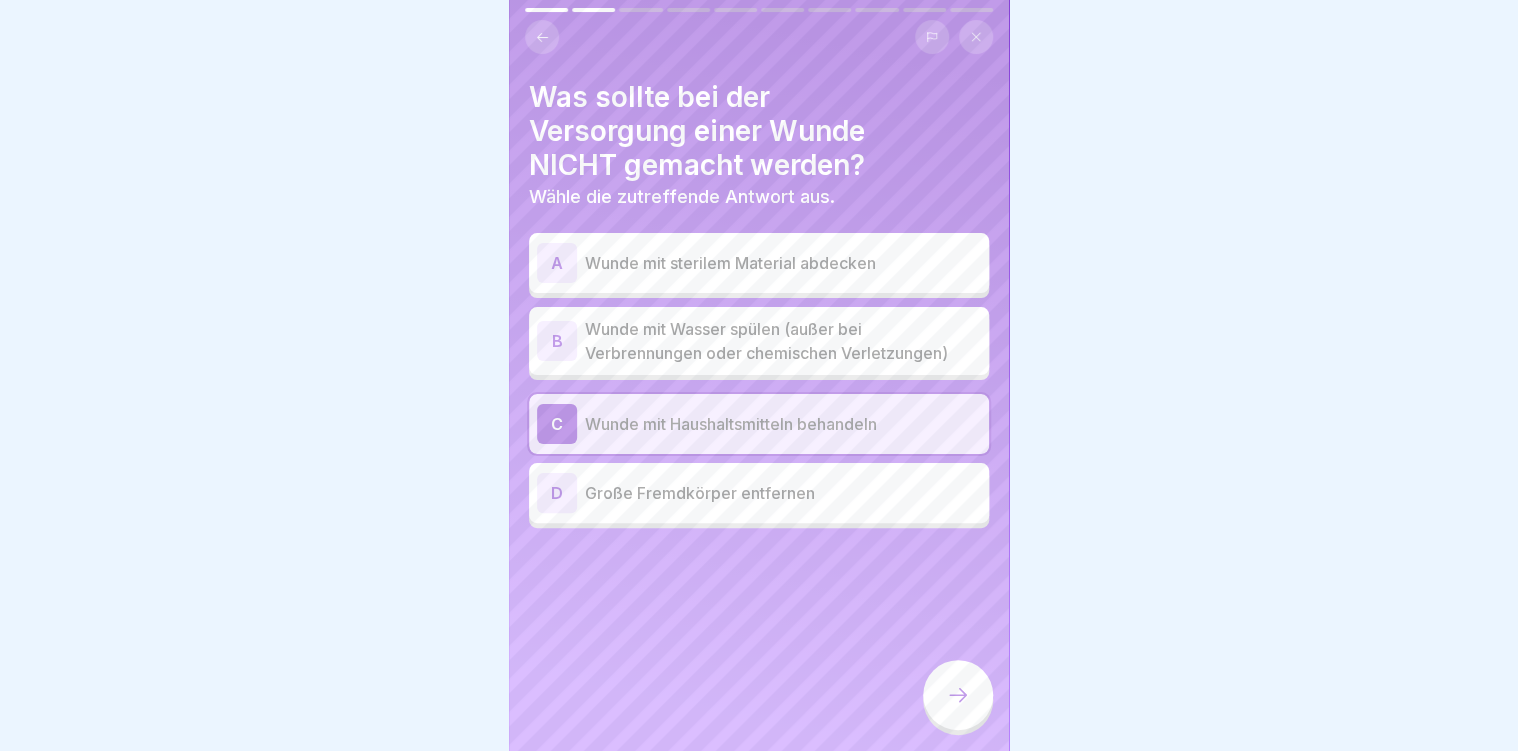 click on "Wunde mit Wasser spülen (außer bei Verbrennungen oder chemischen Verletzungen)" at bounding box center [783, 341] 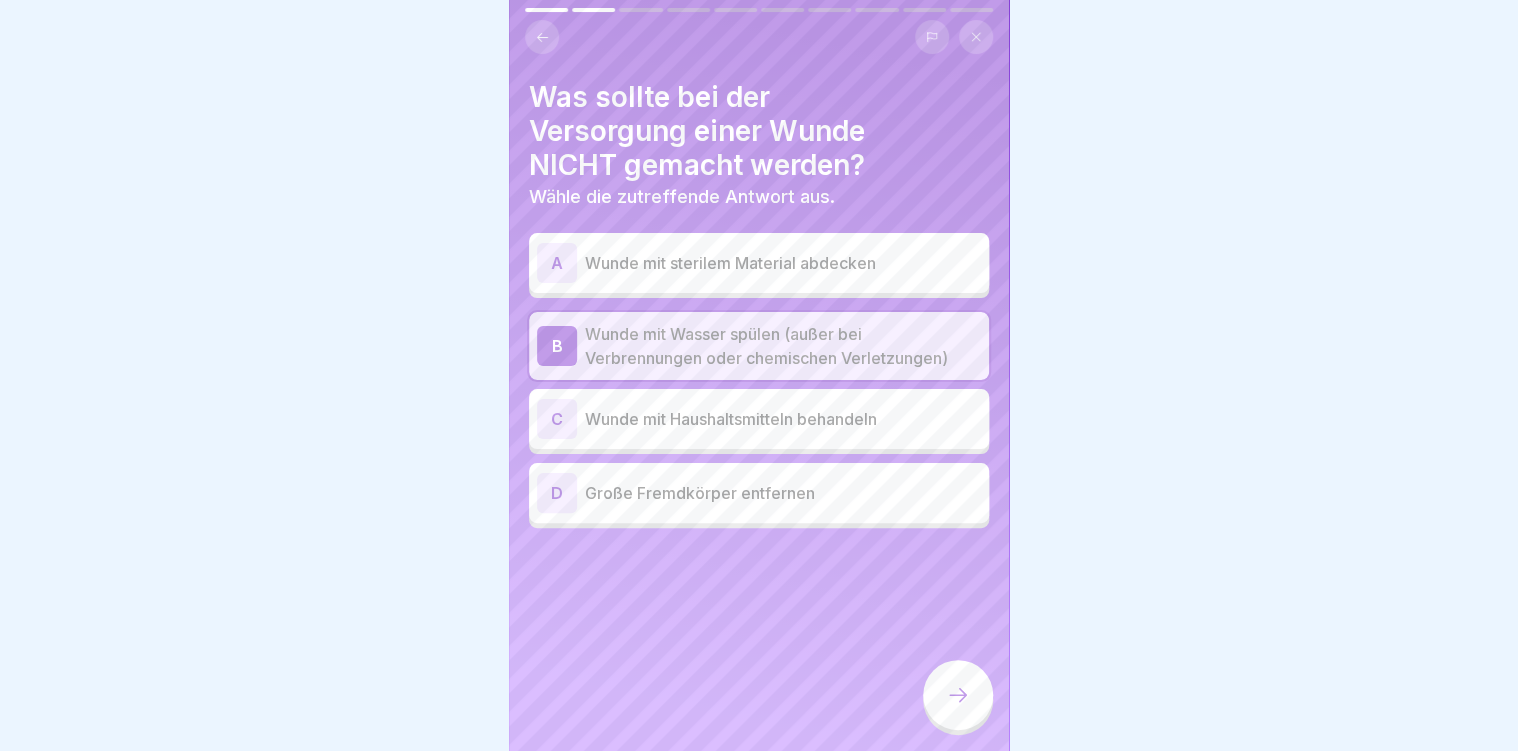 click 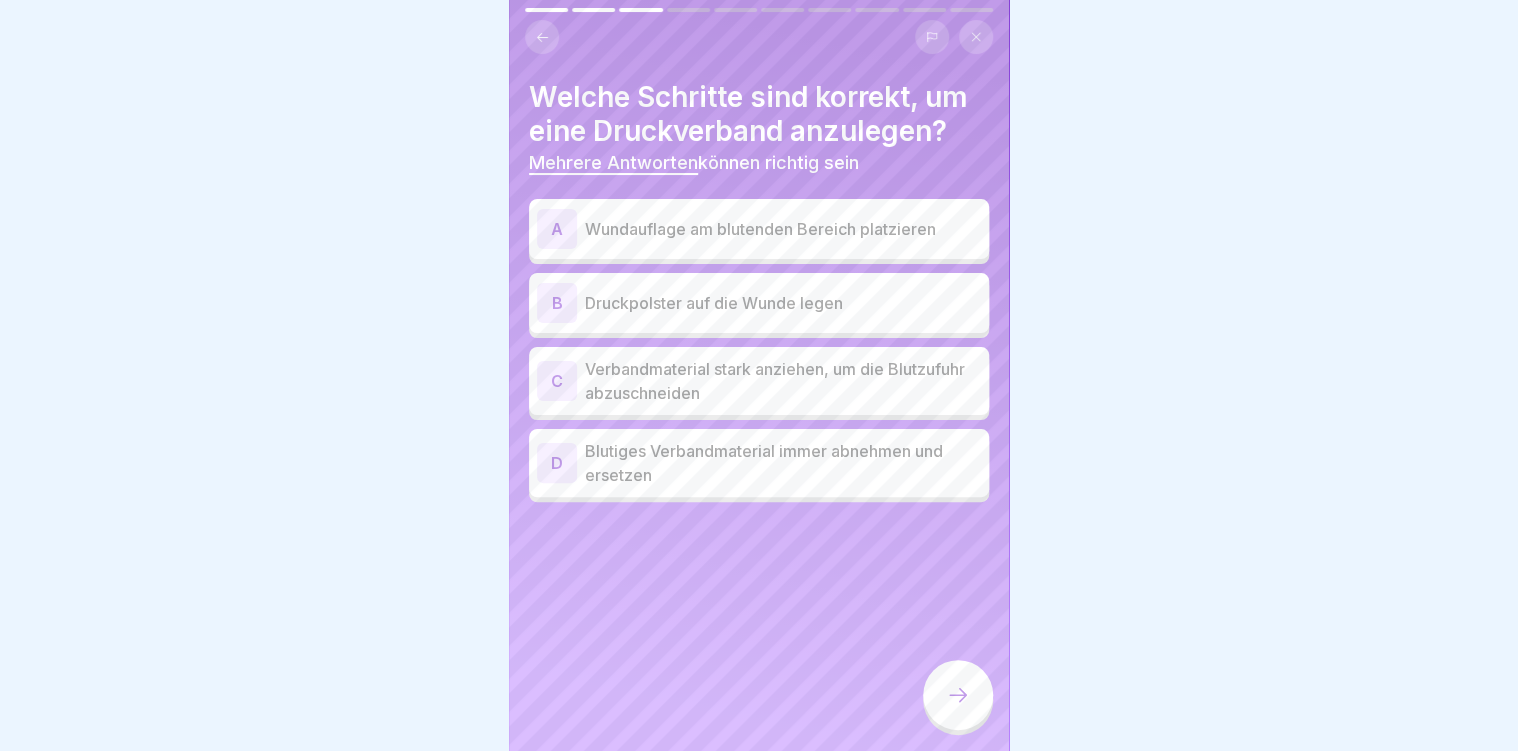 click on "C Verbandmaterial stark anziehen, um die Blutzufuhr abzuschneiden" at bounding box center (759, 381) 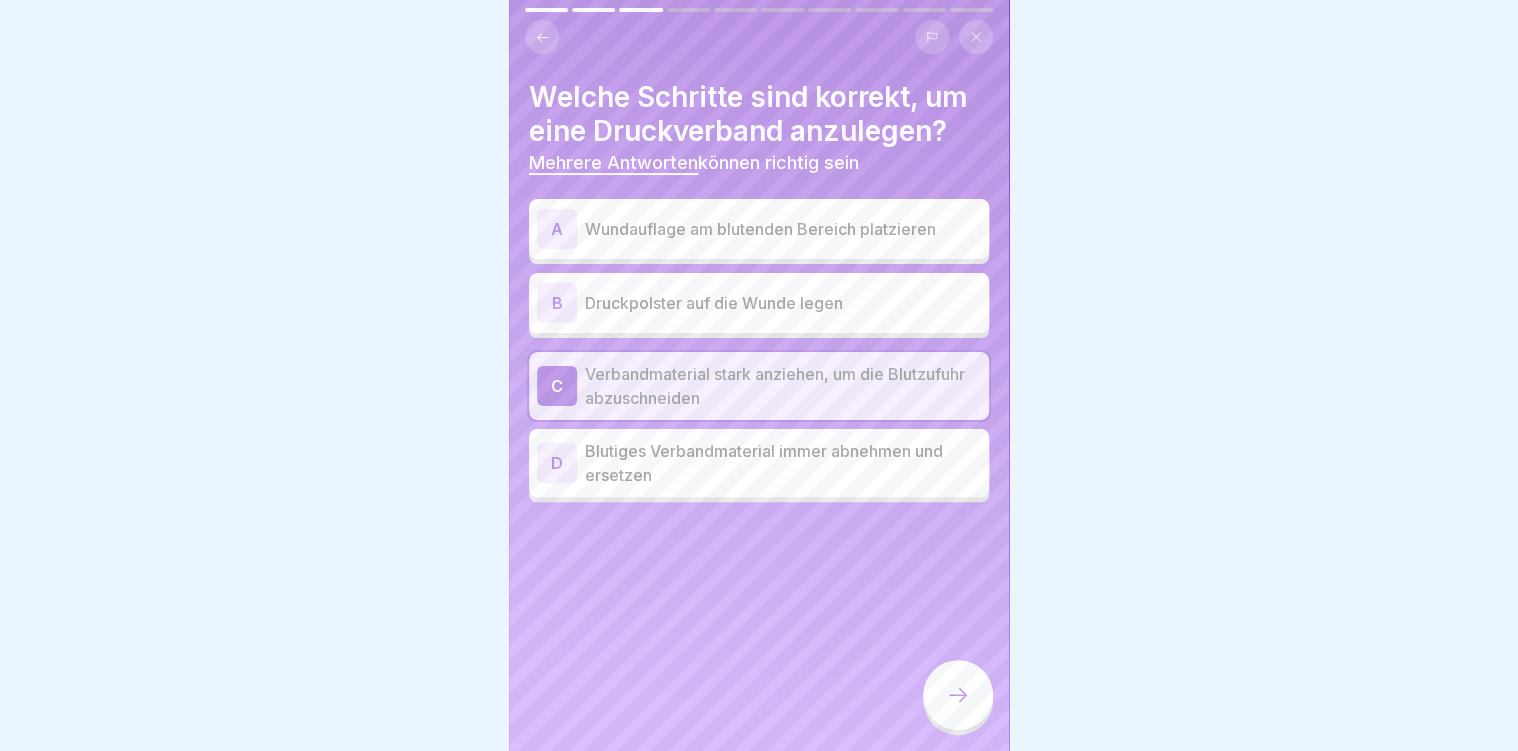 click on "Verbandmaterial stark anziehen, um die Blutzufuhr abzuschneiden" at bounding box center (783, 386) 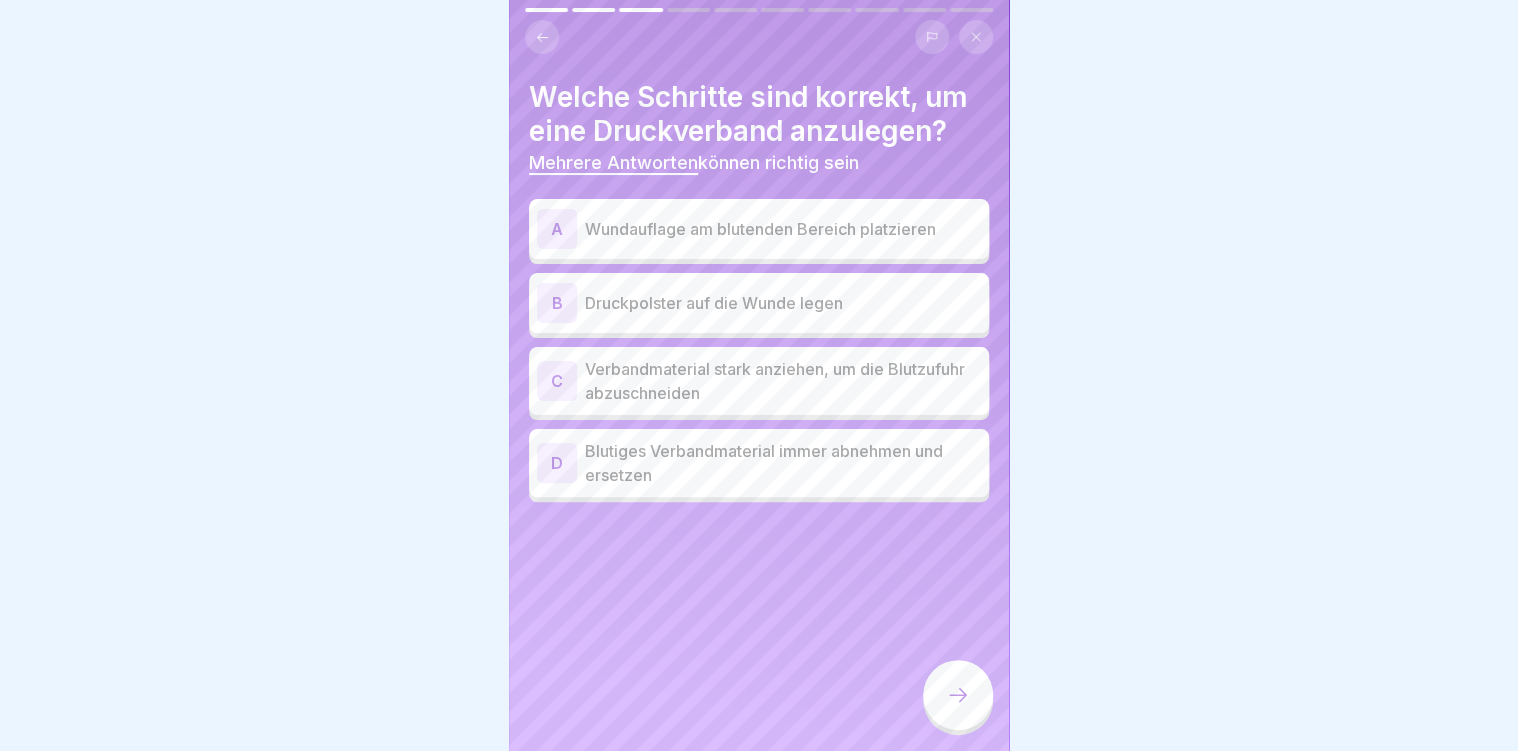 click on "B Druckpolster auf die Wunde legen" at bounding box center (759, 303) 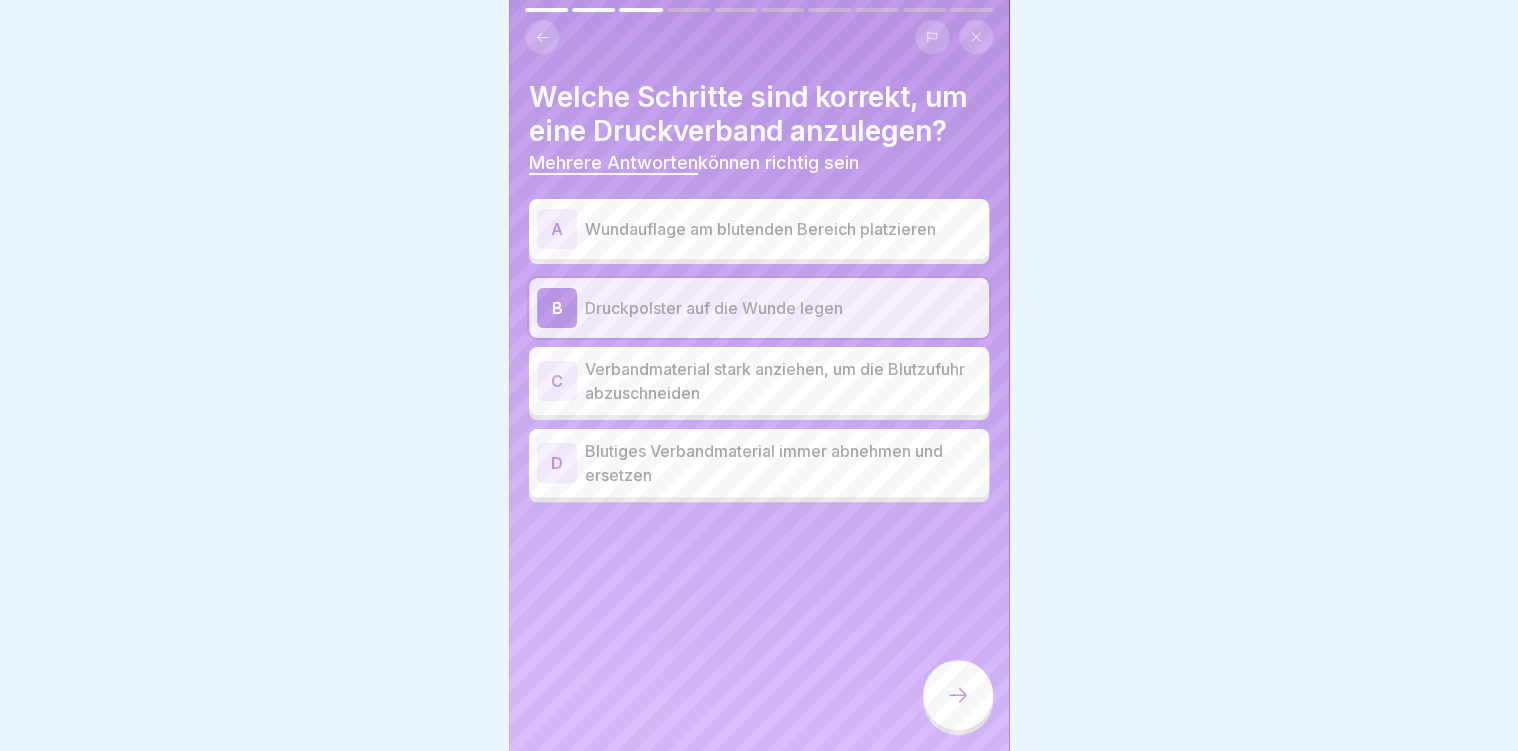 click on "Wundauflage am blutenden Bereich platzieren" at bounding box center [783, 229] 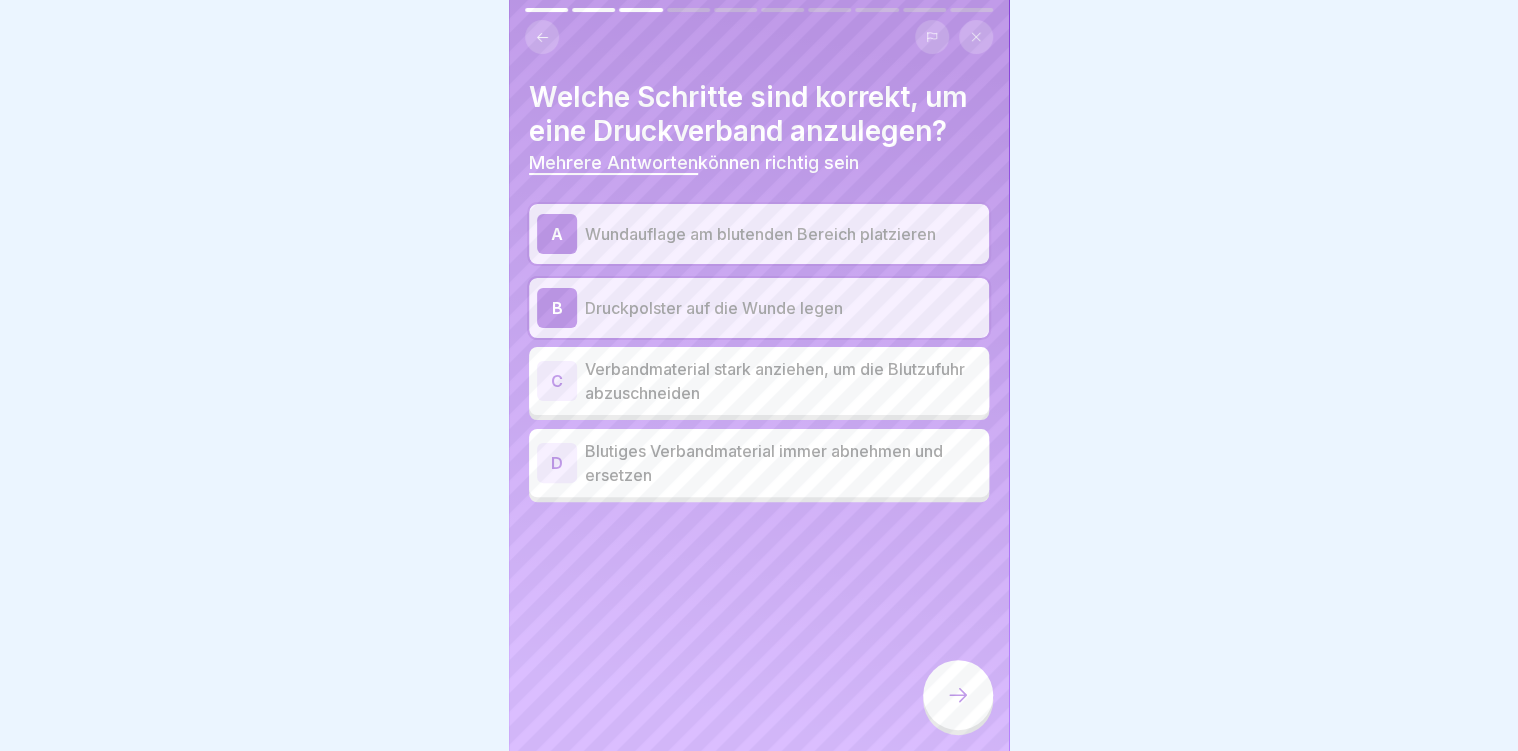 drag, startPoint x: 953, startPoint y: 701, endPoint x: 744, endPoint y: 616, distance: 225.62358 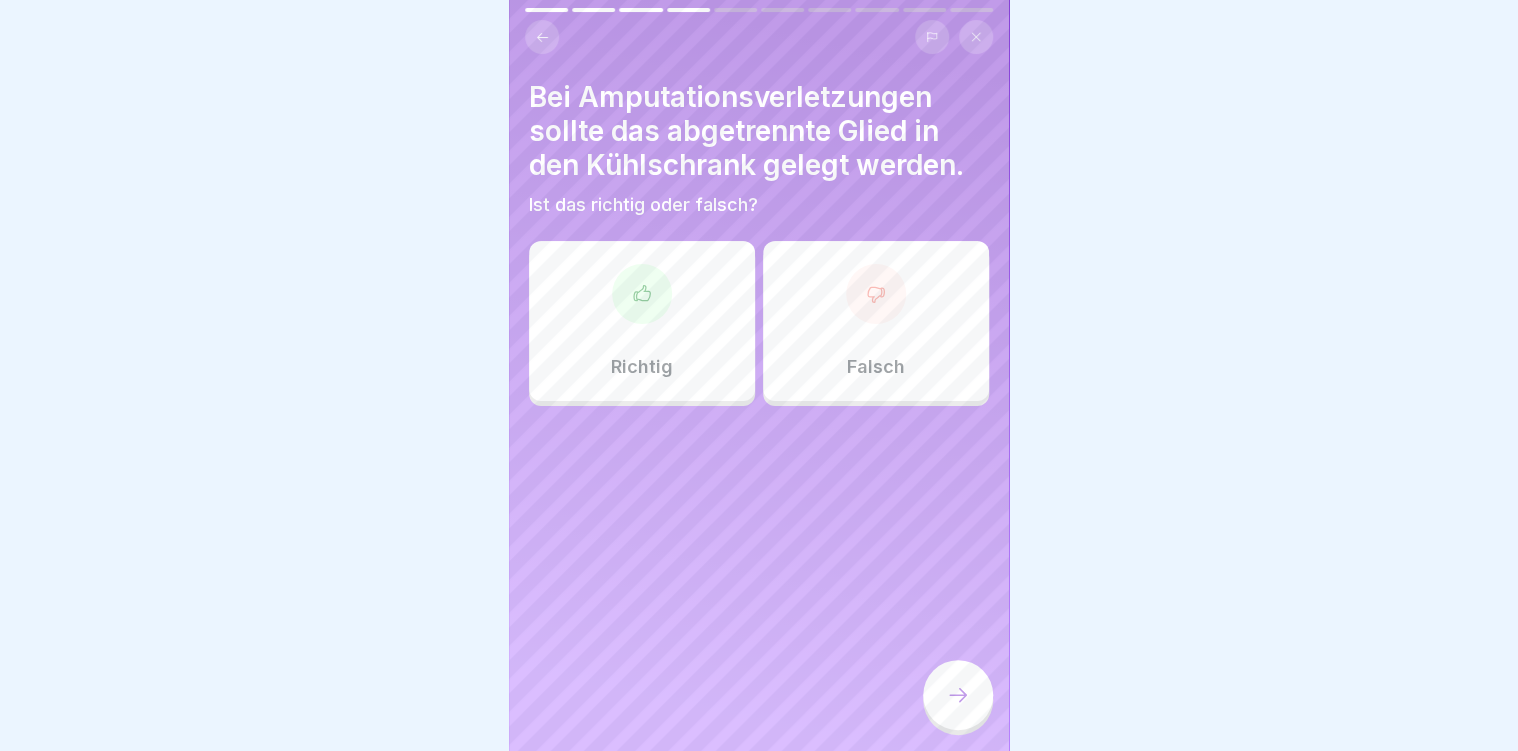 click on "Richtig" at bounding box center [642, 321] 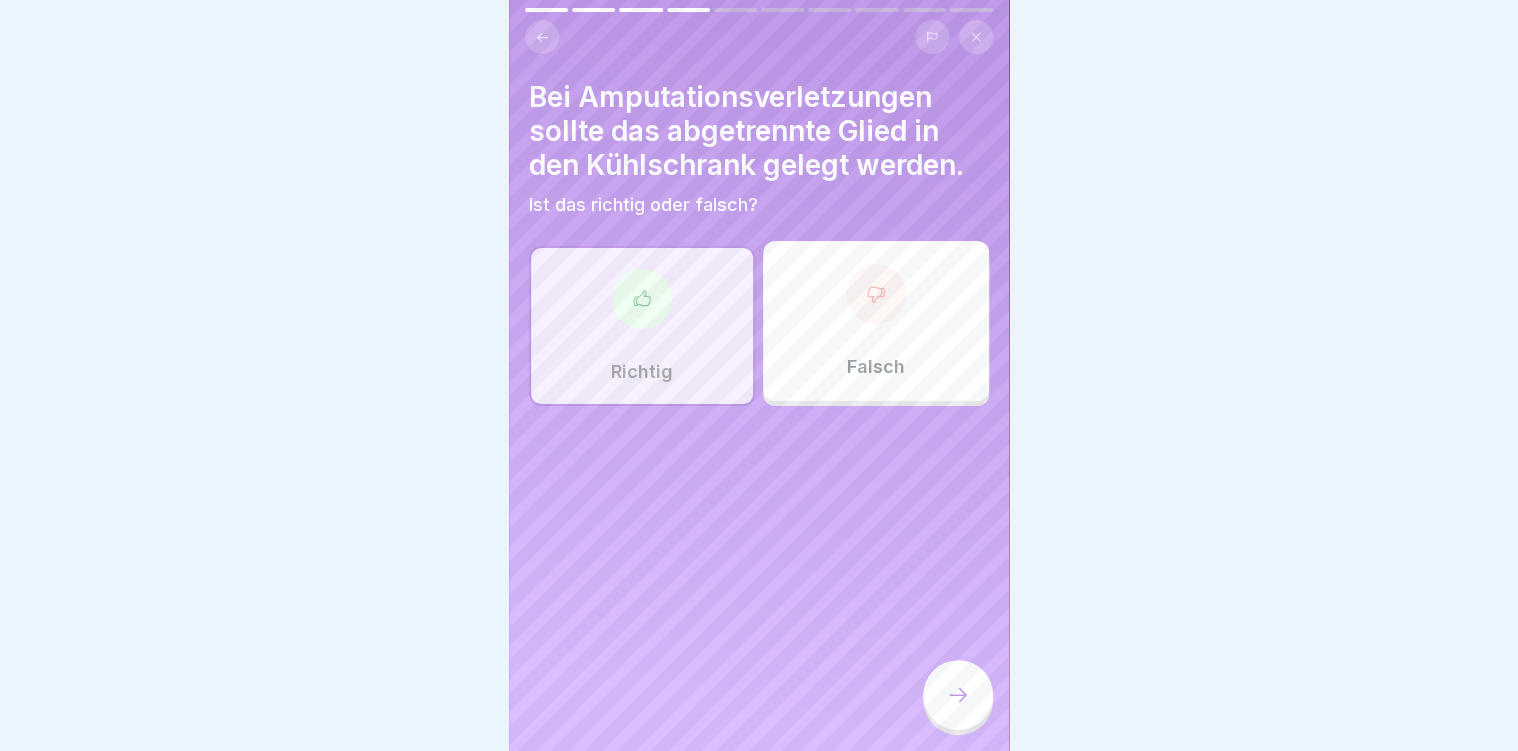 click on "Falsch" at bounding box center [876, 321] 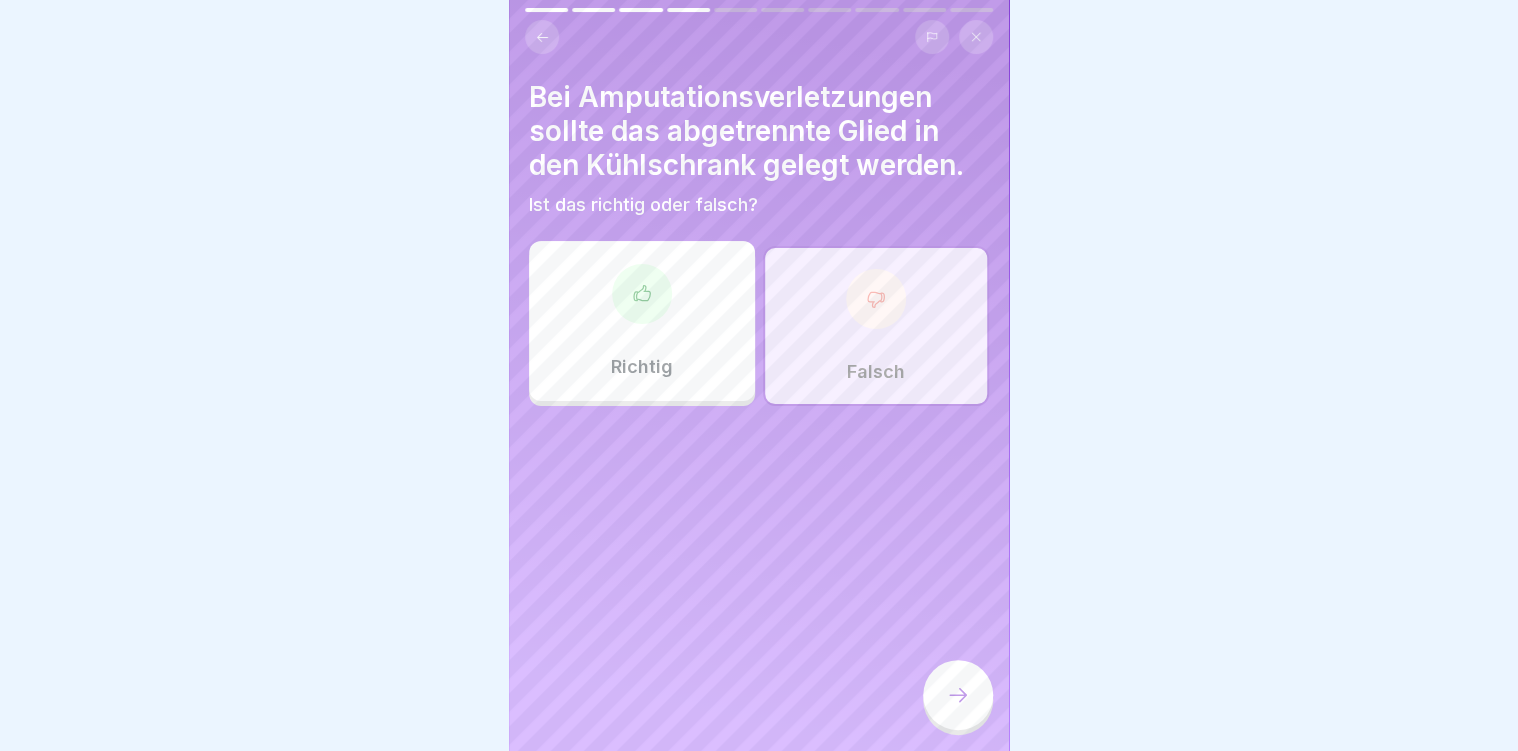 click on "Falsch" at bounding box center [876, 326] 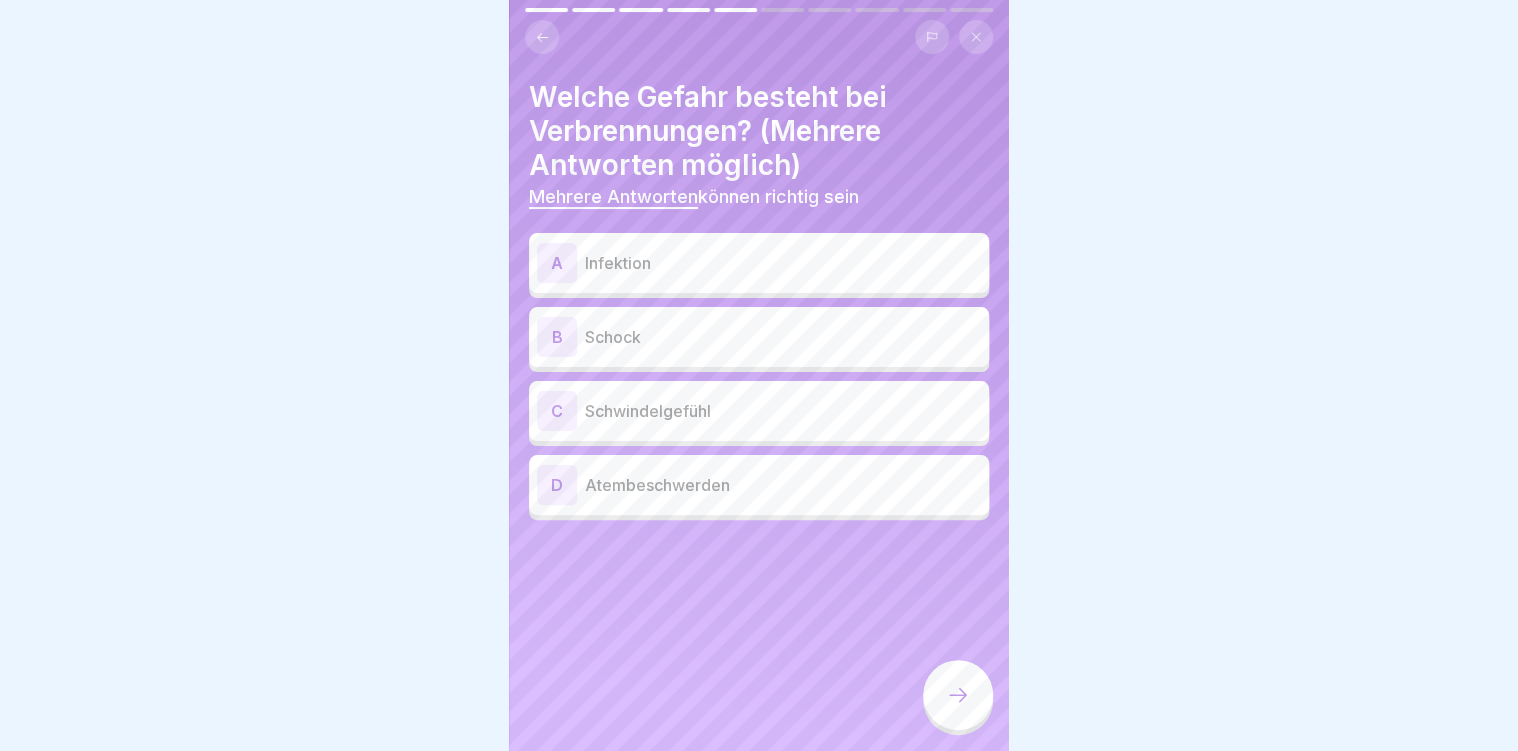 click on "Infektion" at bounding box center (783, 263) 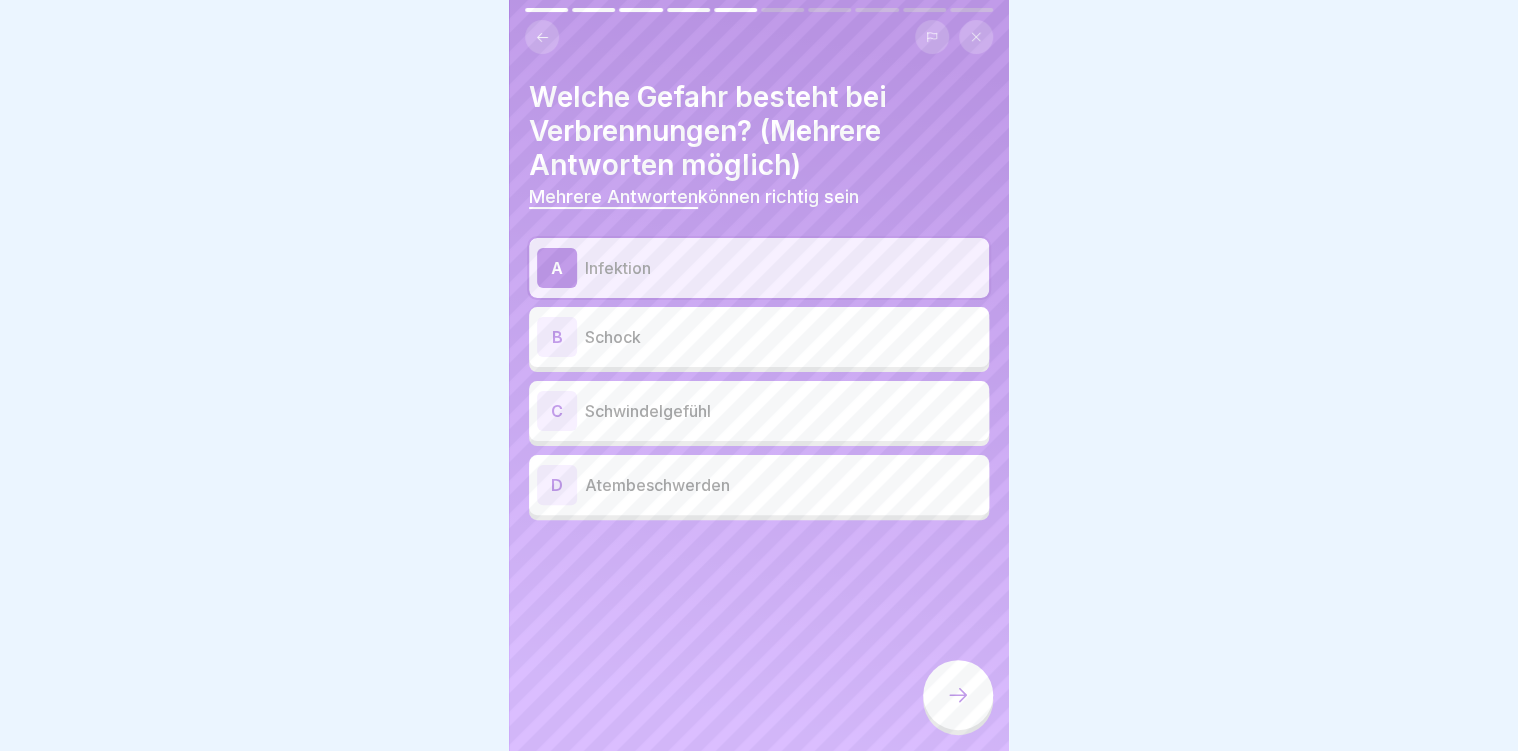 click on "Schock" at bounding box center (783, 337) 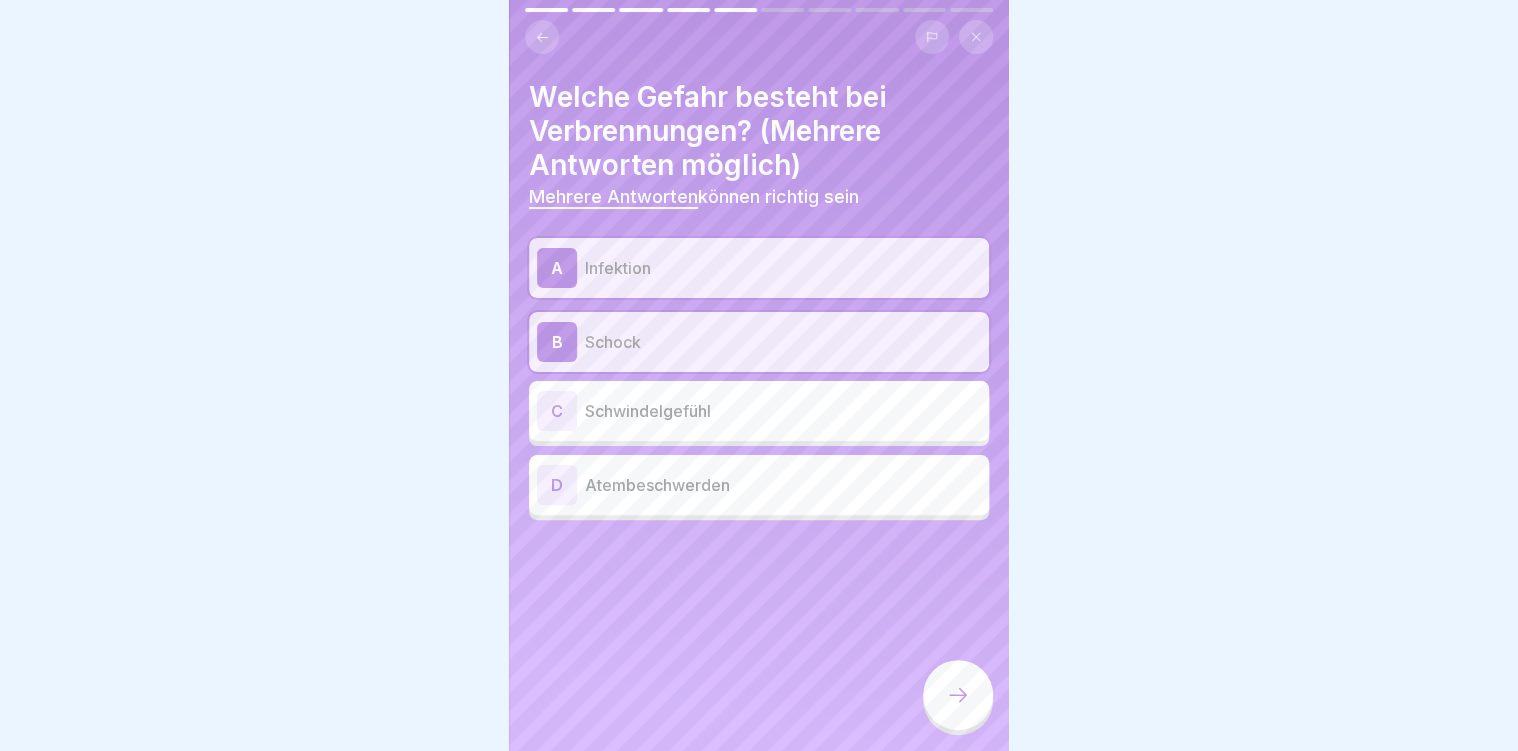 click 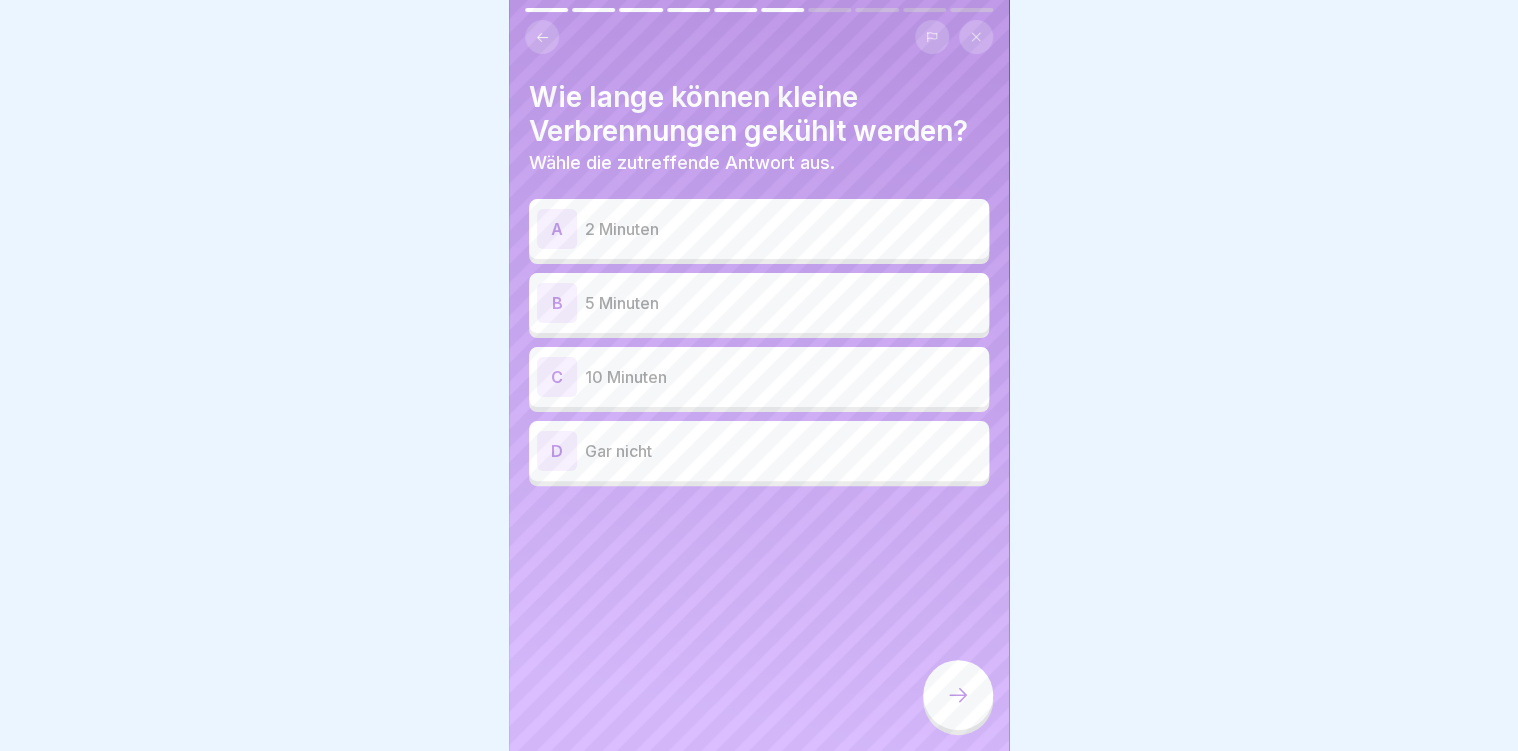 click on "2 Minuten" at bounding box center (783, 229) 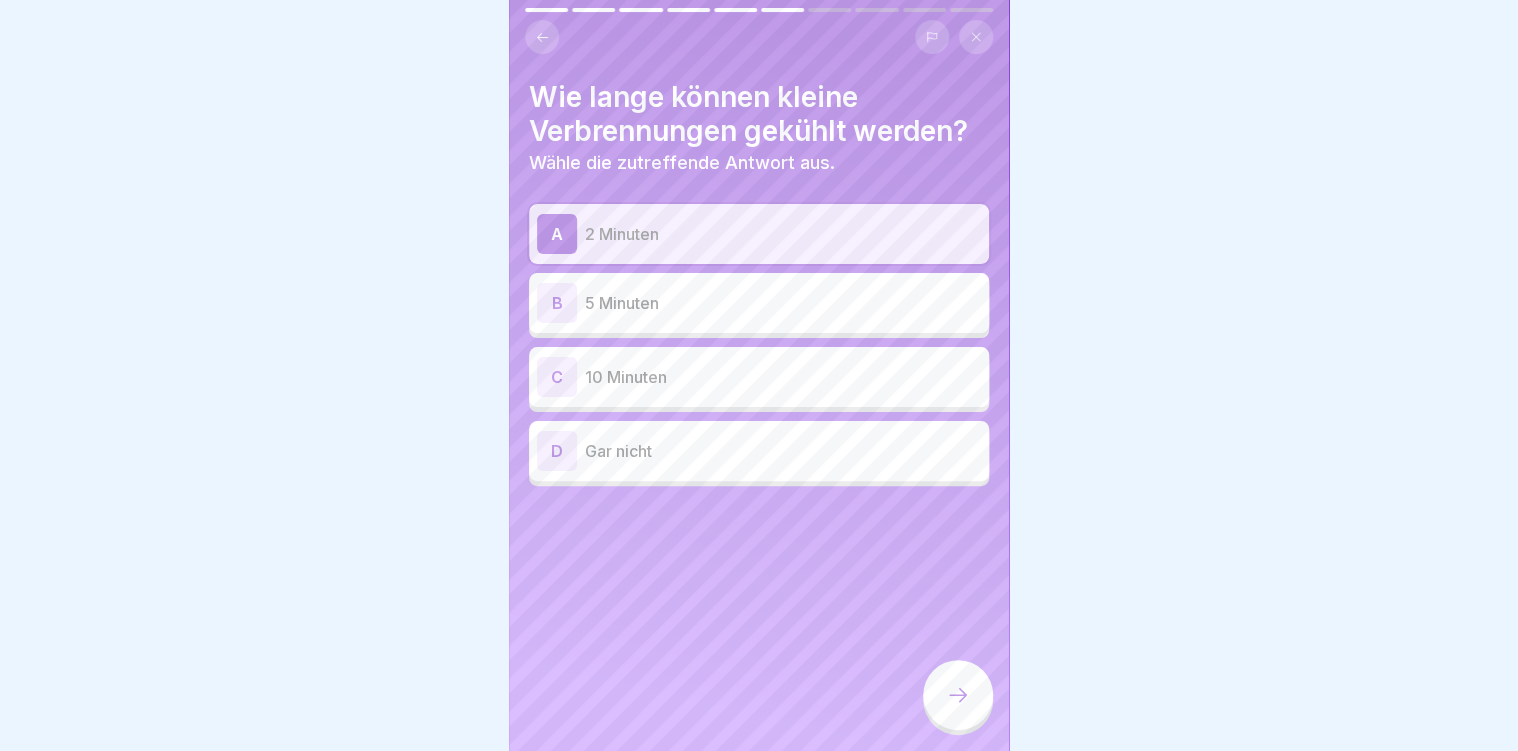 click at bounding box center (958, 695) 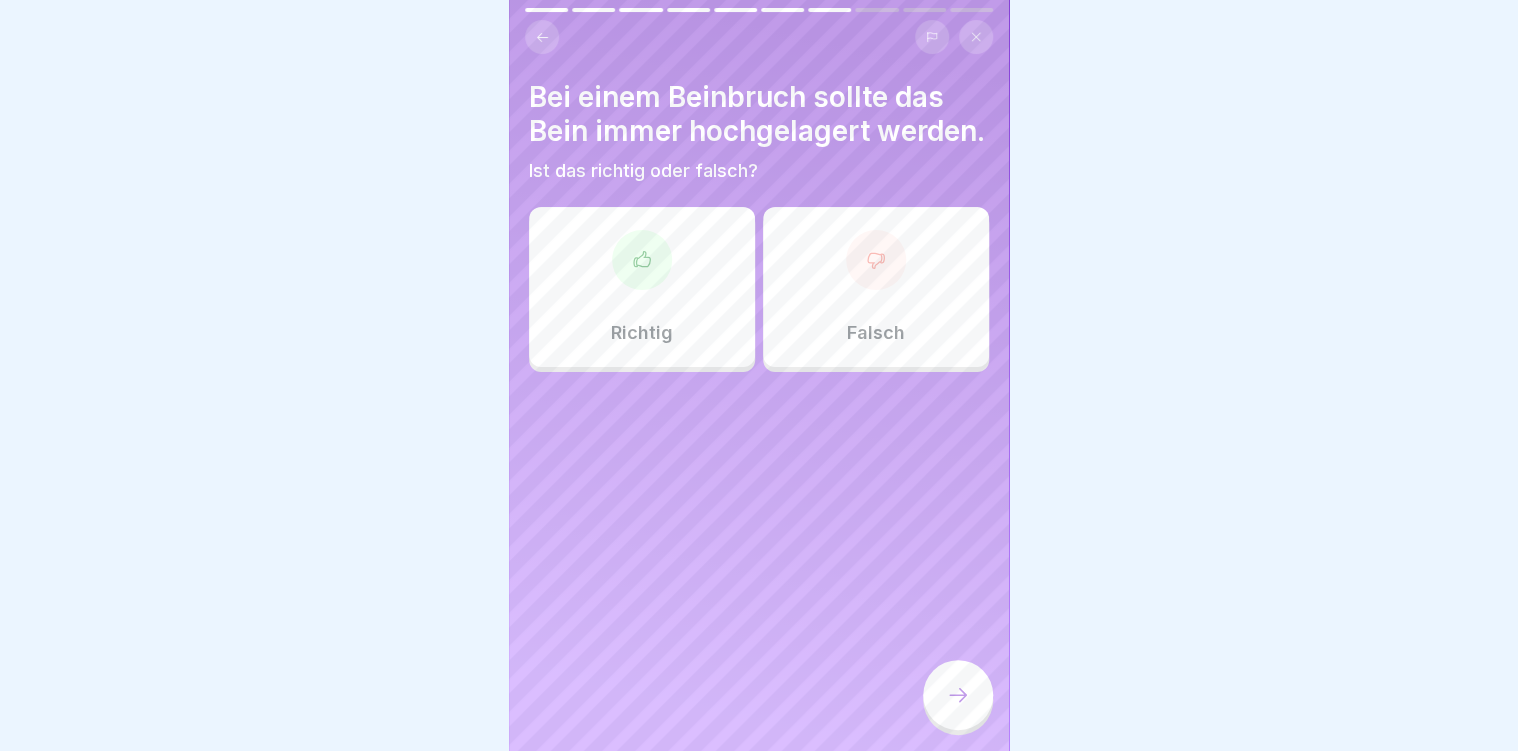 click on "Falsch" at bounding box center [876, 333] 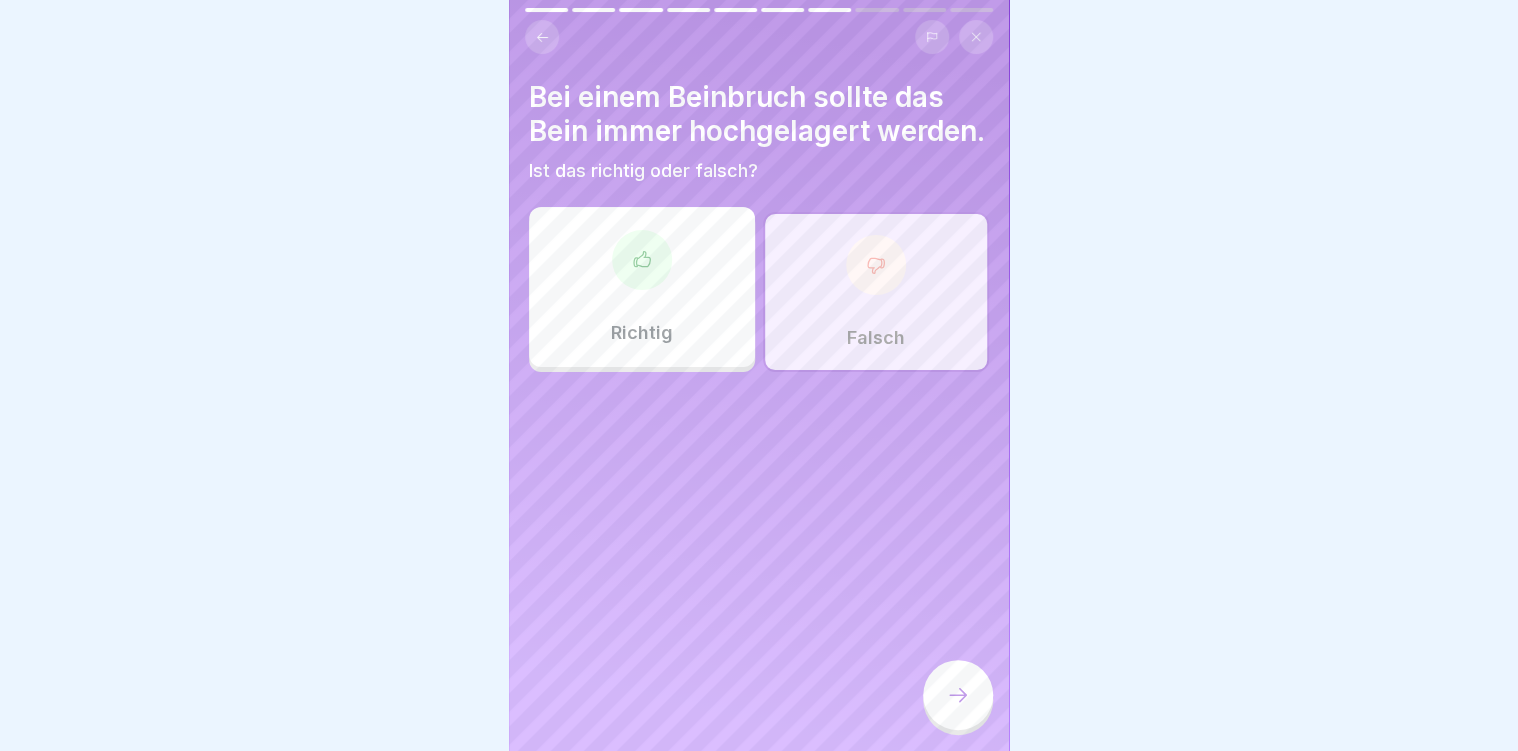 click at bounding box center (958, 695) 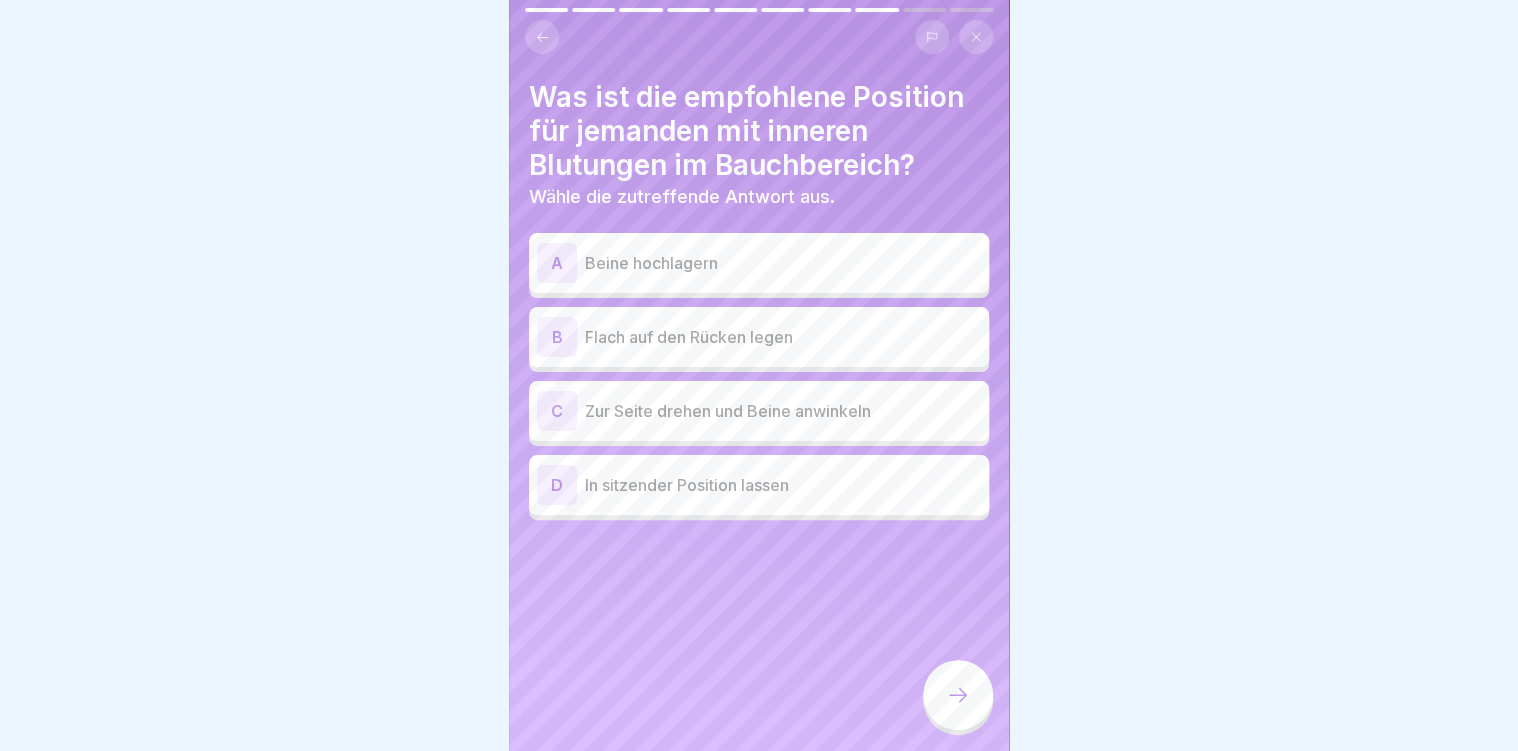 scroll, scrollTop: 12, scrollLeft: 0, axis: vertical 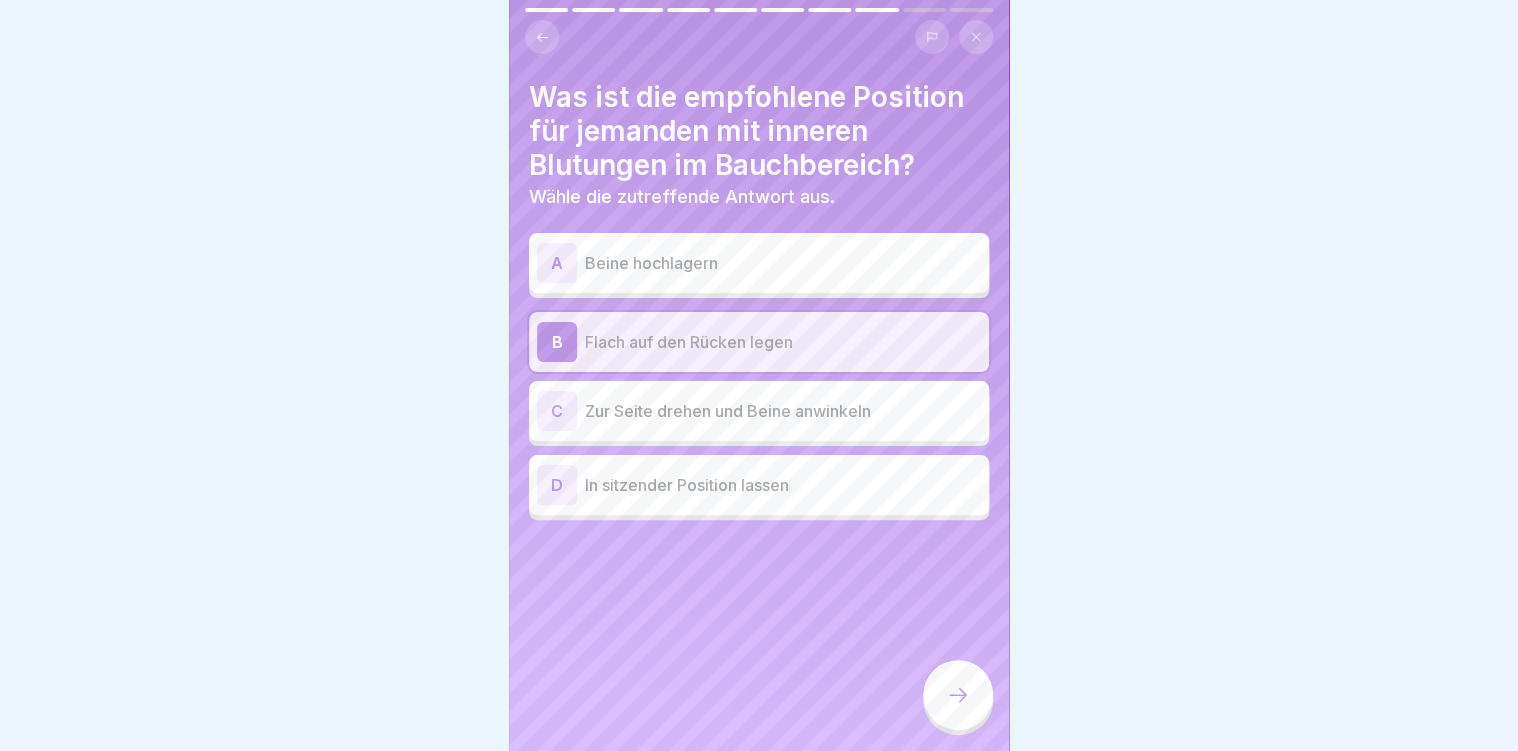 click 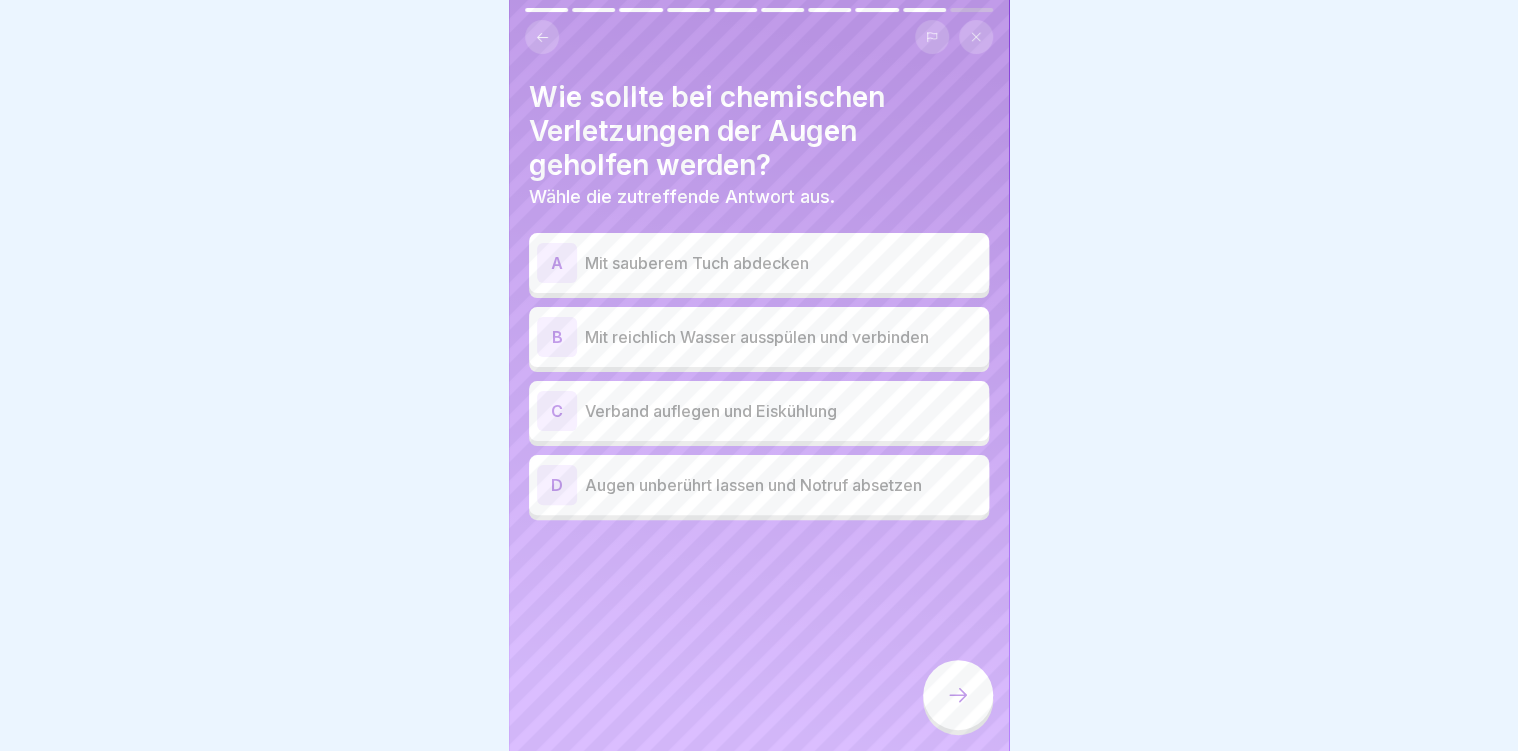 click on "Mit reichlich Wasser ausspülen und verbinden" at bounding box center [783, 337] 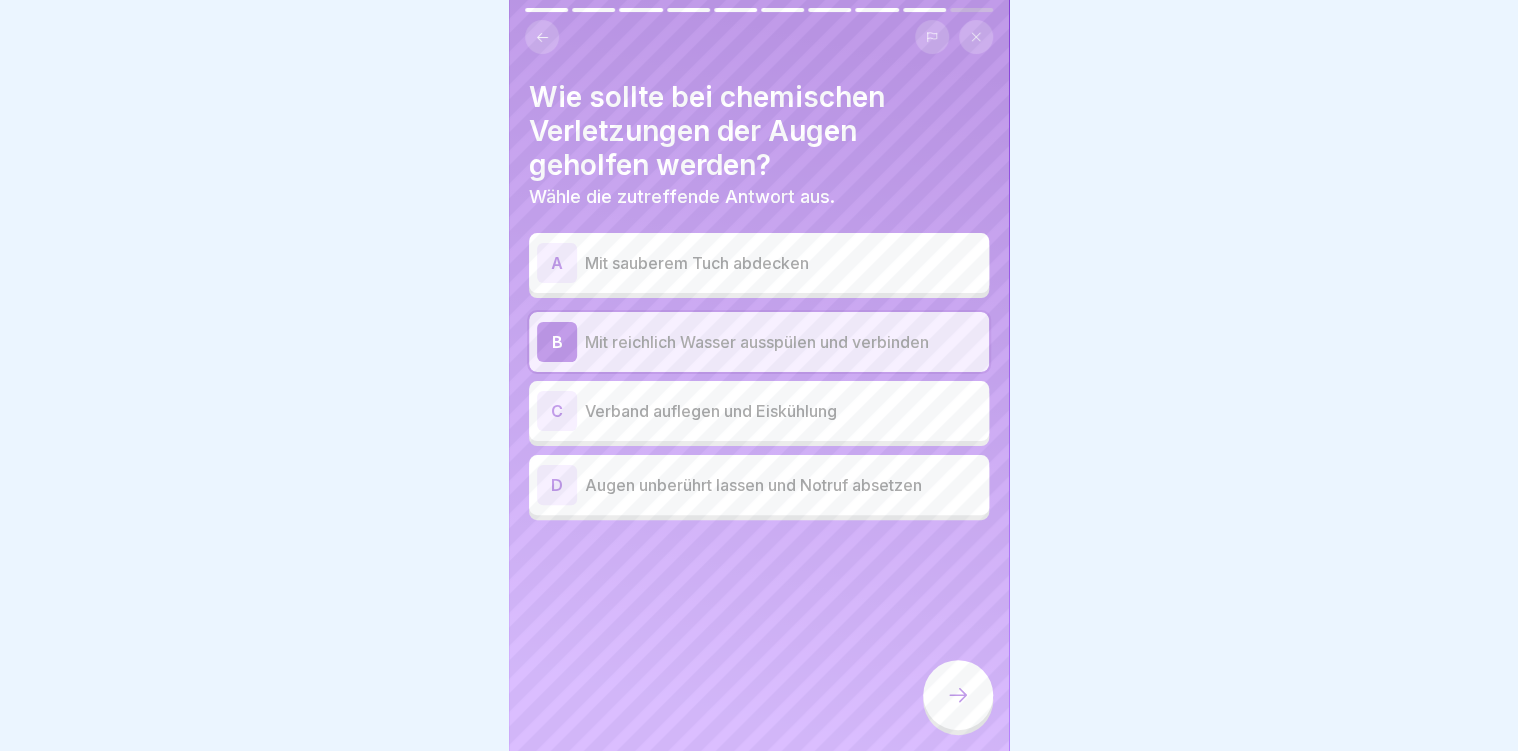 click at bounding box center (958, 695) 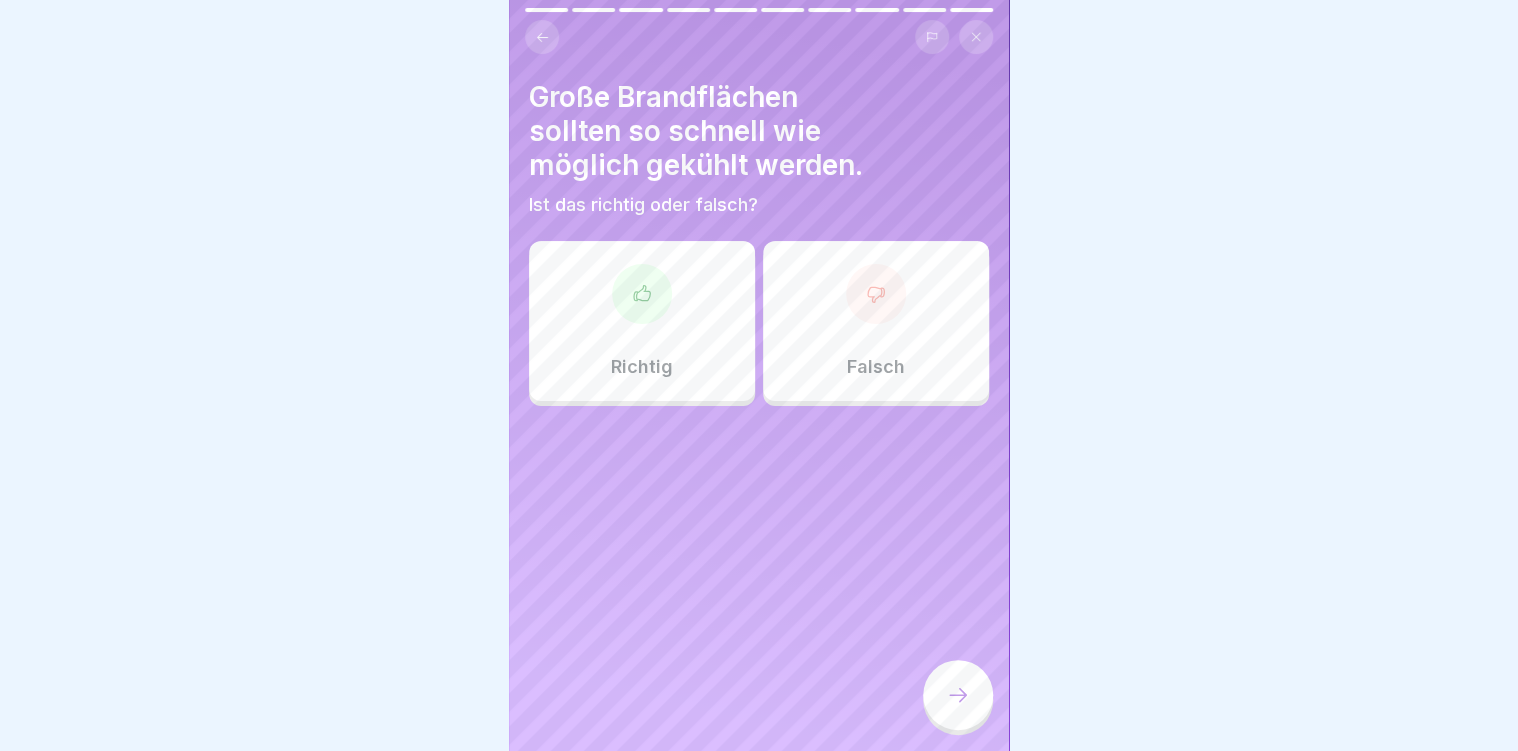click on "Falsch" at bounding box center [876, 321] 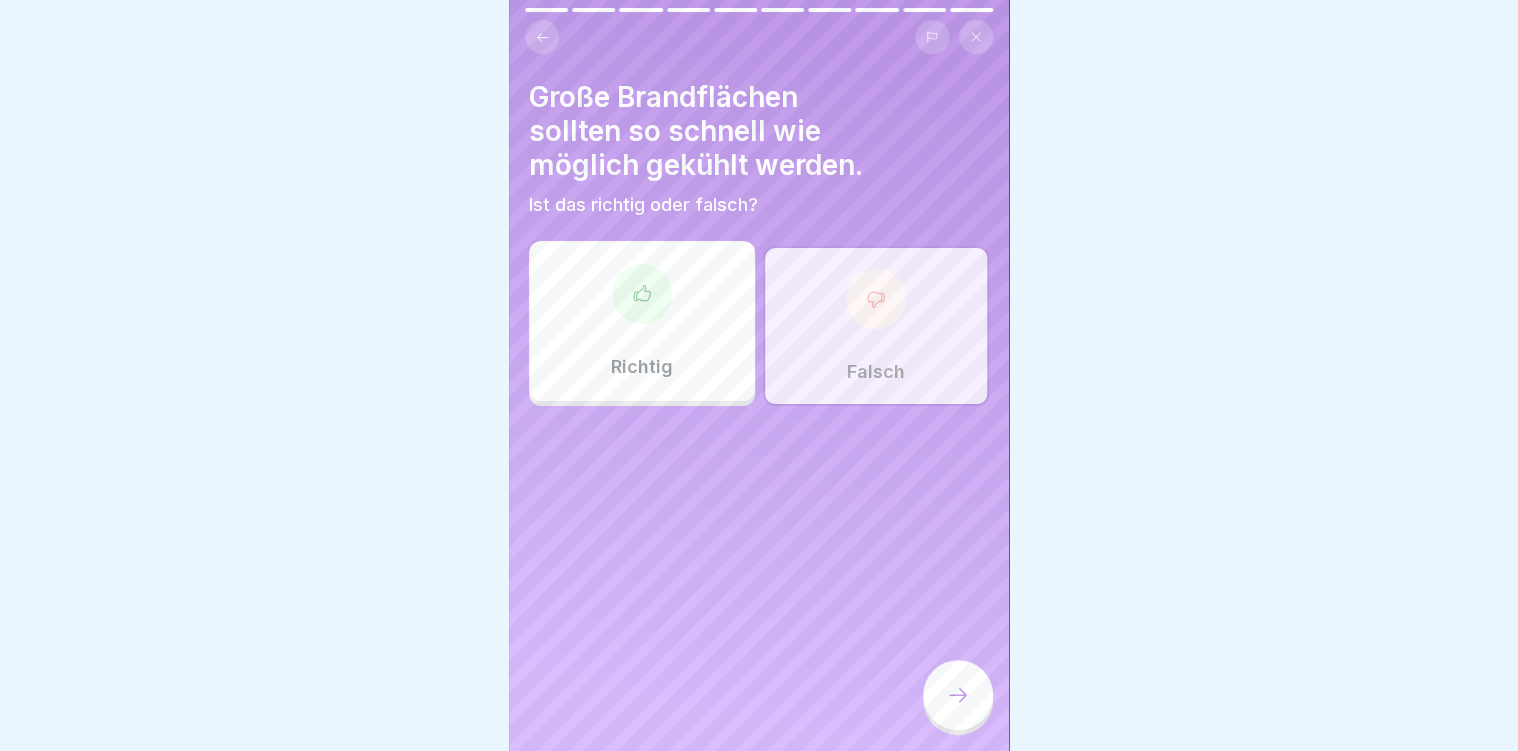 click at bounding box center [958, 695] 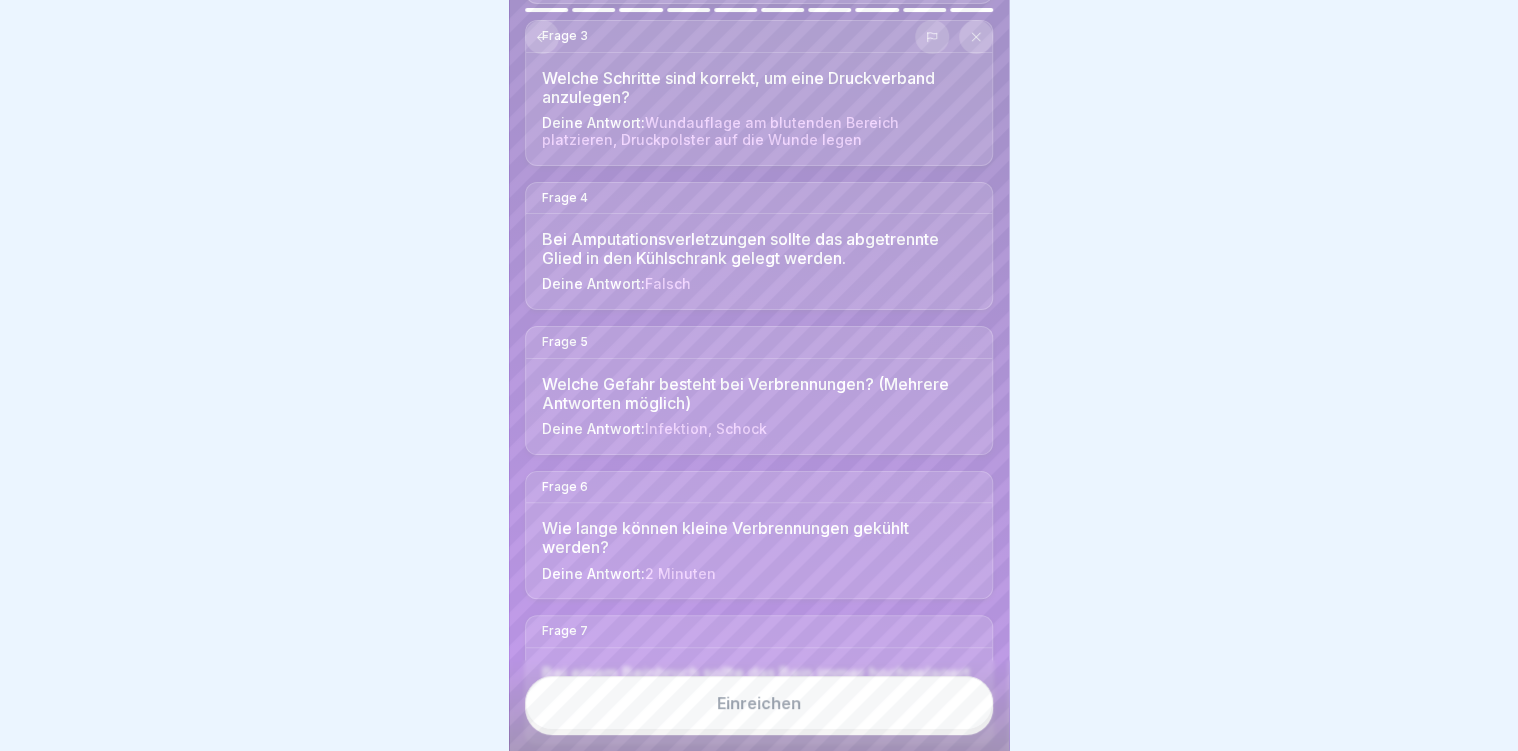 scroll, scrollTop: 560, scrollLeft: 0, axis: vertical 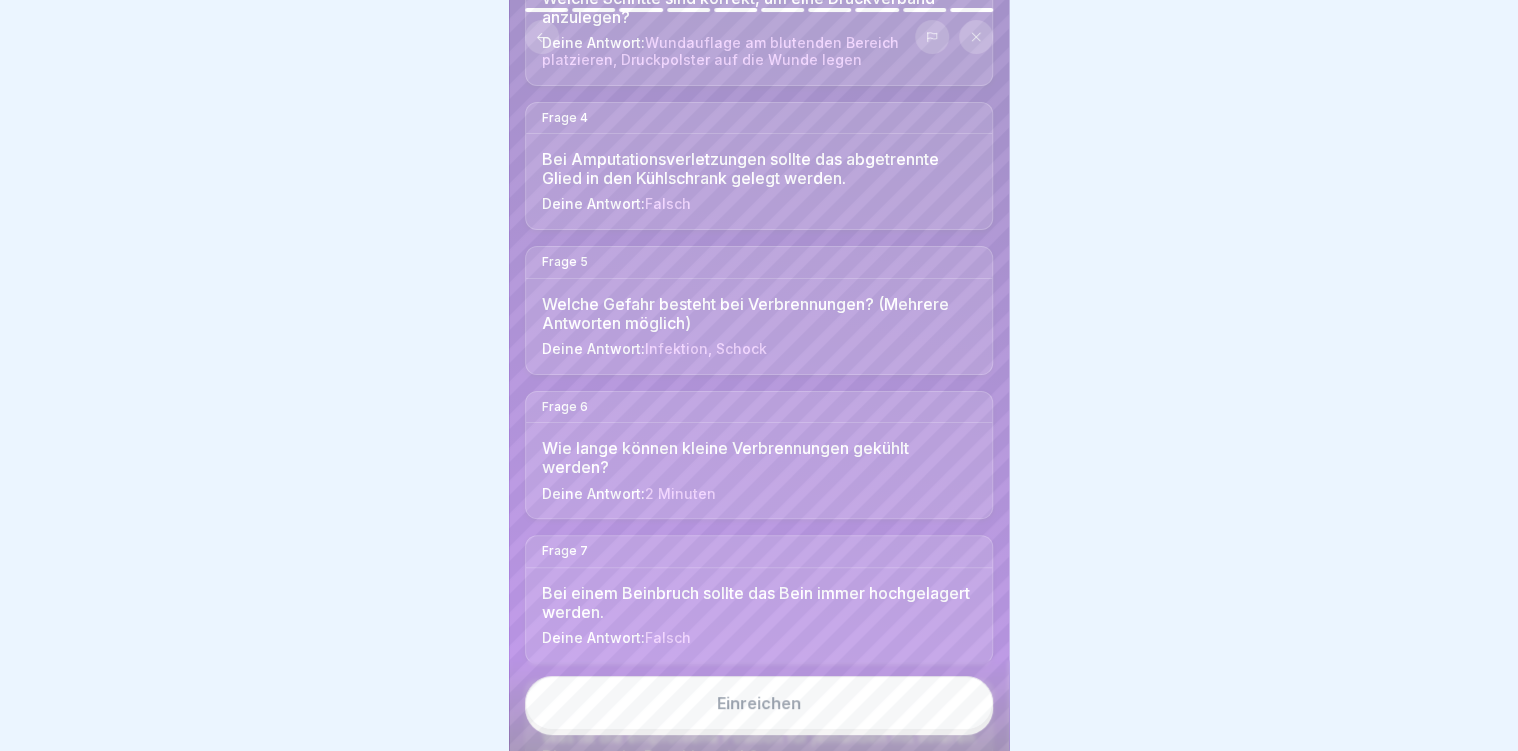 click on "Infektion, Schock" at bounding box center (706, 348) 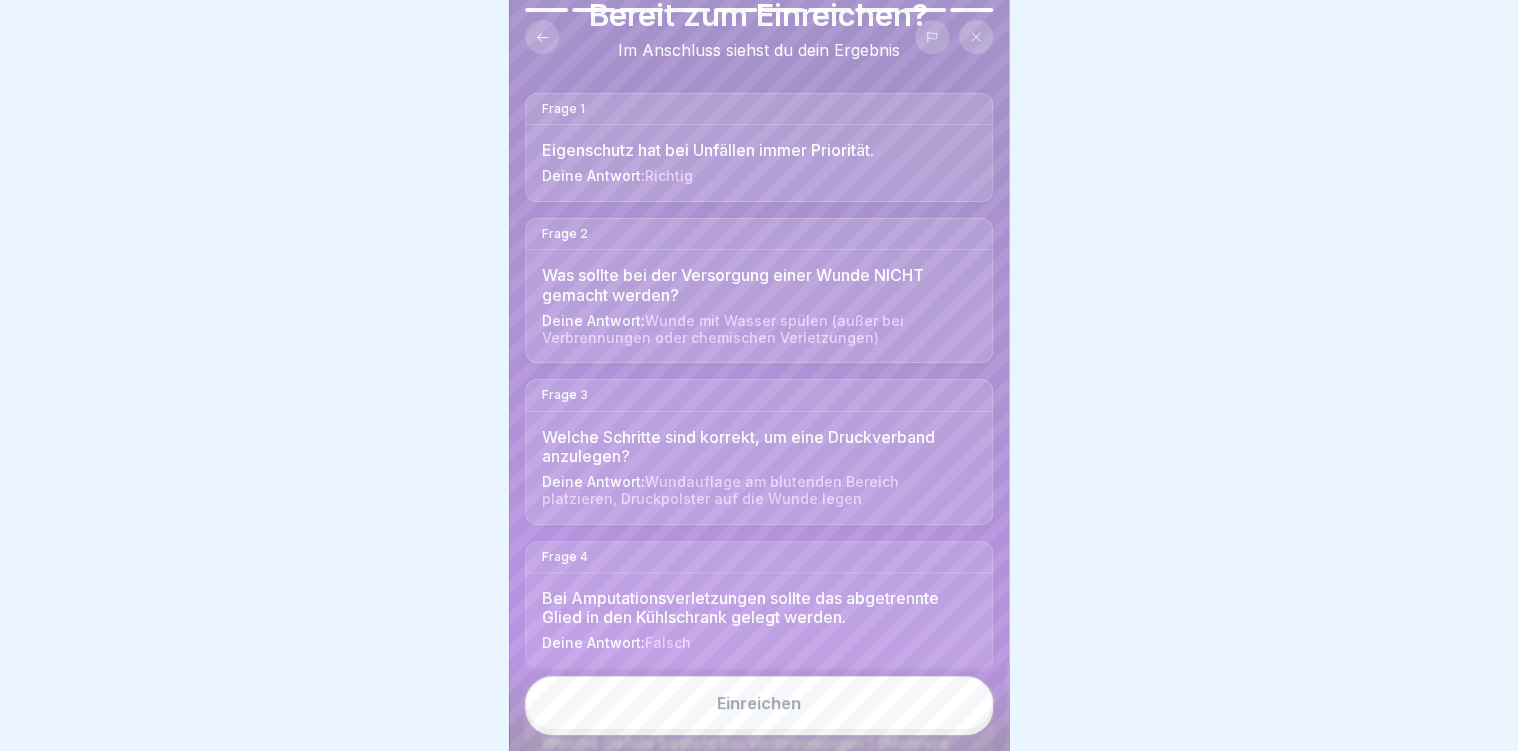 scroll, scrollTop: 0, scrollLeft: 0, axis: both 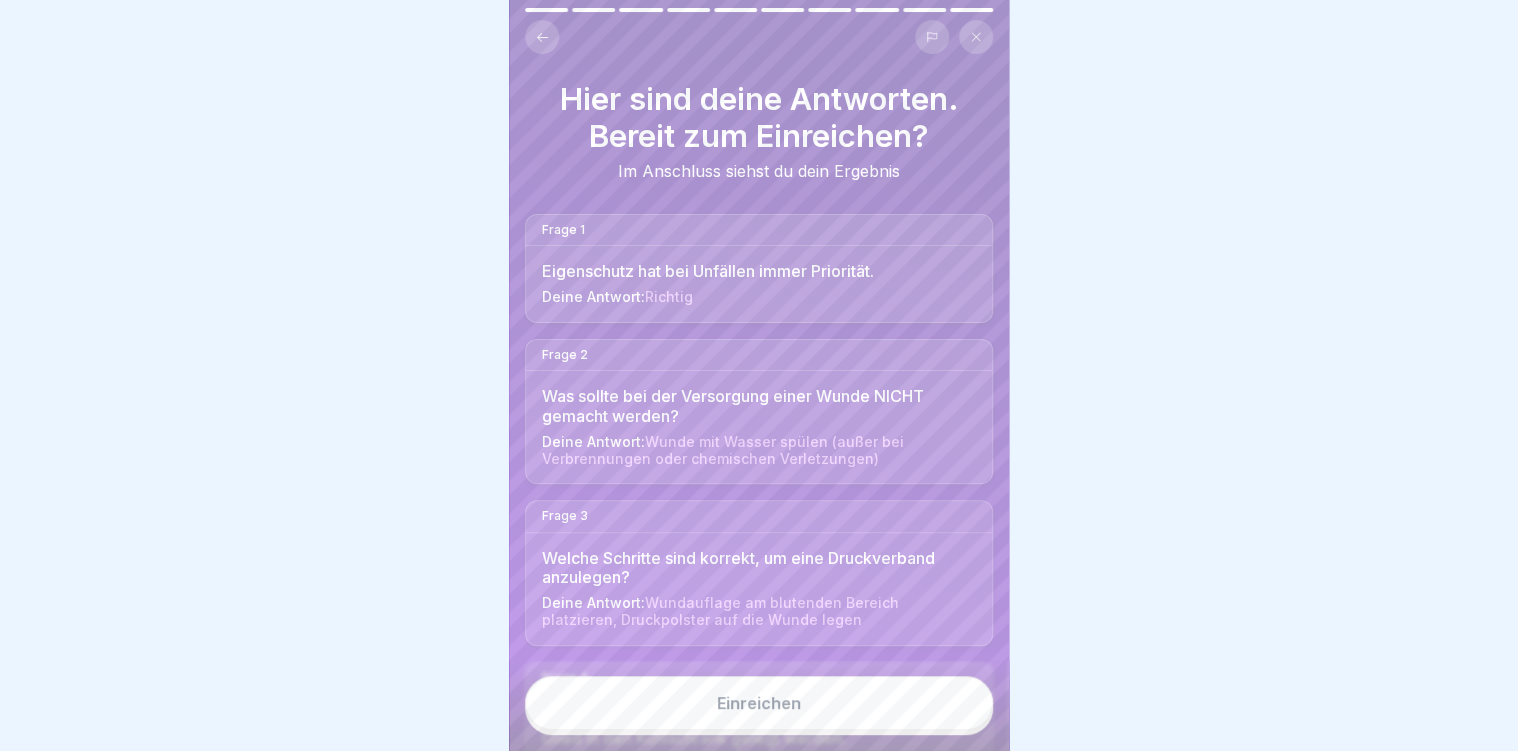 click on "Hier sind deine Antworten. Bereit zum Einreichen? Im Anschluss siehst du dein Ergebnis Frage 1 Eigenschutz hat bei Unfällen immer Priorität. Deine Antwort:  Richtig Frage 2 Was sollte bei der Versorgung einer Wunde NICHT gemacht werden? Deine Antwort:  Wunde mit Wasser spülen (außer bei Verbrennungen oder chemischen Verletzungen) Frage 3 Welche Schritte sind korrekt, um eine Druckverband anzulegen? Deine Antwort:  Wundauflage am blutenden Bereich platzieren, Druckpolster auf die Wunde legen Frage 4 Bei Amputationsverletzungen sollte das abgetrennte Glied in den Kühlschrank gelegt werden. Deine Antwort:  Falsch Frage 5 Welche Gefahr besteht bei Verbrennungen? (Mehrere Antworten möglich) Deine Antwort:  Infektion, Schock Frage 6 Wie lange können kleine Verbrennungen gekühlt werden? Deine Antwort:  2 Minuten Frage 7 Bei einem Beinbruch sollte das Bein immer hochgelagert werden. Deine Antwort:  Falsch Frage 8 Was ist die empfohlene Position für jemanden mit inneren Blutungen im Bauchbereich? Frage 9" at bounding box center [759, 375] 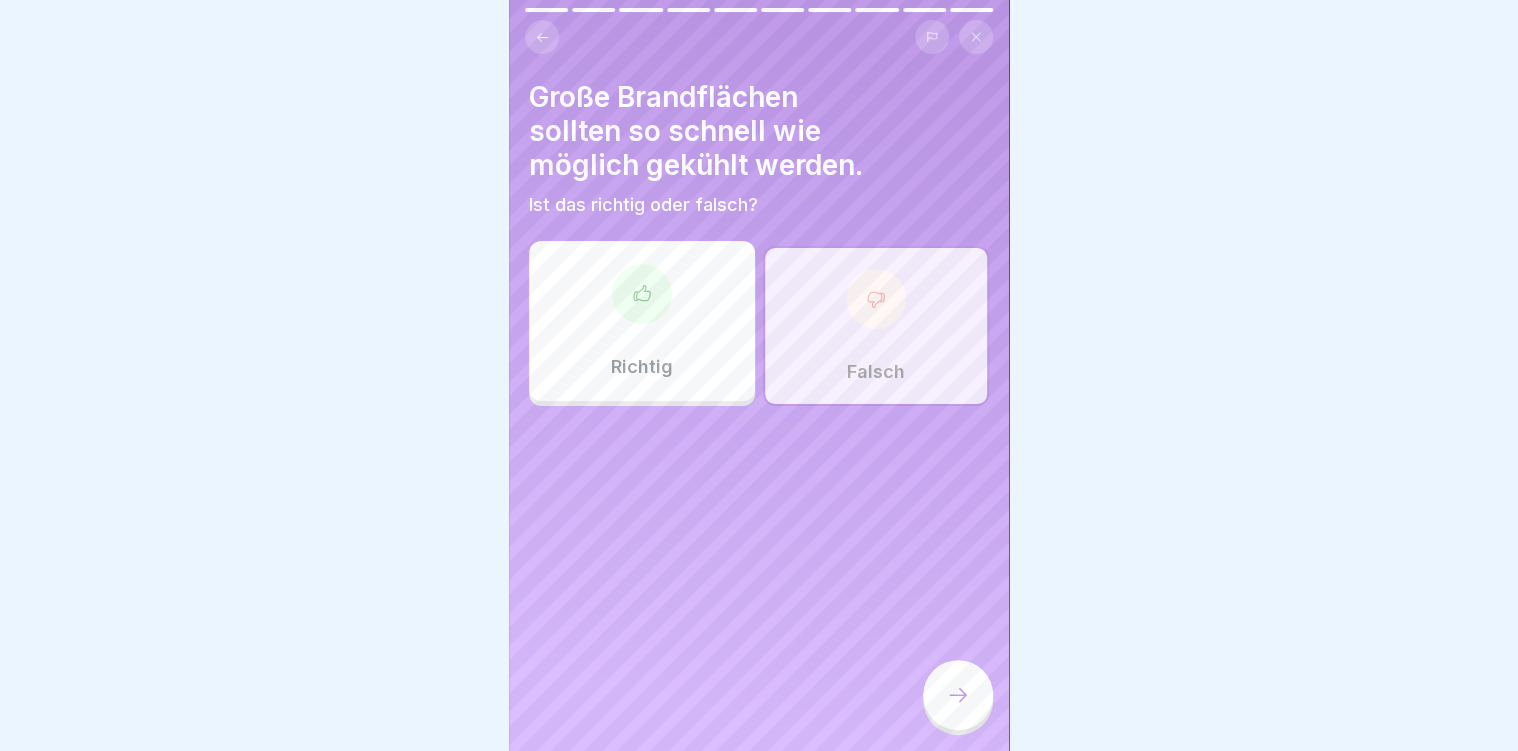 click 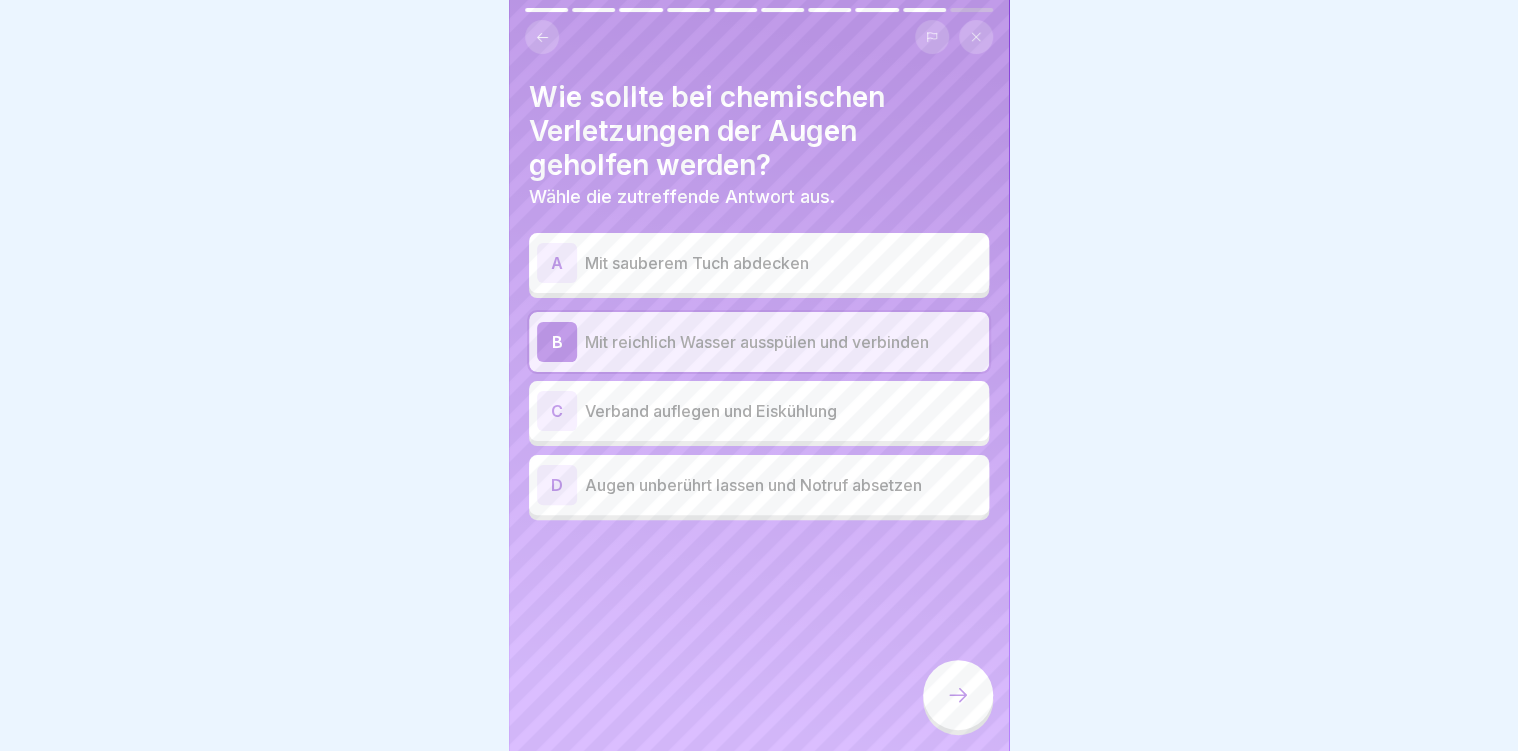 click 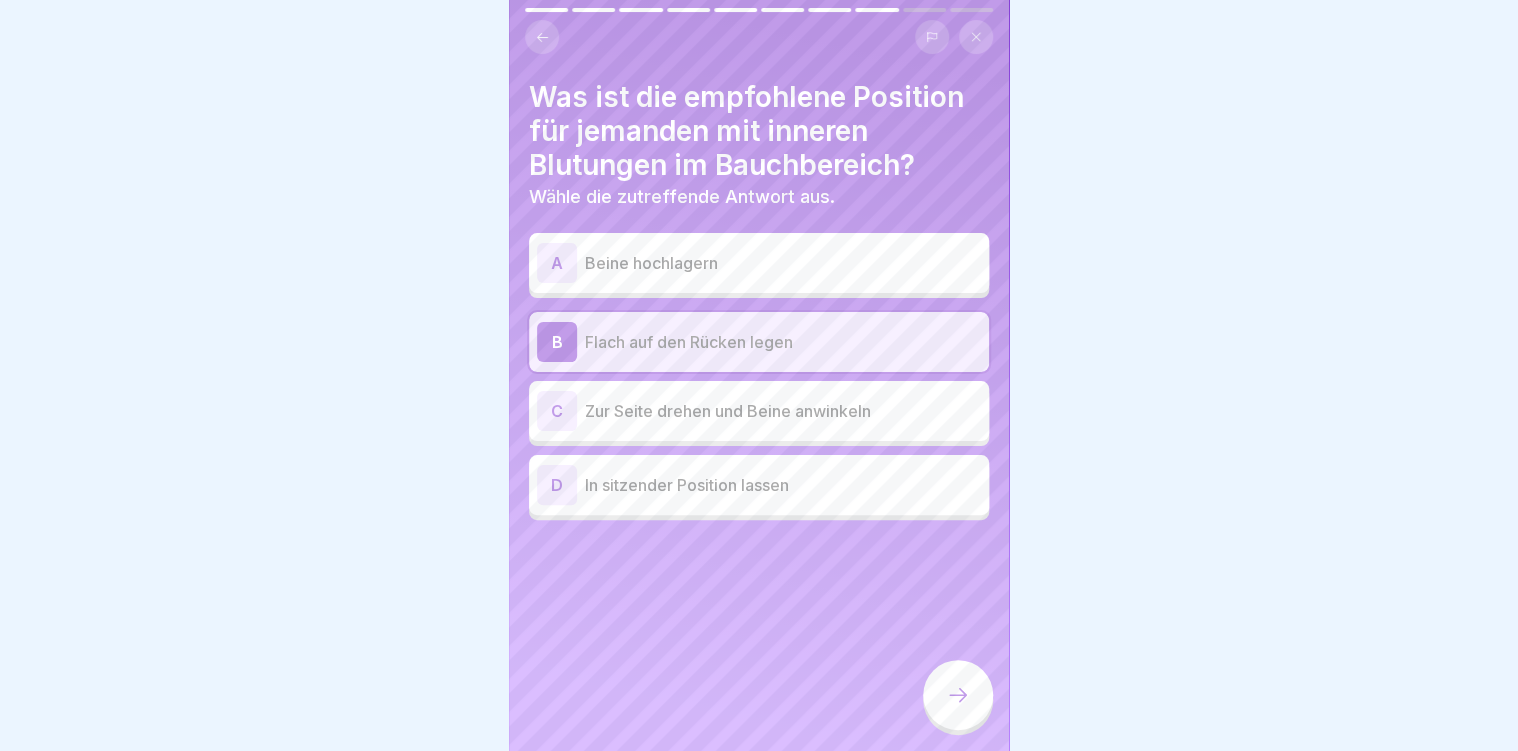 click 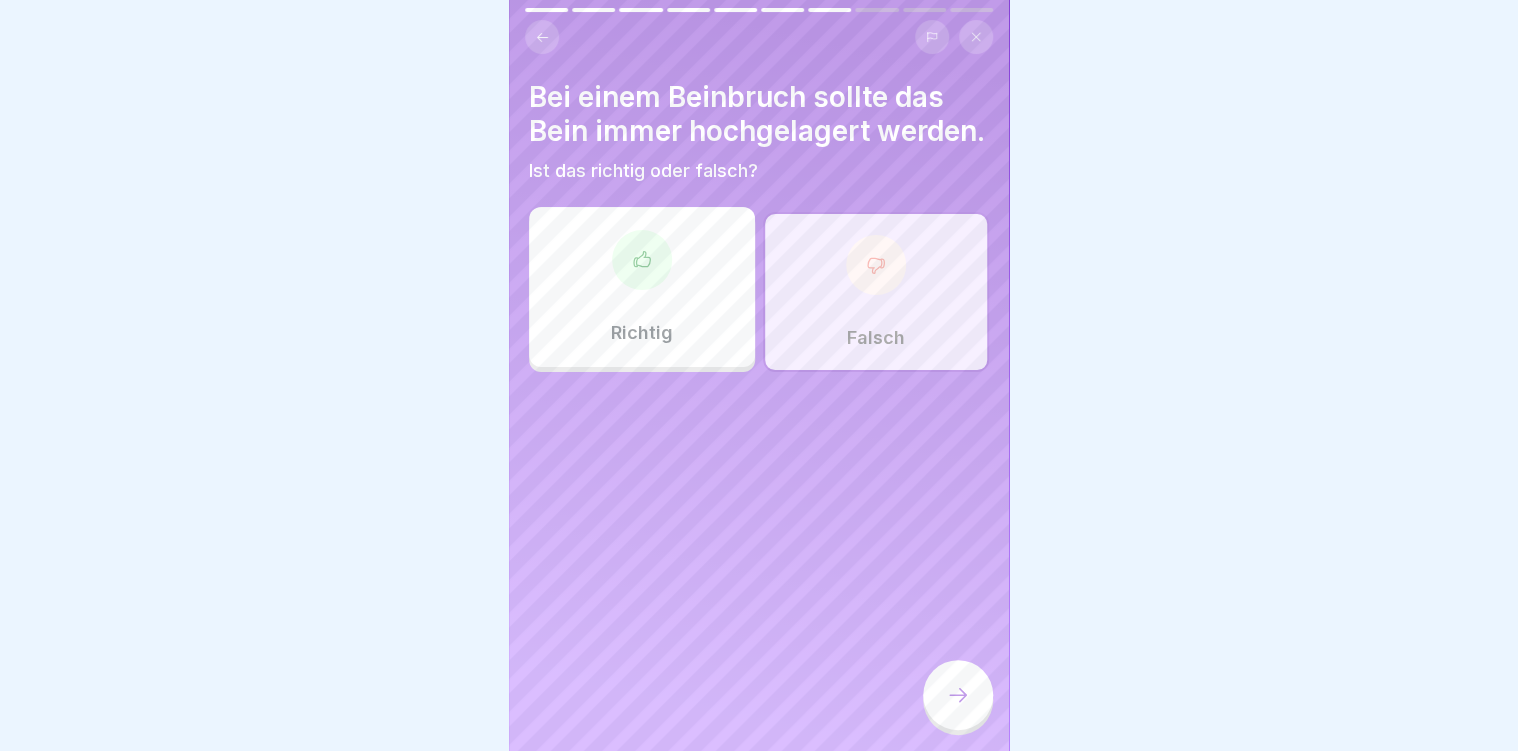 click 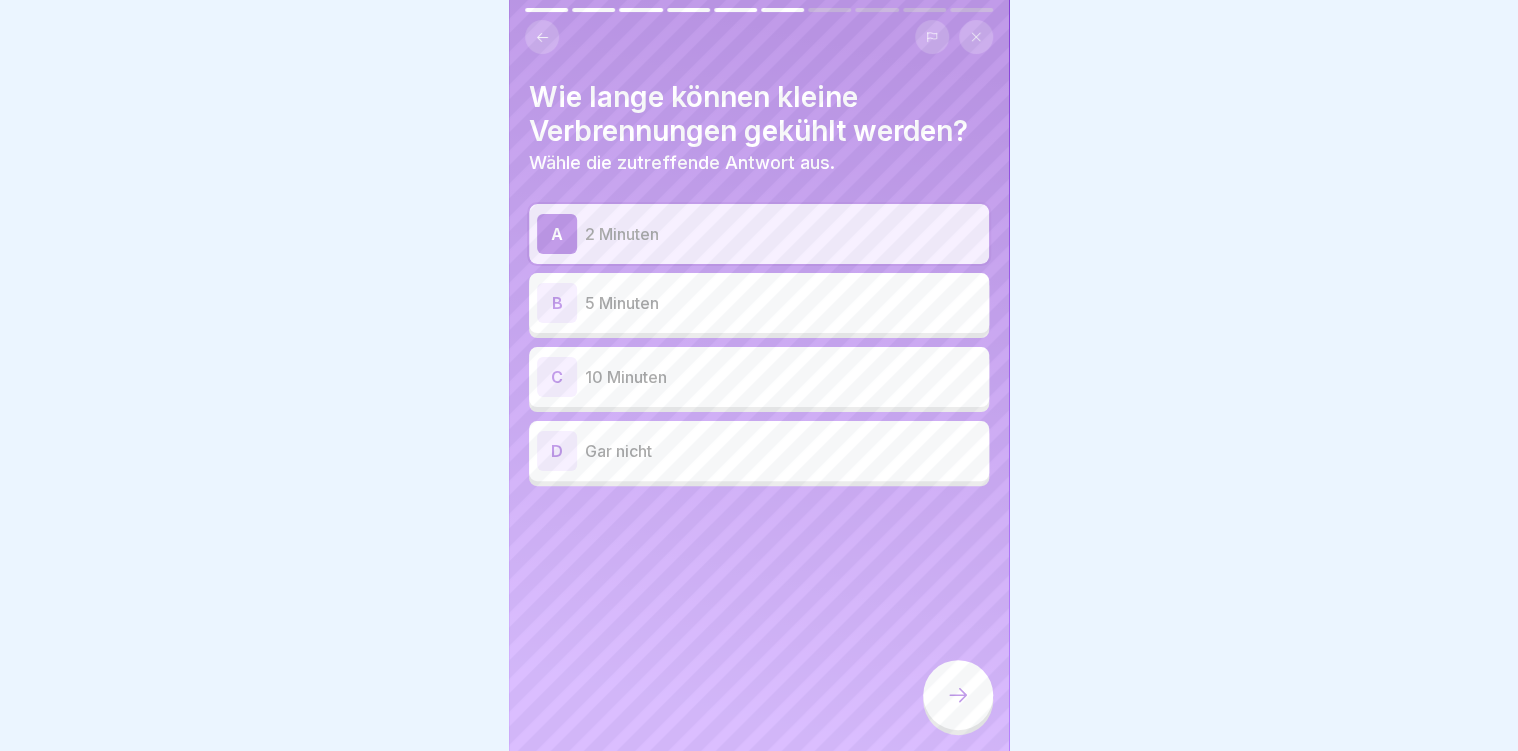 click 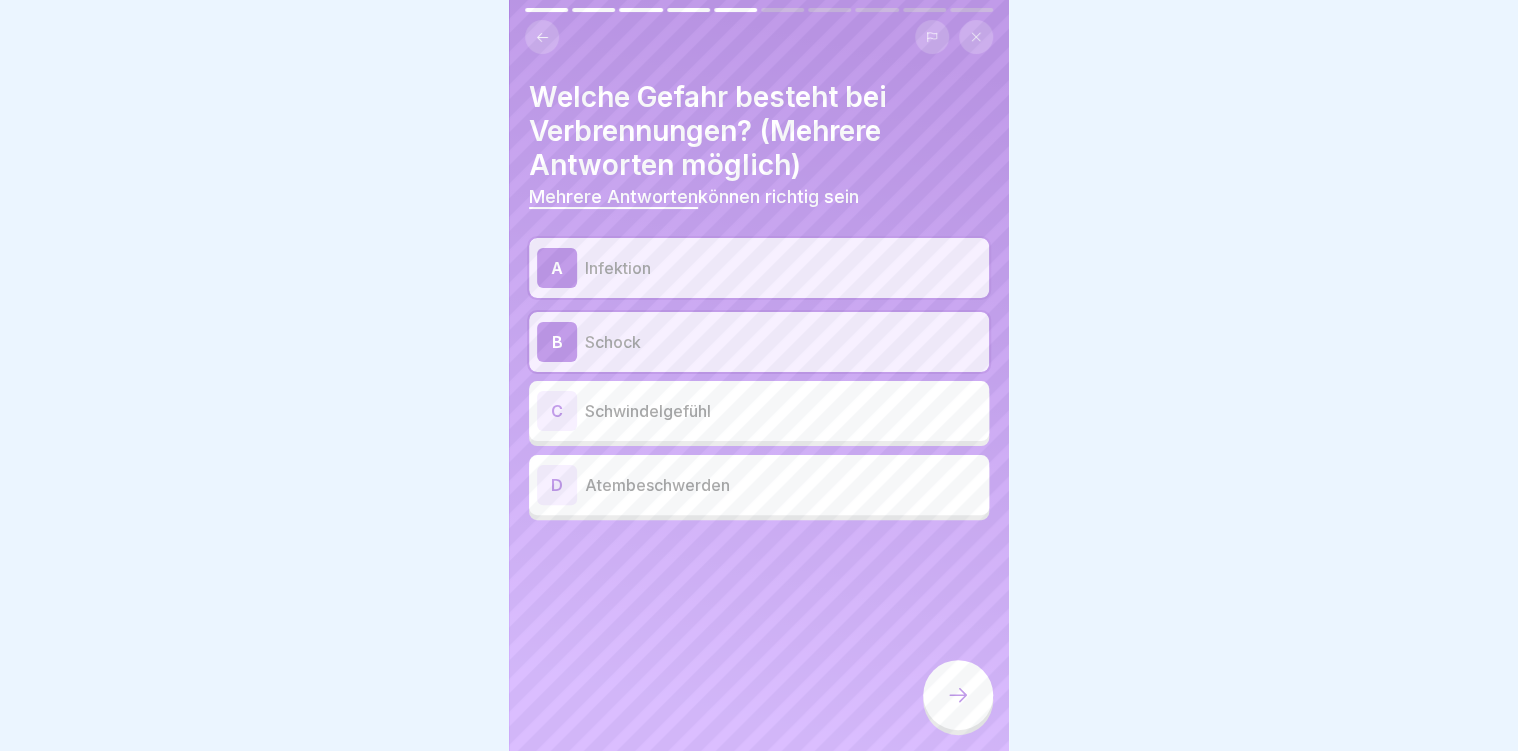 click 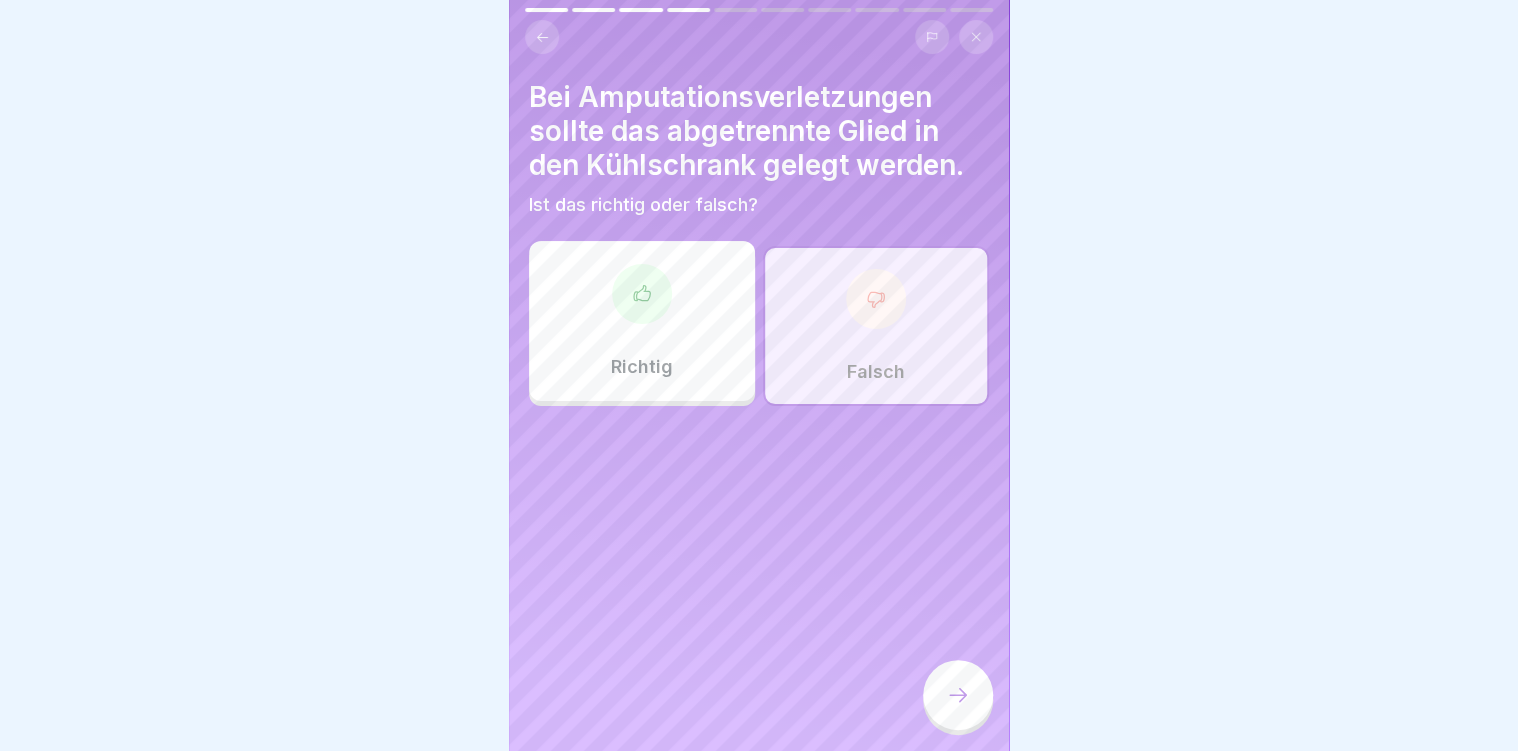 click at bounding box center [958, 695] 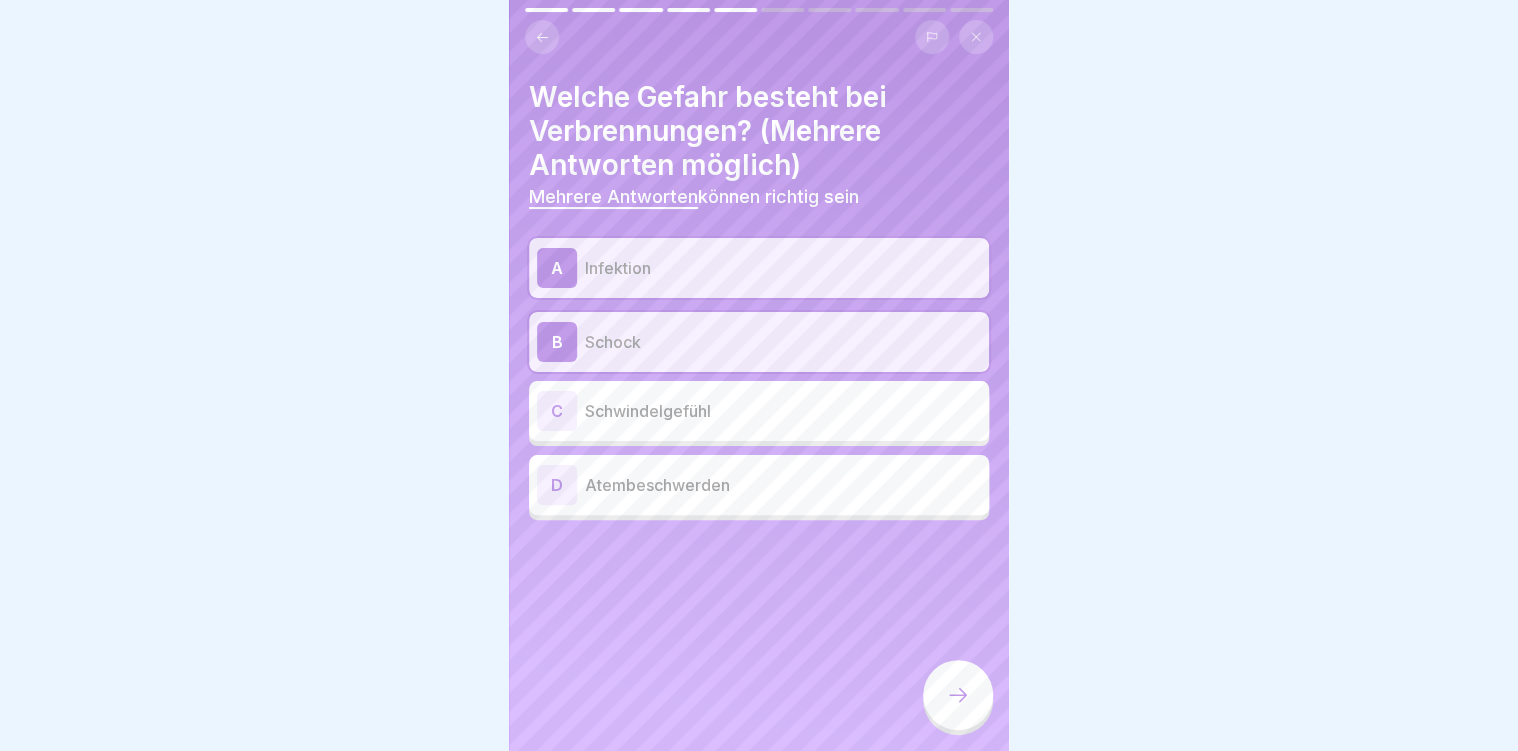 click on "Atembeschwerden" at bounding box center [783, 485] 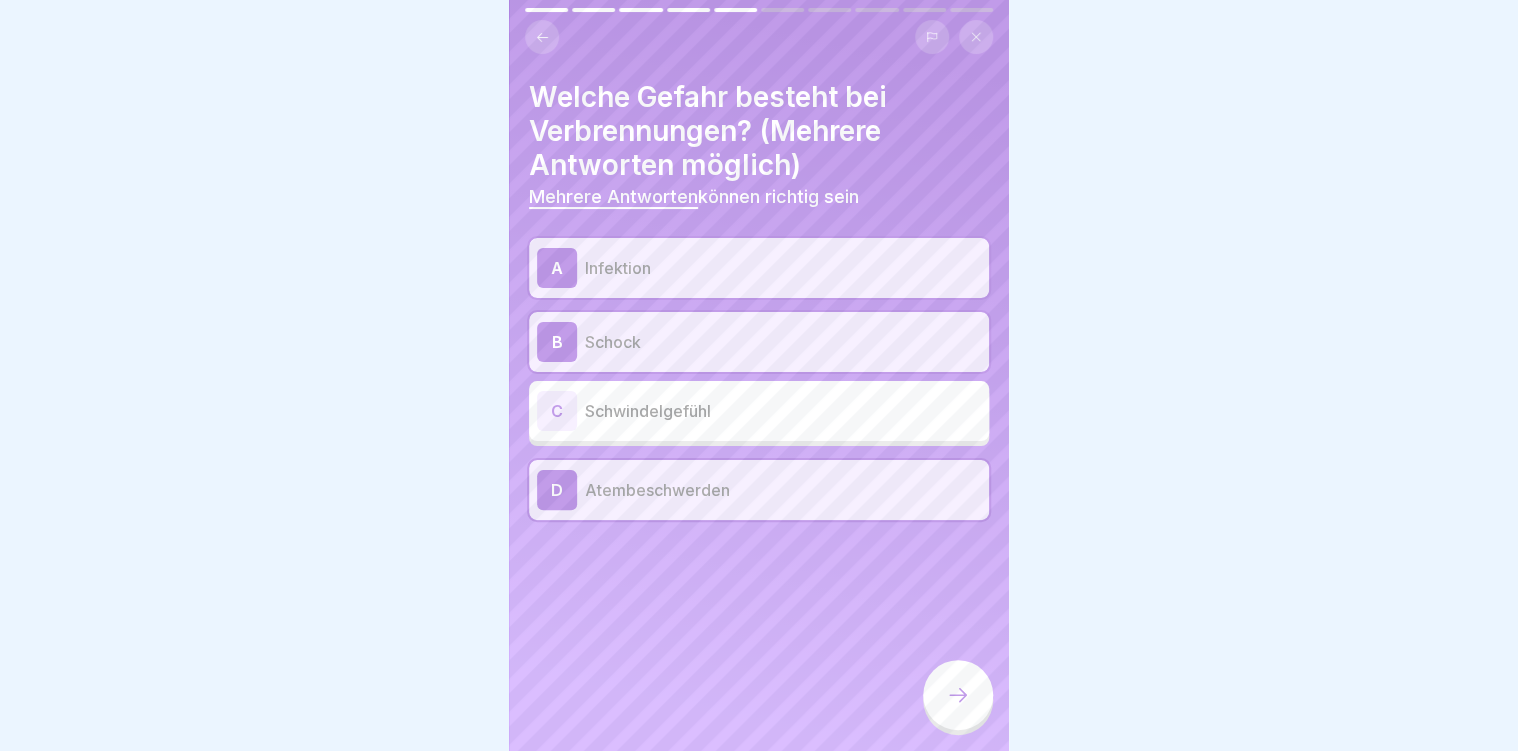click 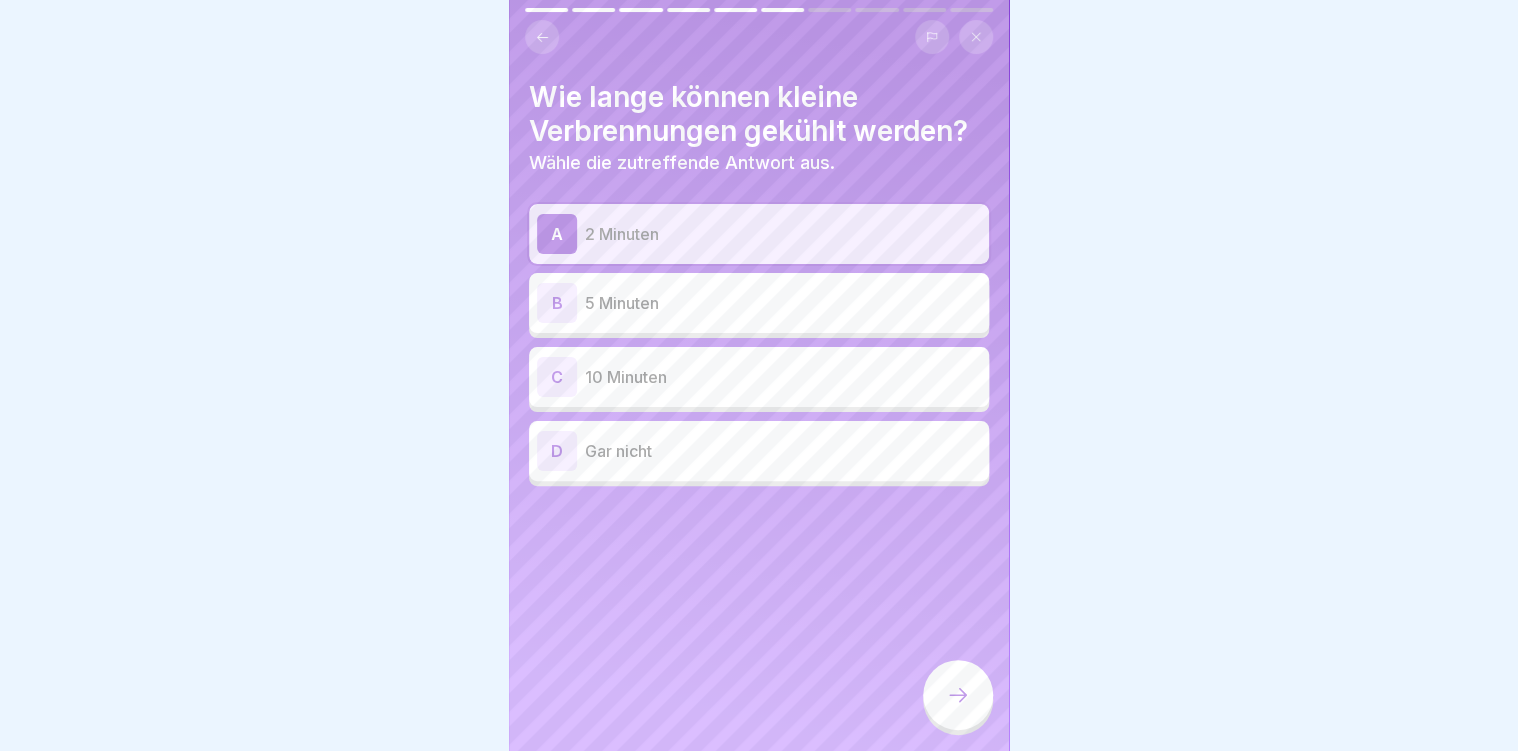 click 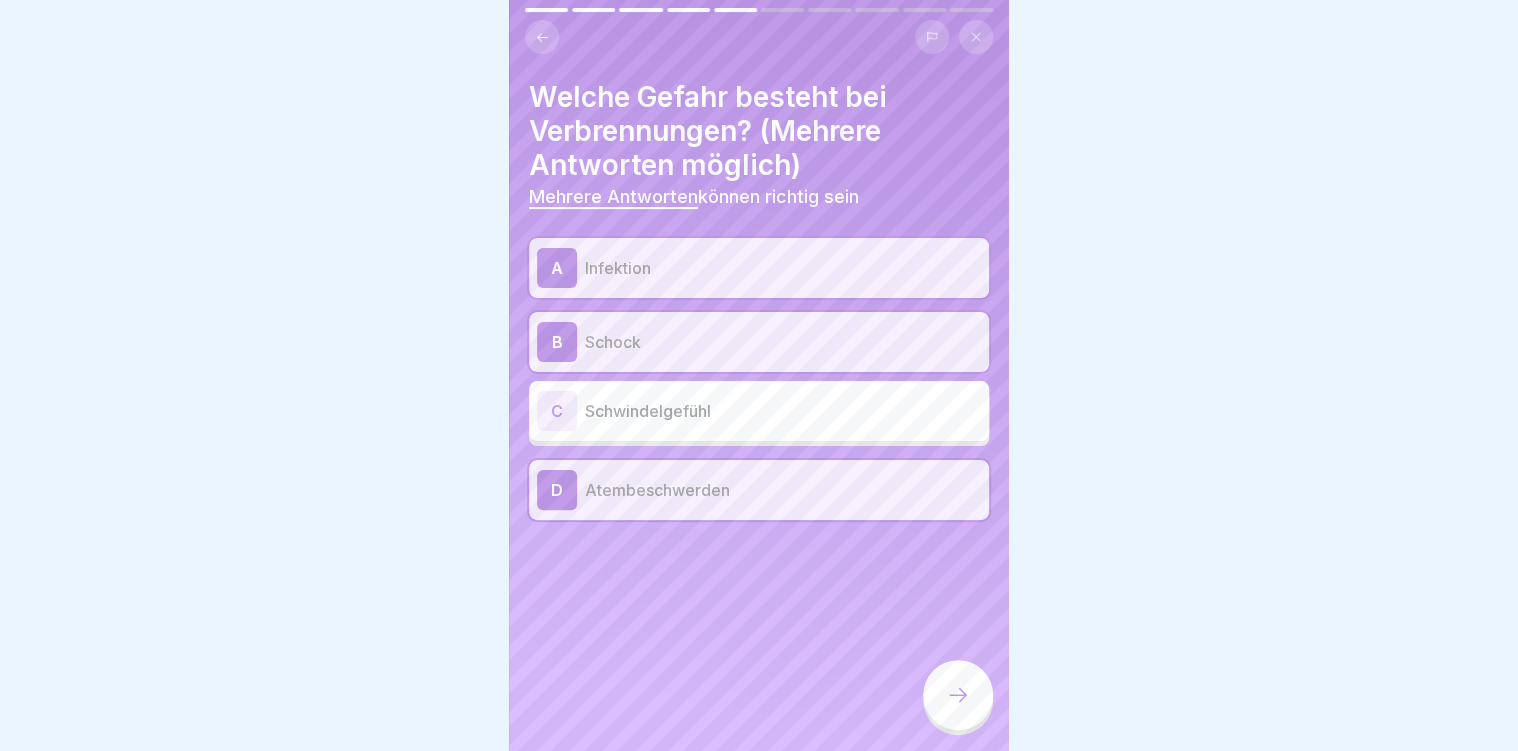 click 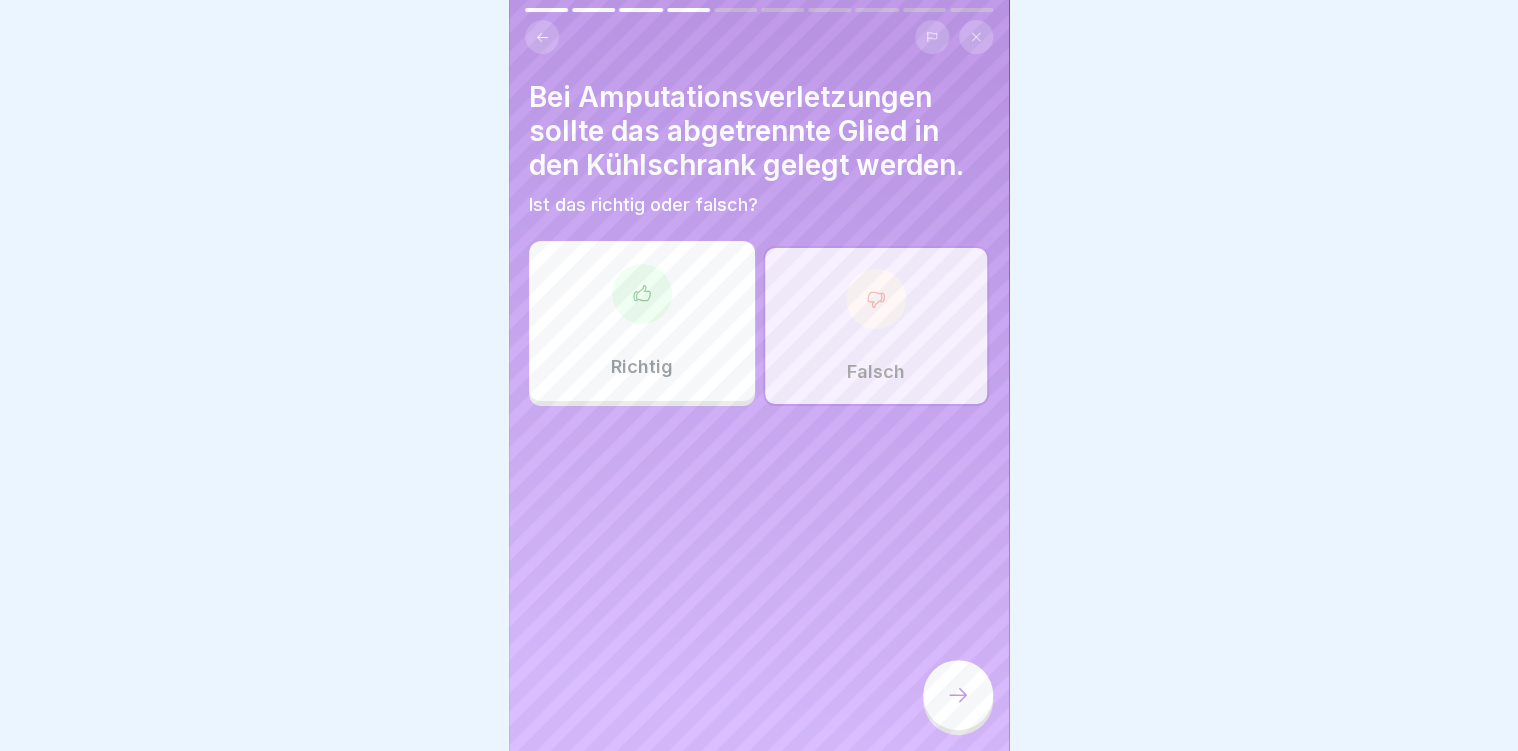 click 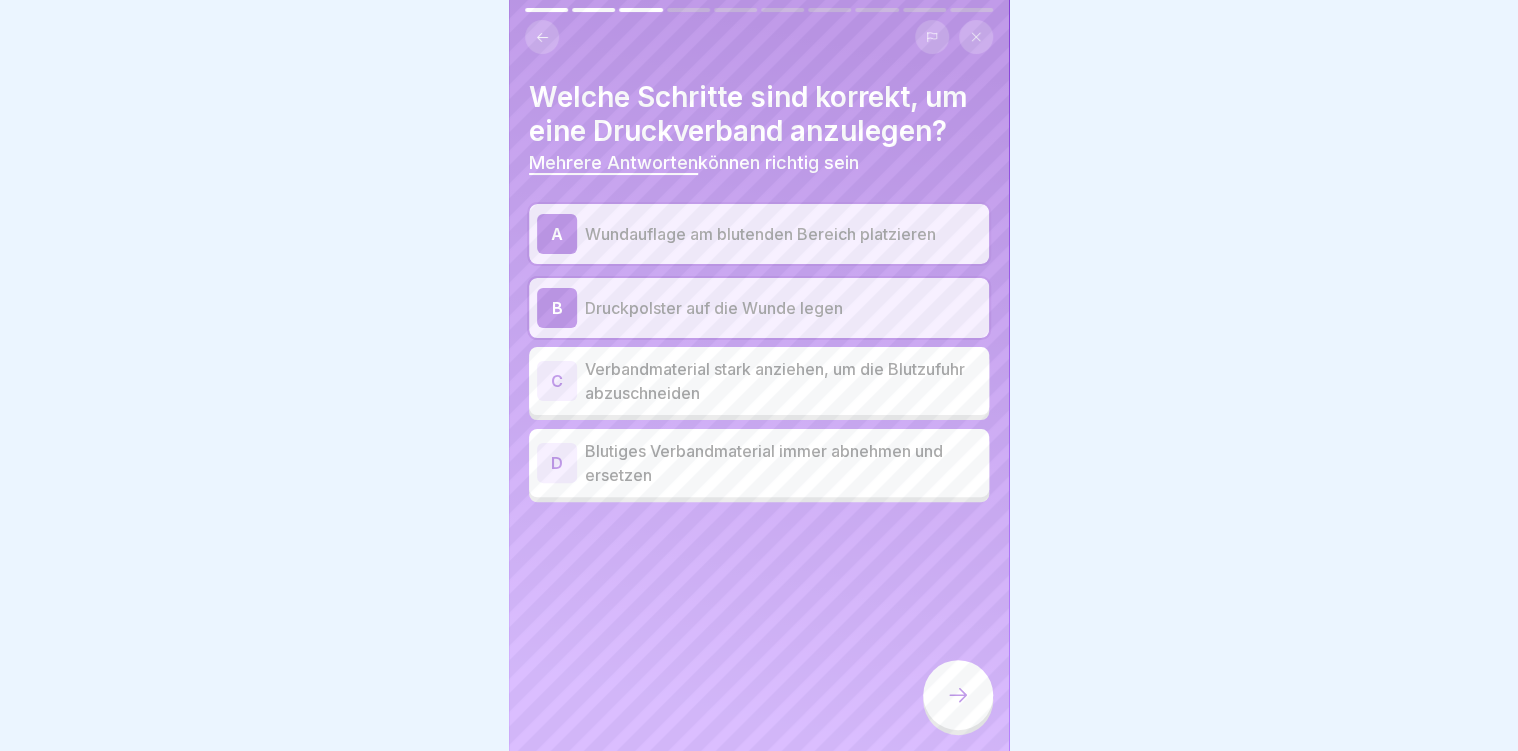 click 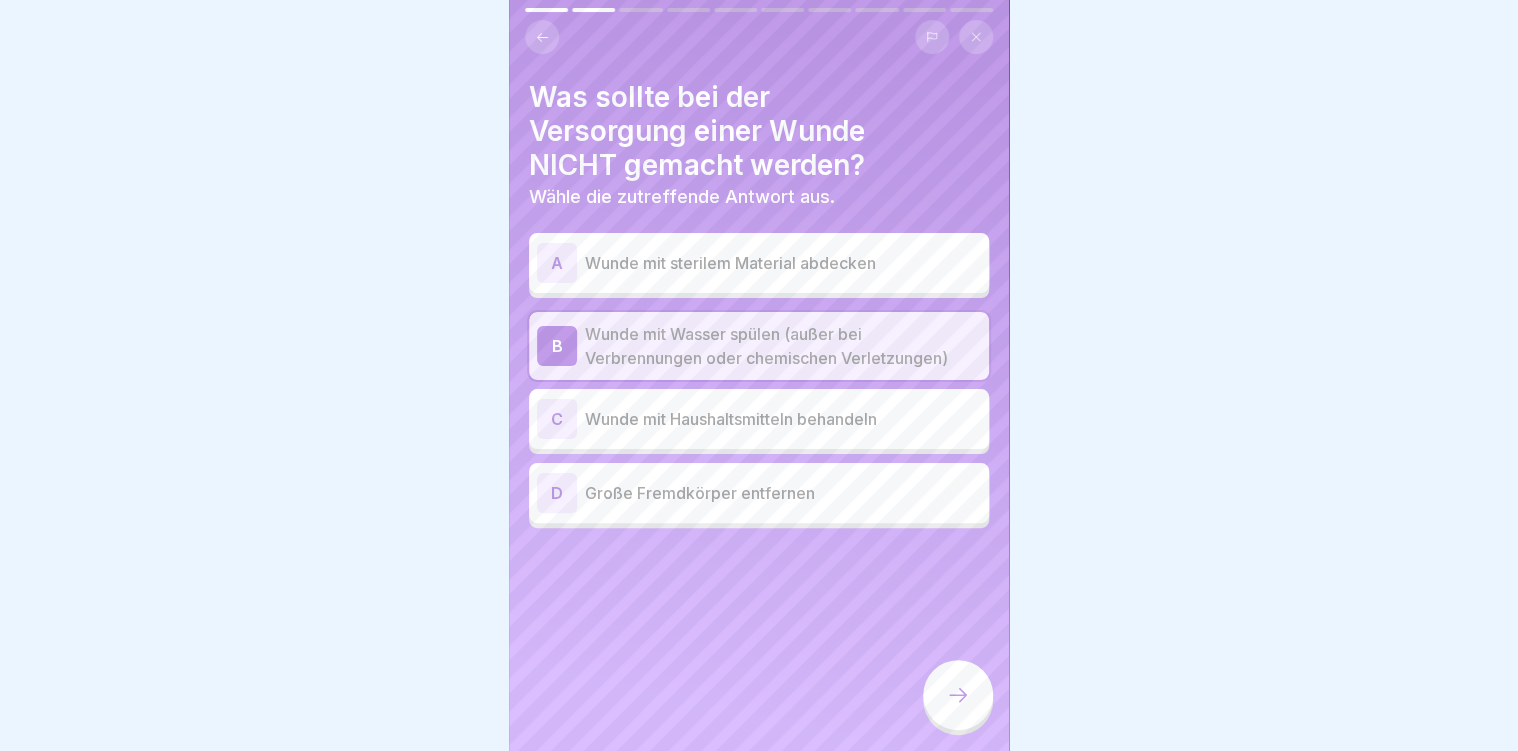 click on "C Wunde mit Haushaltsmitteln behandeln" at bounding box center (759, 419) 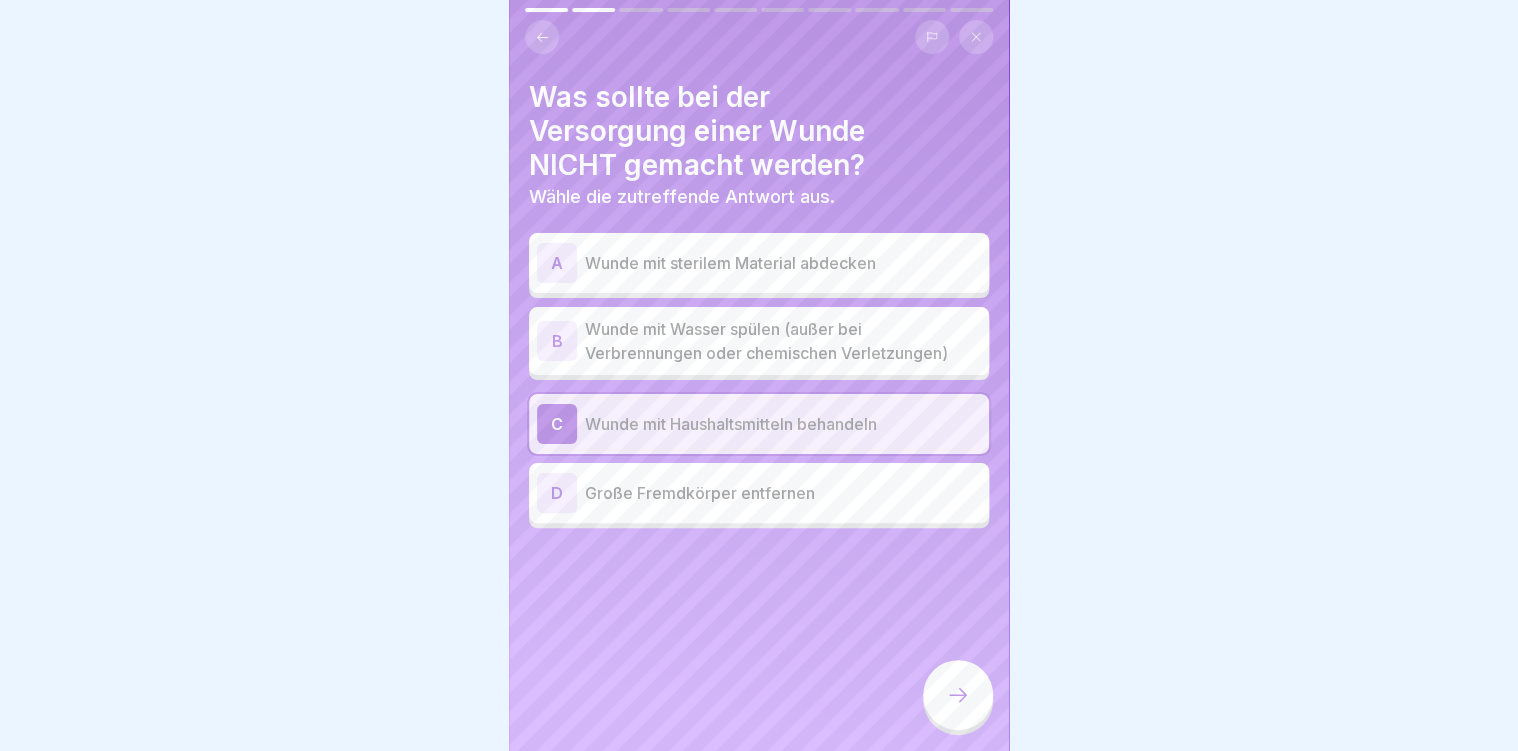 click on "Wunde mit Wasser spülen (außer bei Verbrennungen oder chemischen Verletzungen)" at bounding box center (783, 341) 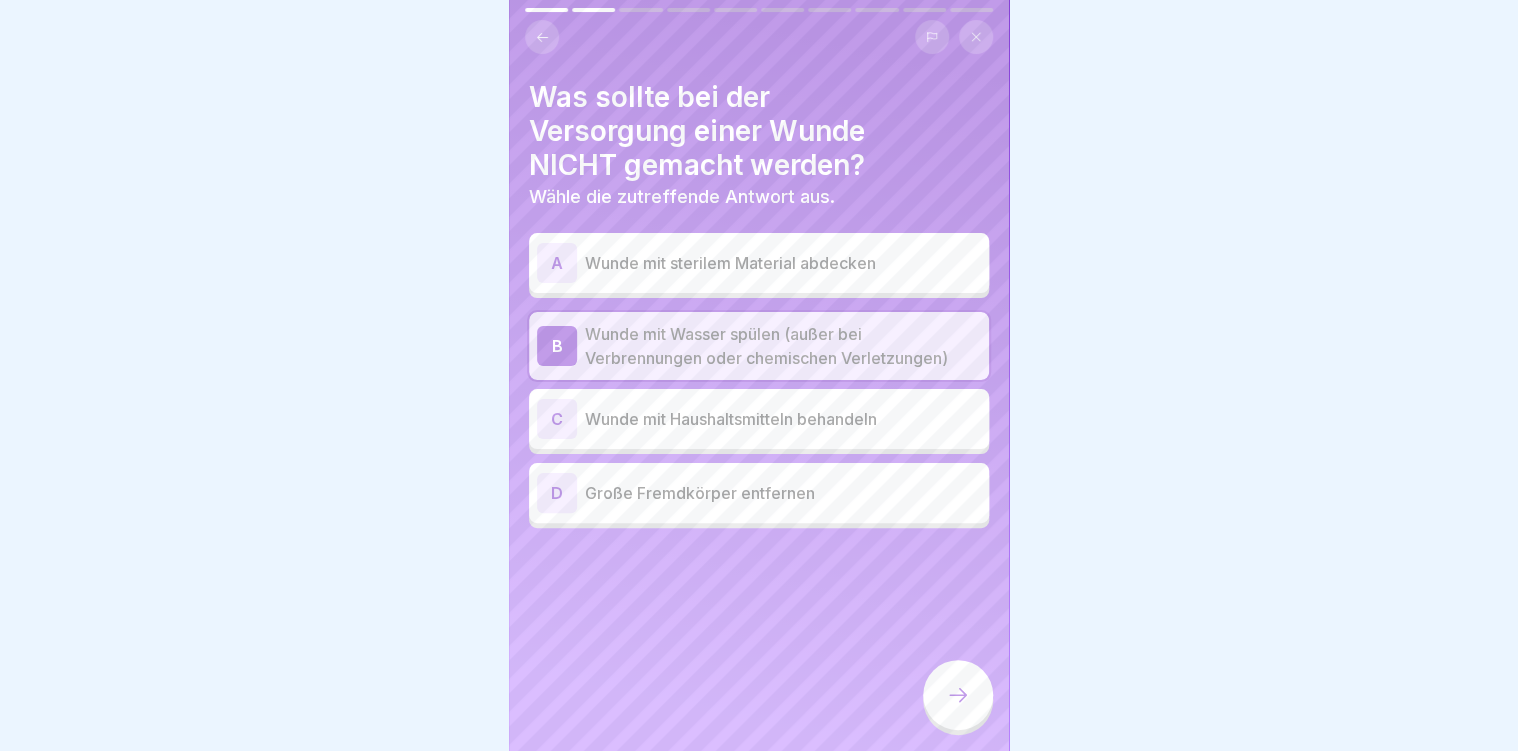 scroll, scrollTop: 12, scrollLeft: 0, axis: vertical 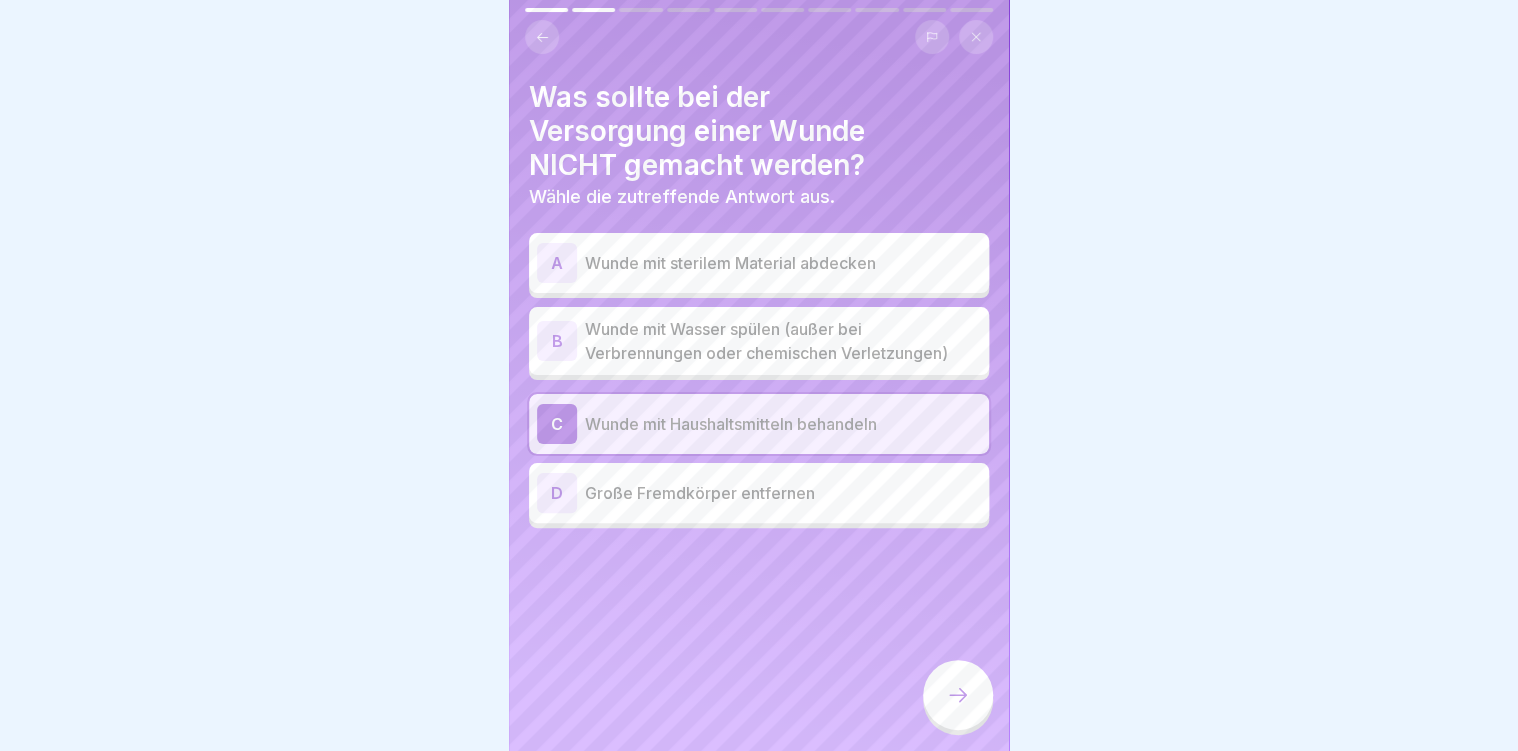 click on "D Große Fremdkörper entfernen" at bounding box center (759, 493) 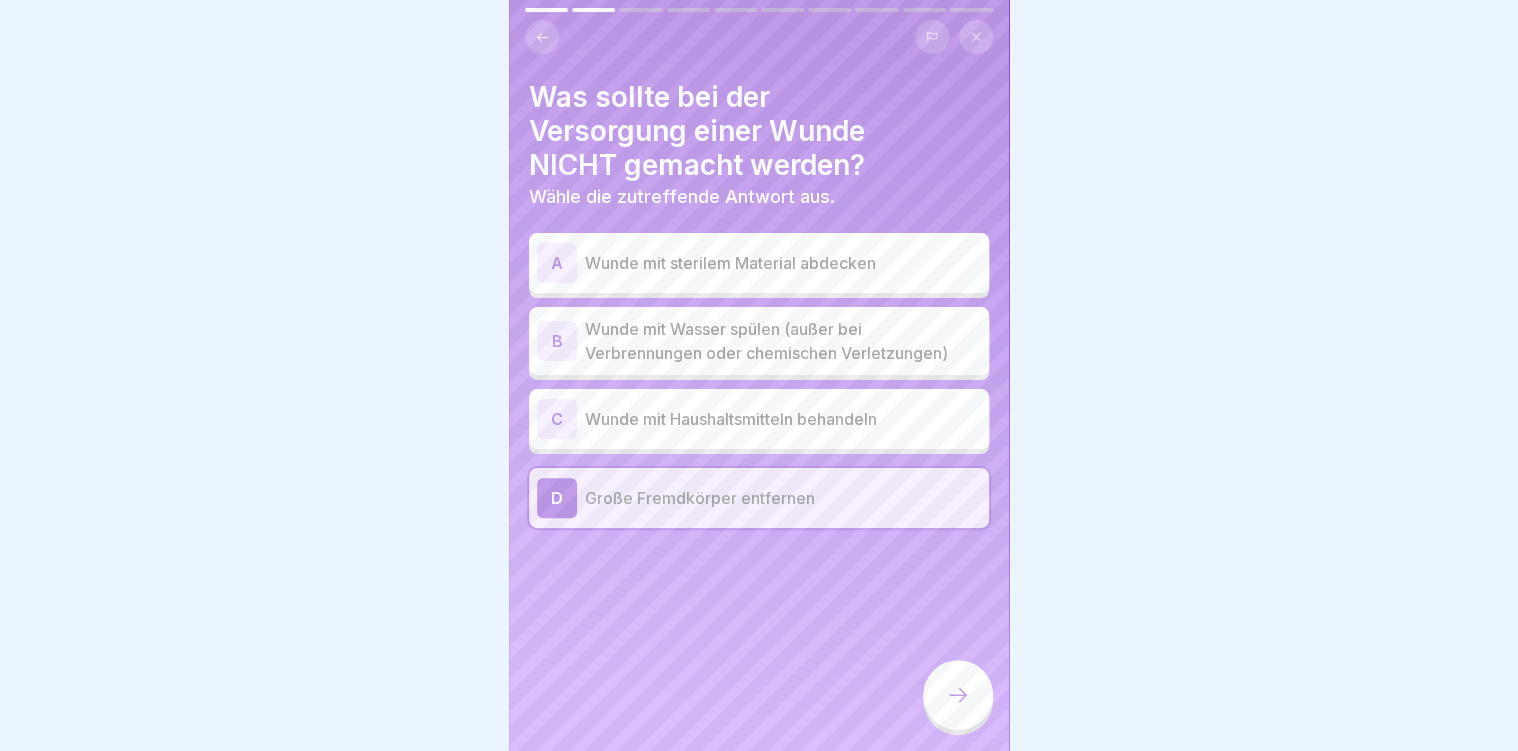 scroll, scrollTop: 0, scrollLeft: 0, axis: both 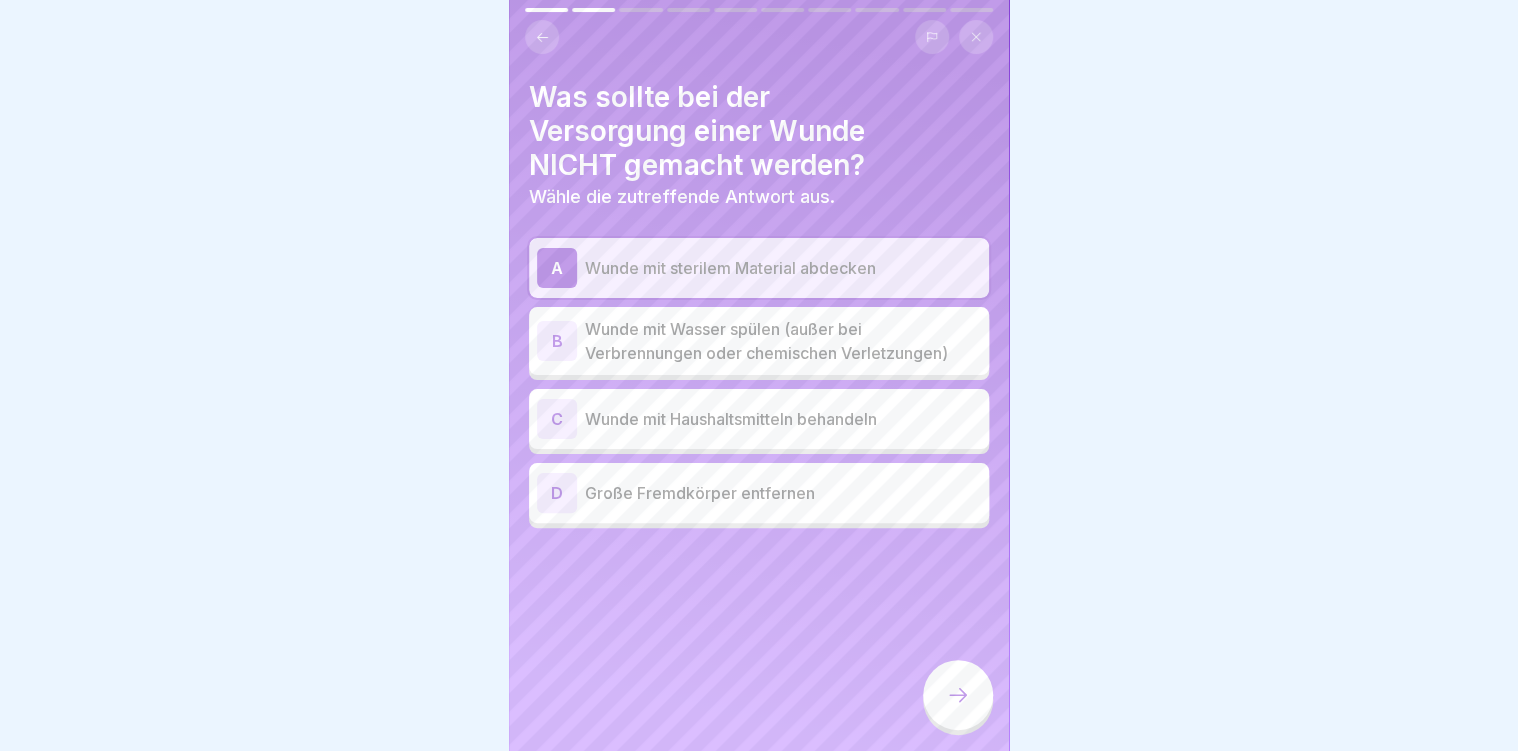 click on "Wunde mit Wasser spülen (außer bei Verbrennungen oder chemischen Verletzungen)" at bounding box center [783, 341] 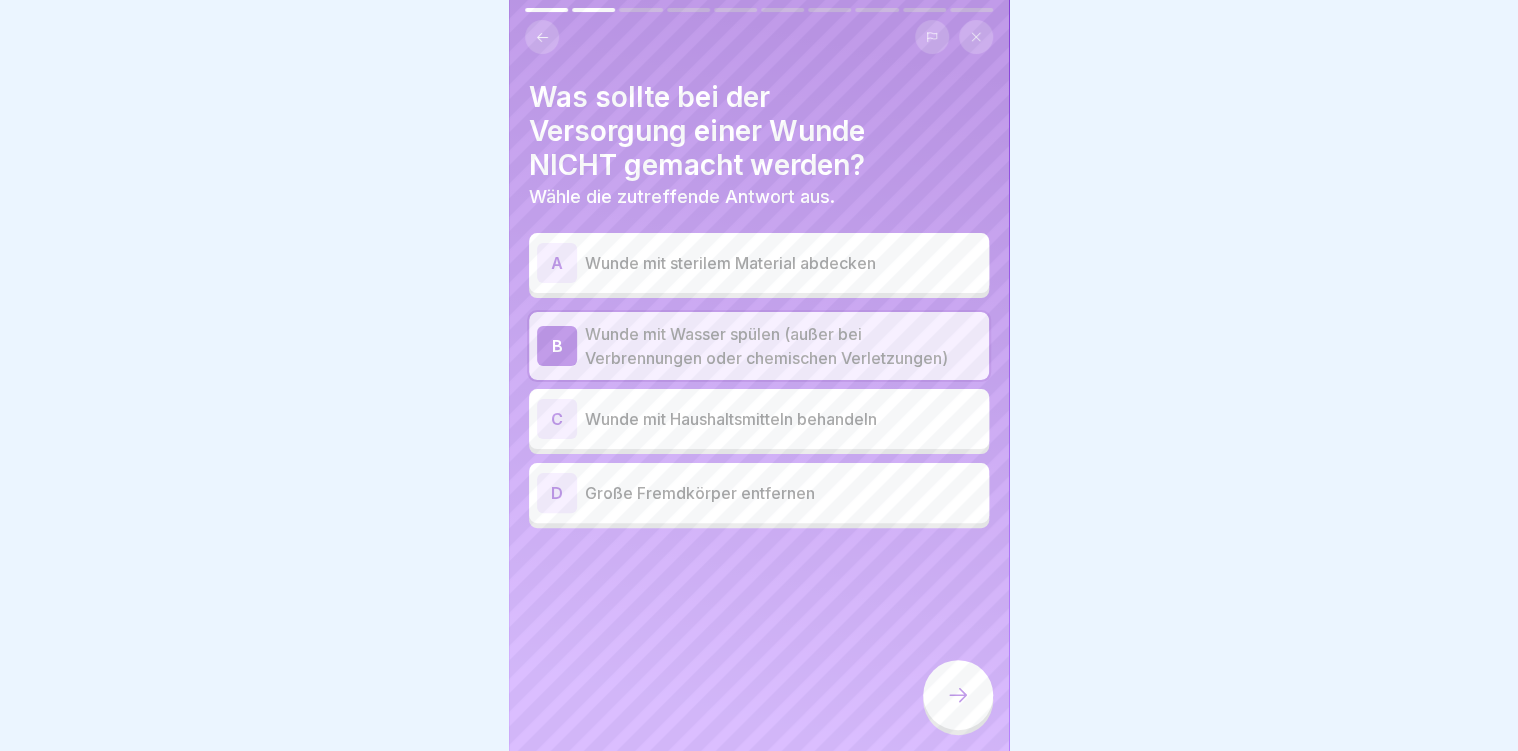 click on "Wunde mit Haushaltsmitteln behandeln" at bounding box center (783, 419) 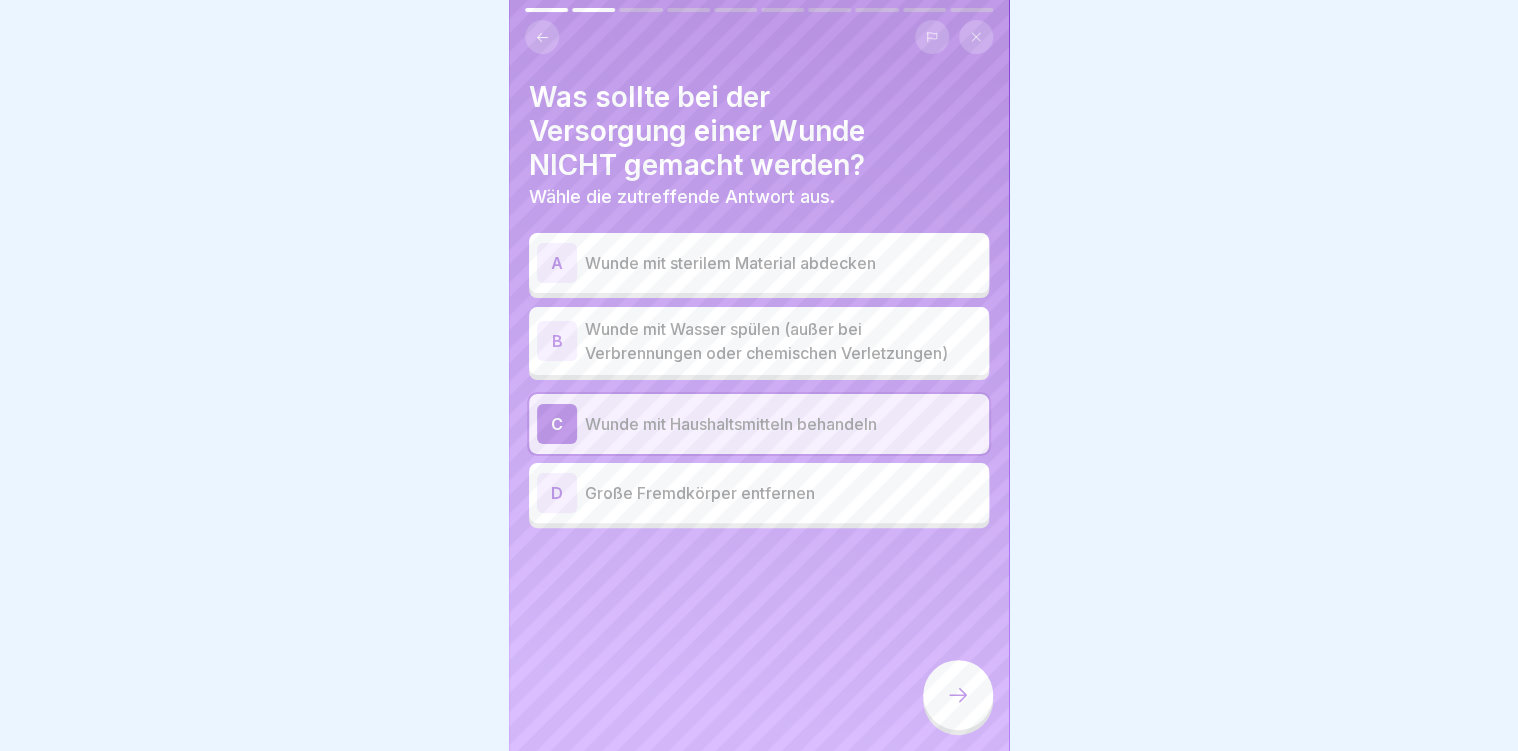 click on "Große Fremdkörper entfernen" at bounding box center [783, 493] 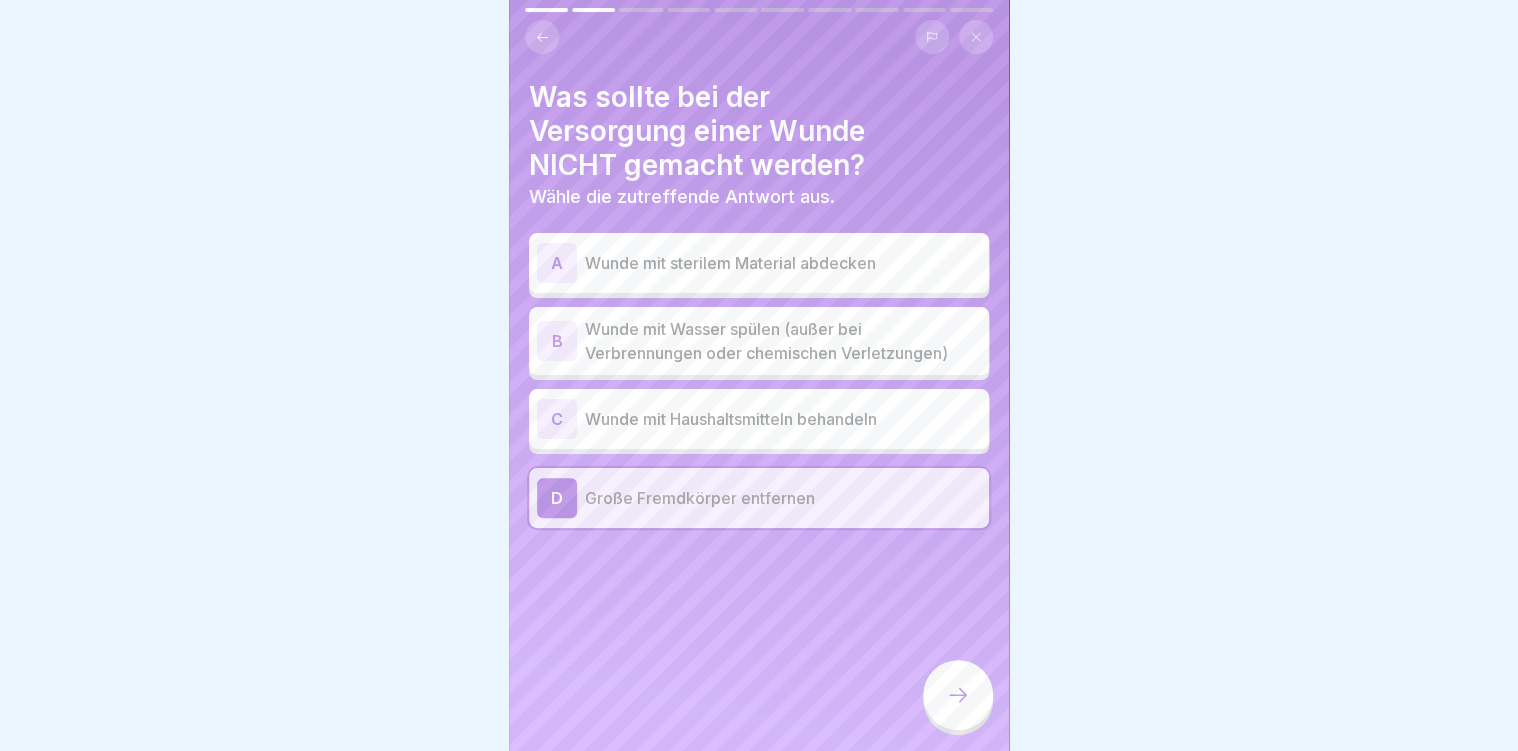 click on "Wunde mit Haushaltsmitteln behandeln" at bounding box center [783, 419] 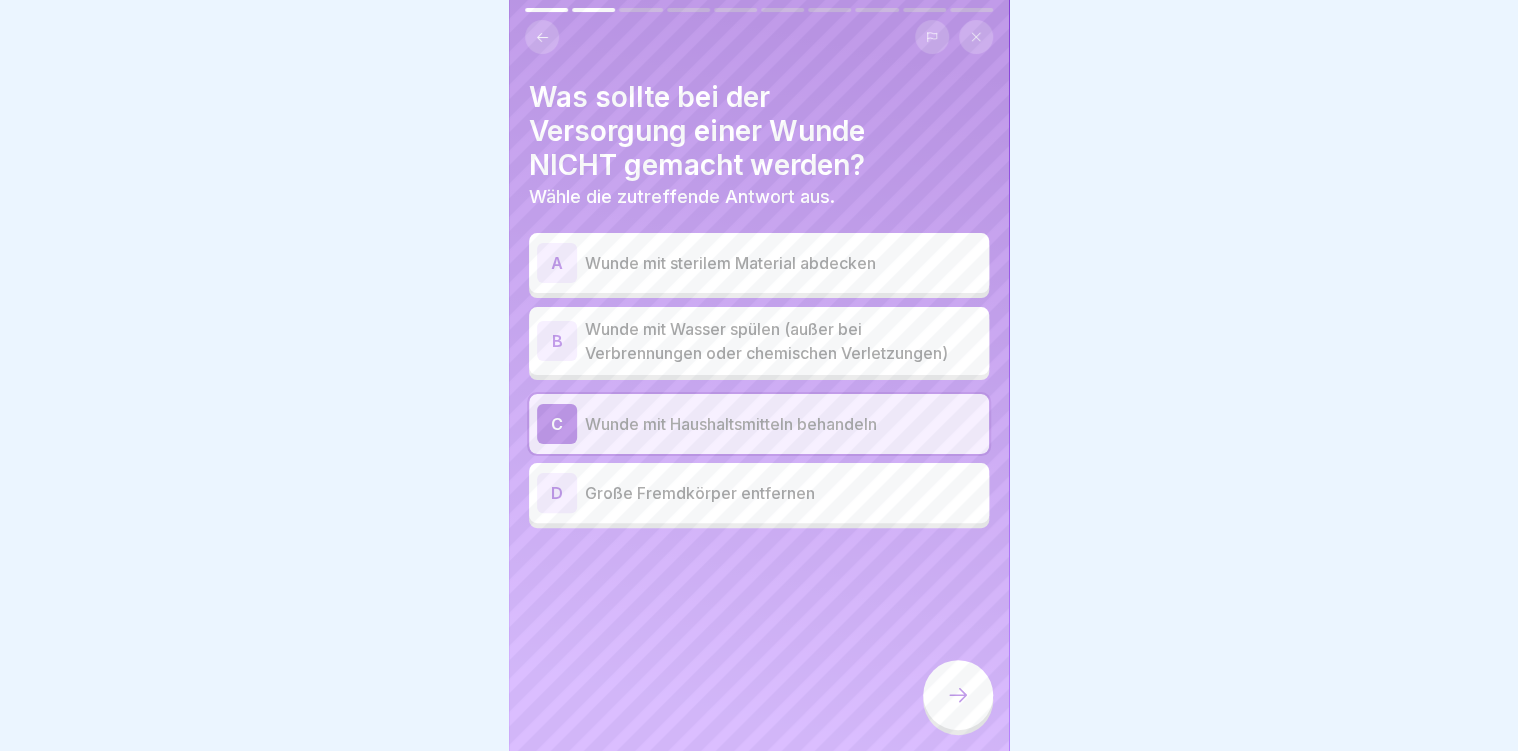 click on "Wunde mit Wasser spülen (außer bei Verbrennungen oder chemischen Verletzungen)" at bounding box center (783, 341) 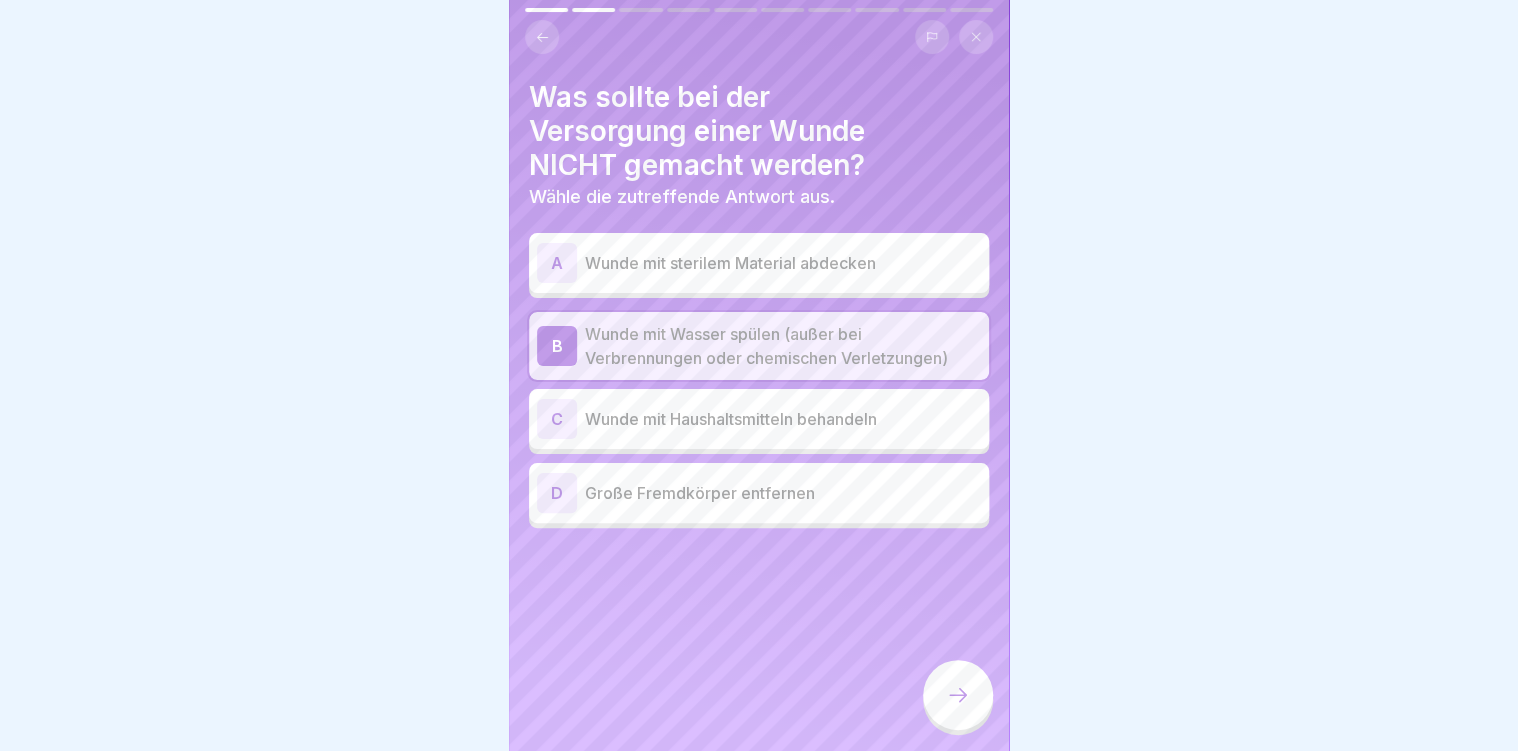 click 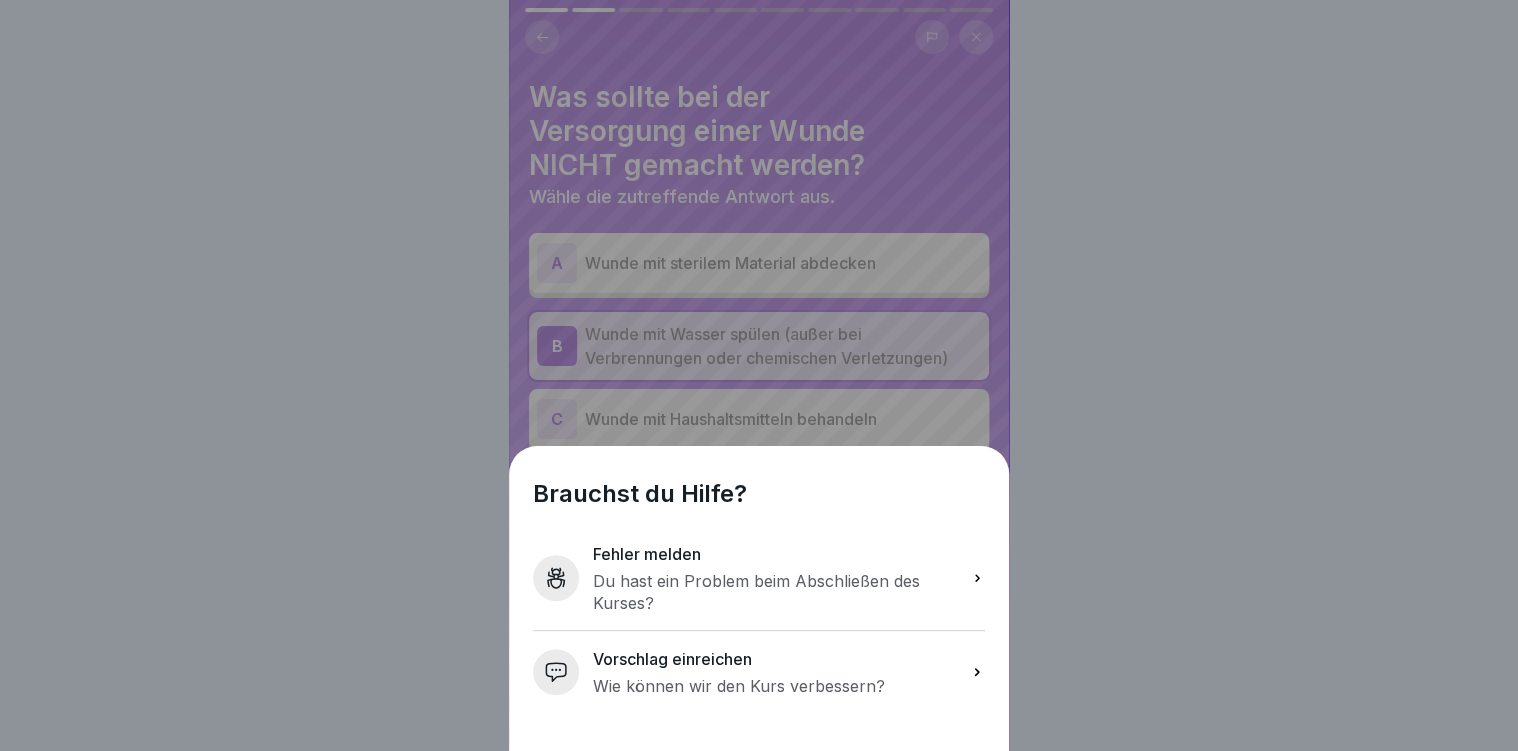 click 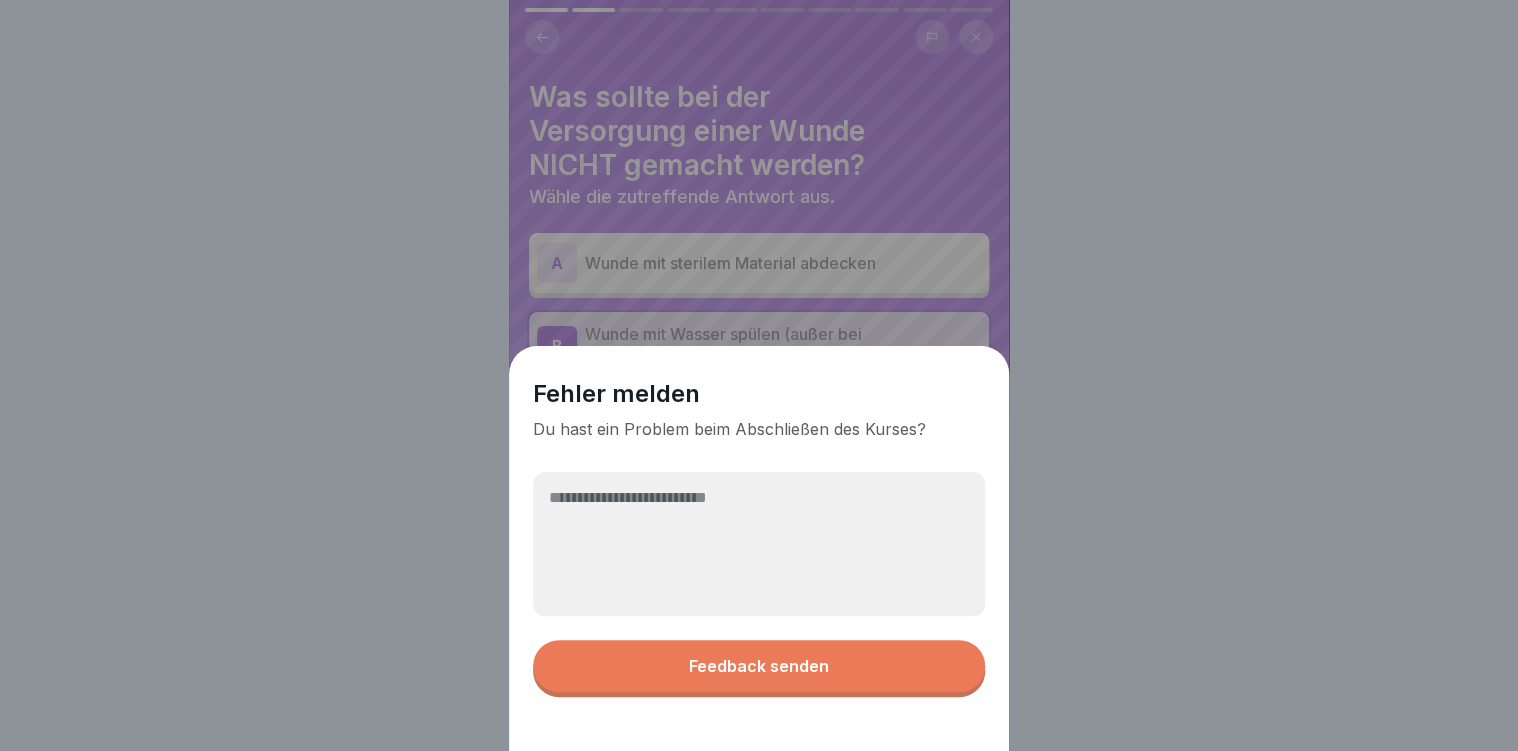 click at bounding box center [759, 544] 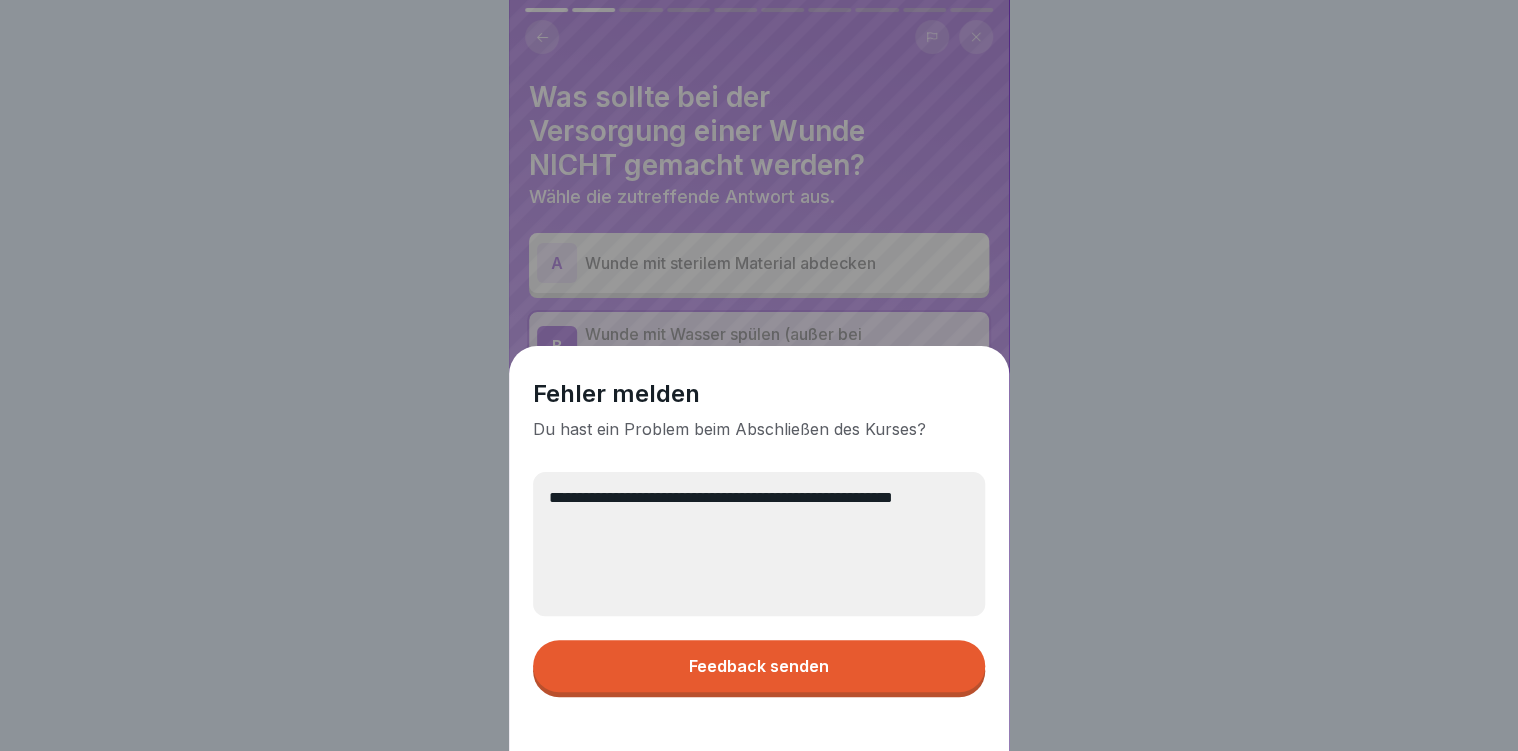 click on "**********" at bounding box center [759, 544] 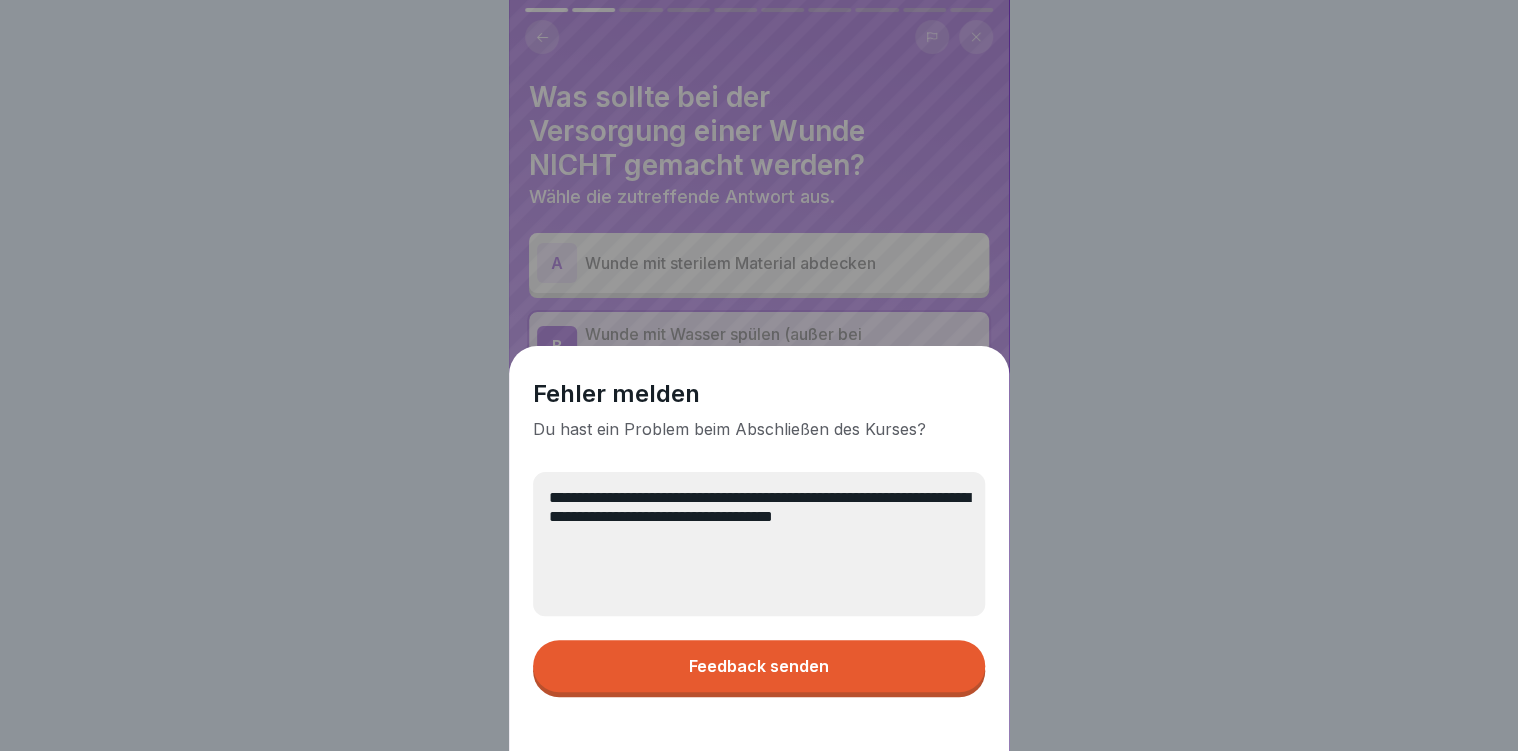 type on "**********" 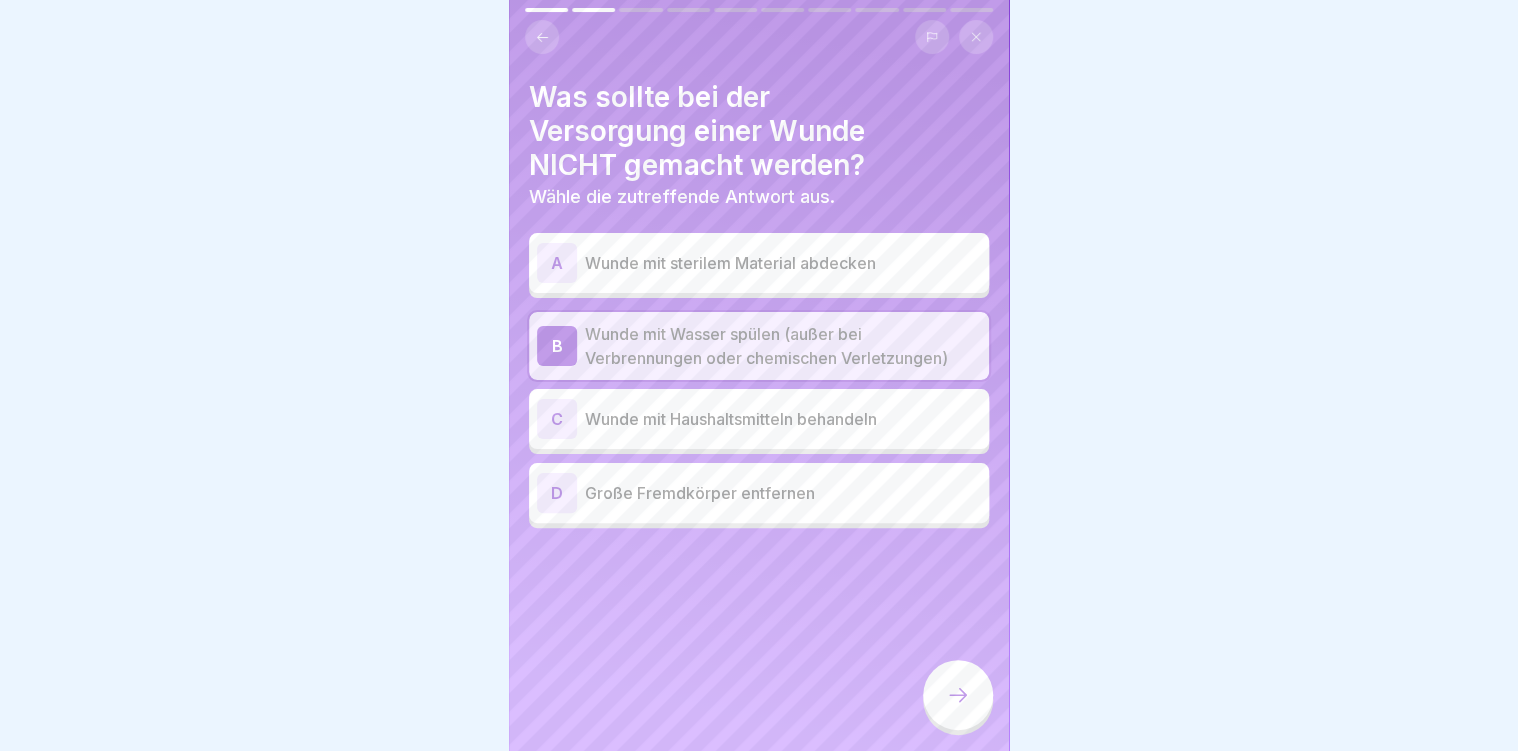 click 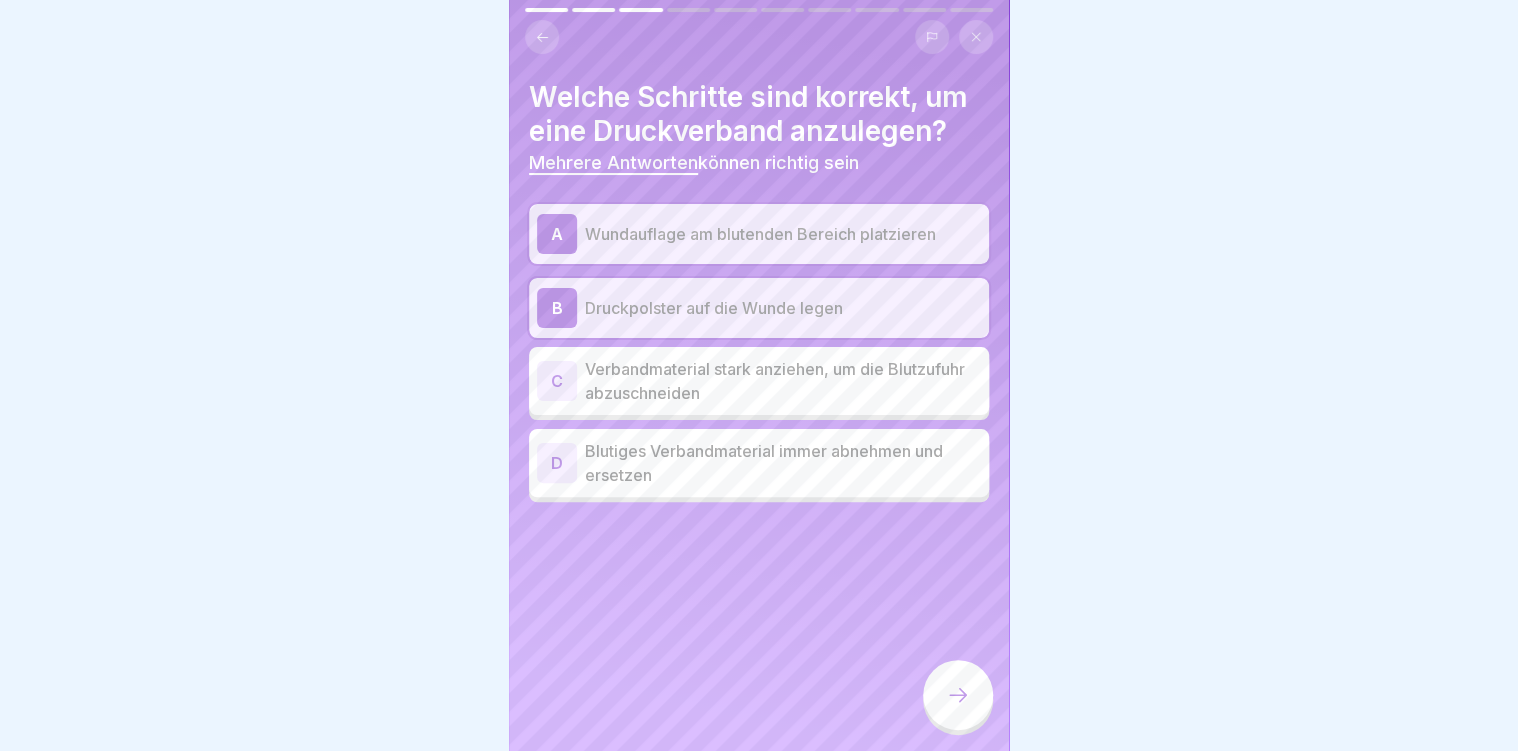 click at bounding box center (958, 695) 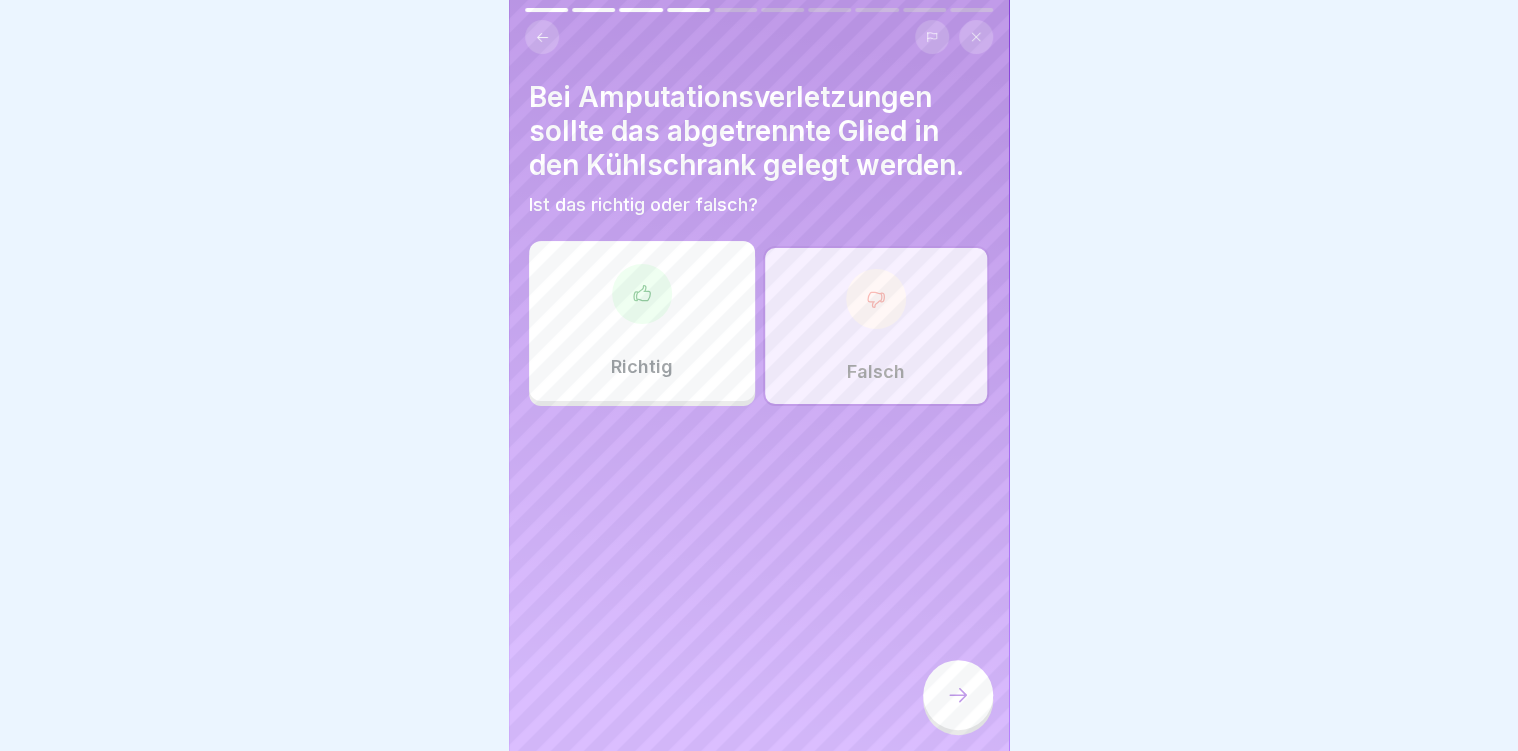 click at bounding box center [958, 695] 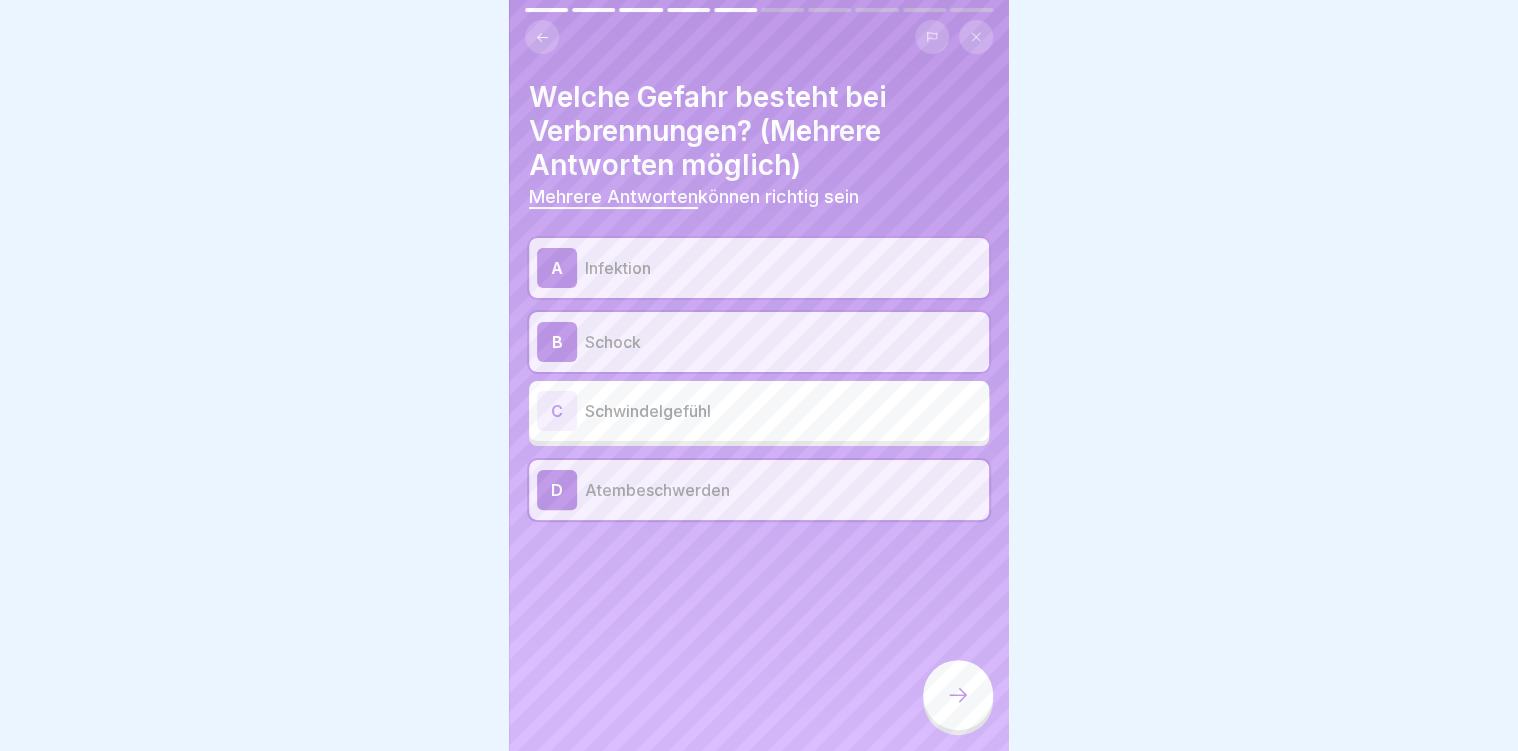 click on "Infektion" at bounding box center (783, 268) 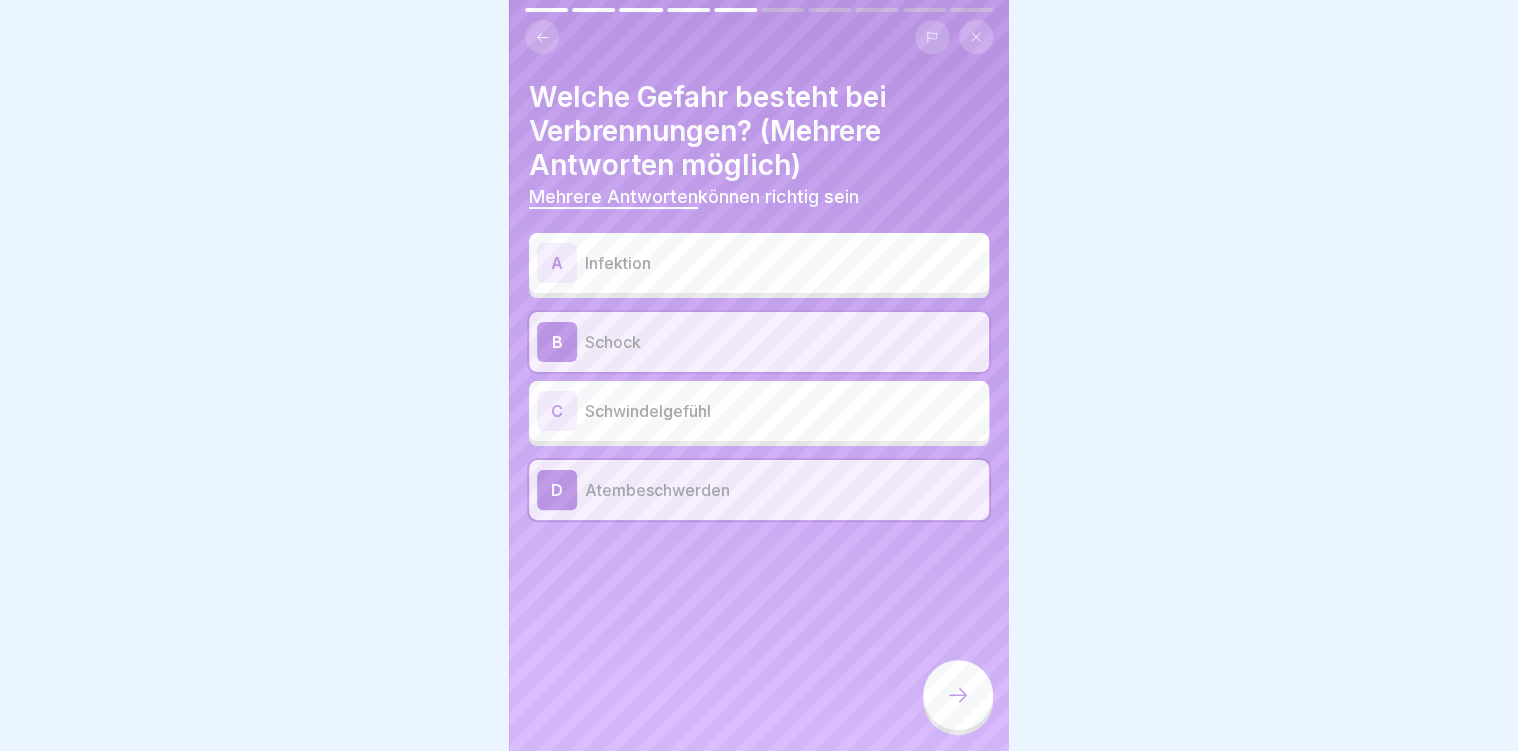 click on "Schock" at bounding box center (783, 342) 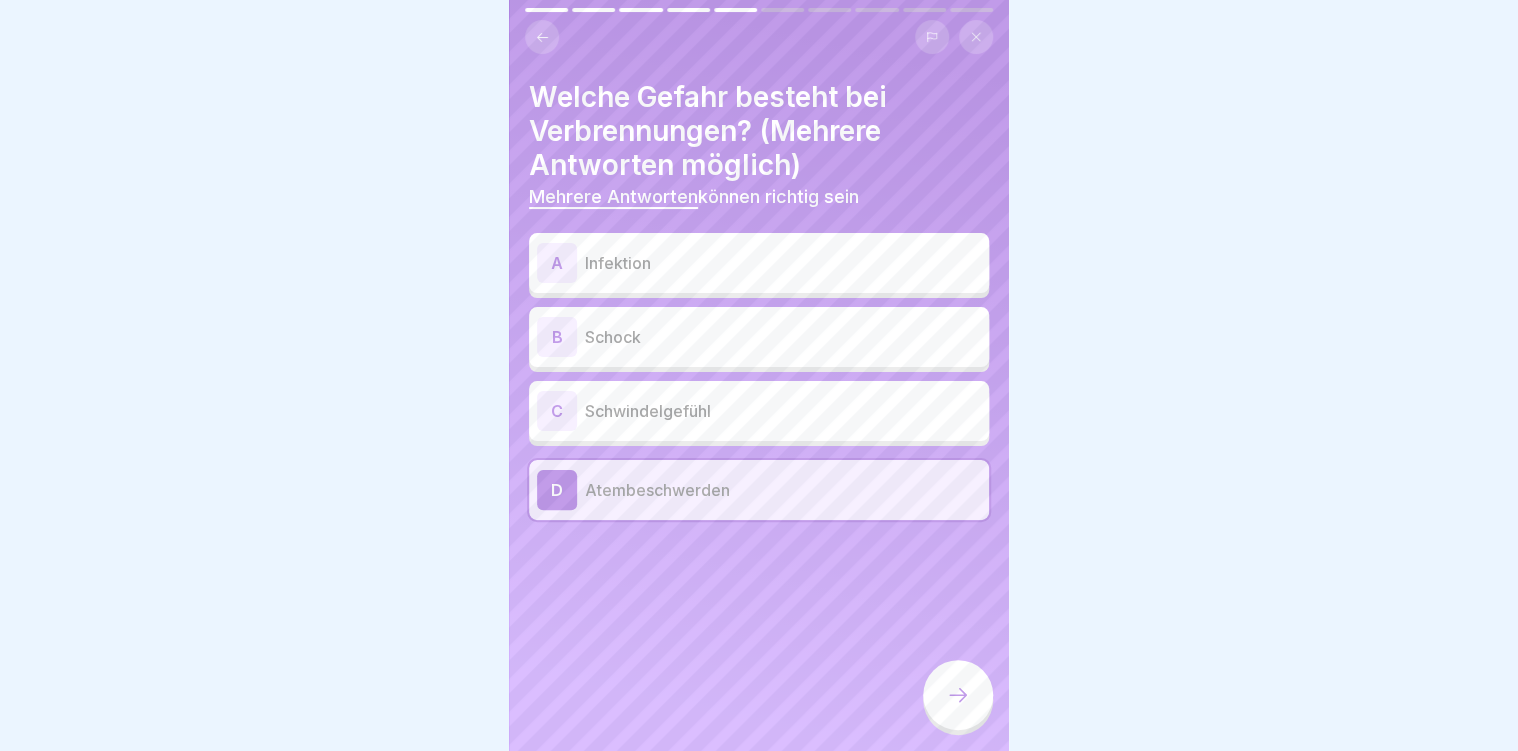 click on "Schwindelgefühl" at bounding box center [783, 411] 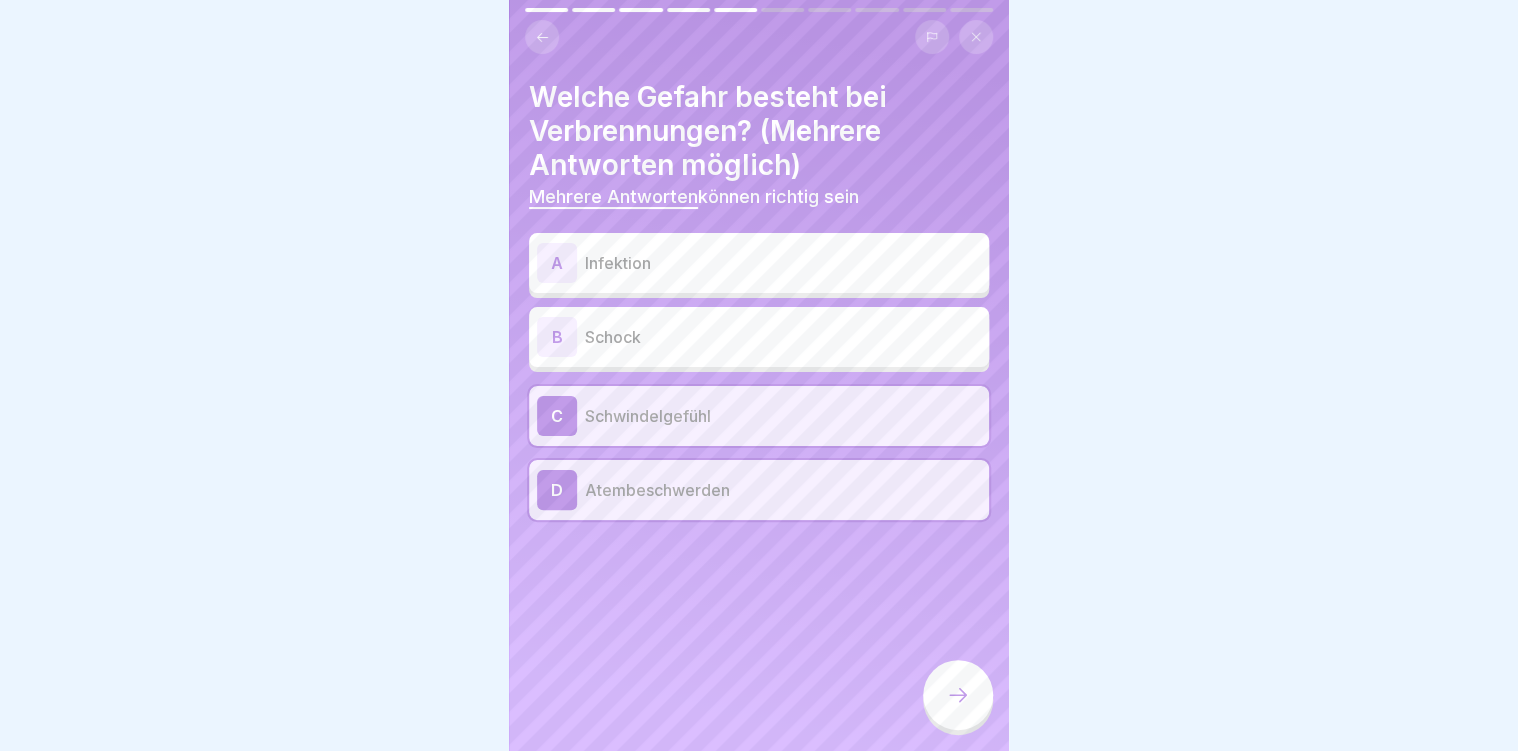 click on "Atembeschwerden" at bounding box center [783, 490] 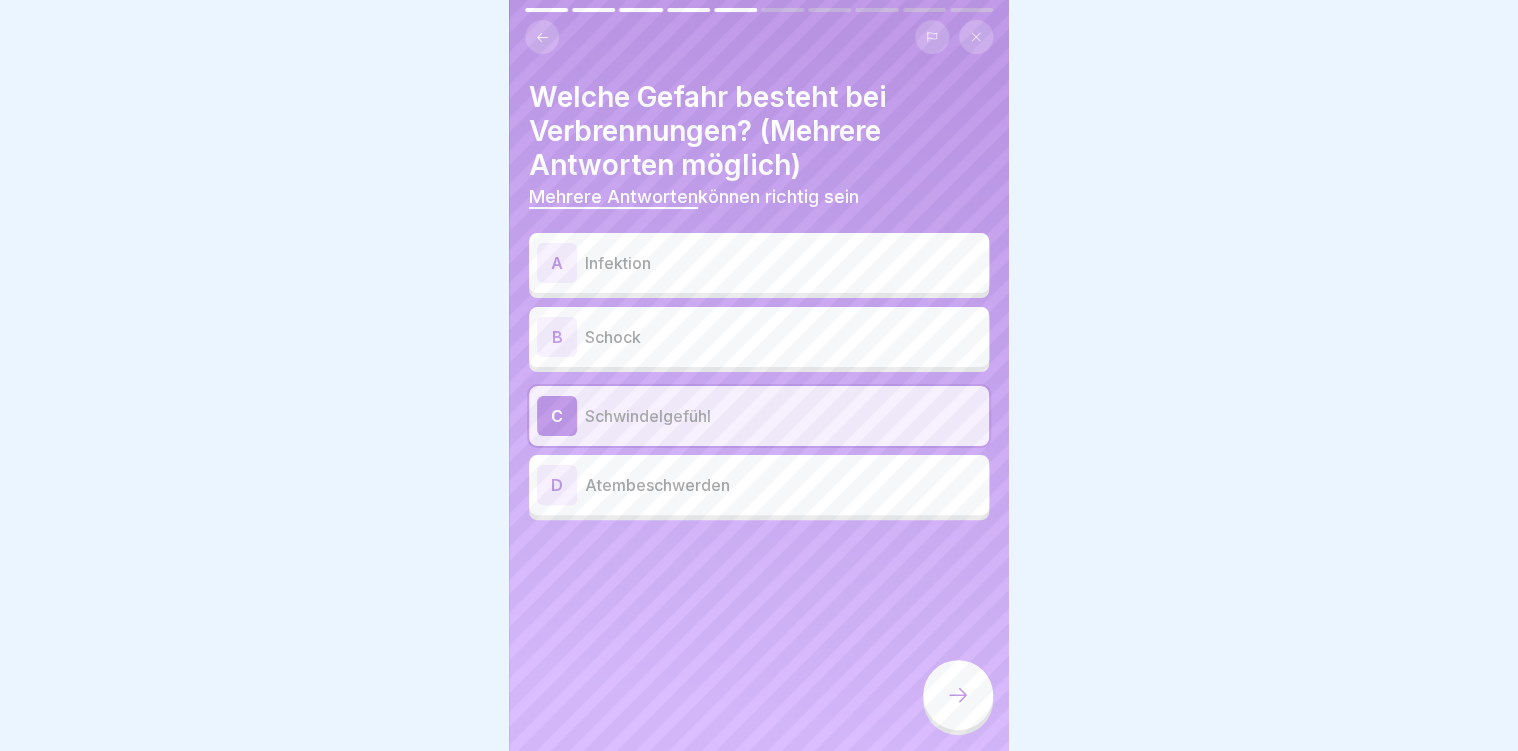 click at bounding box center [958, 695] 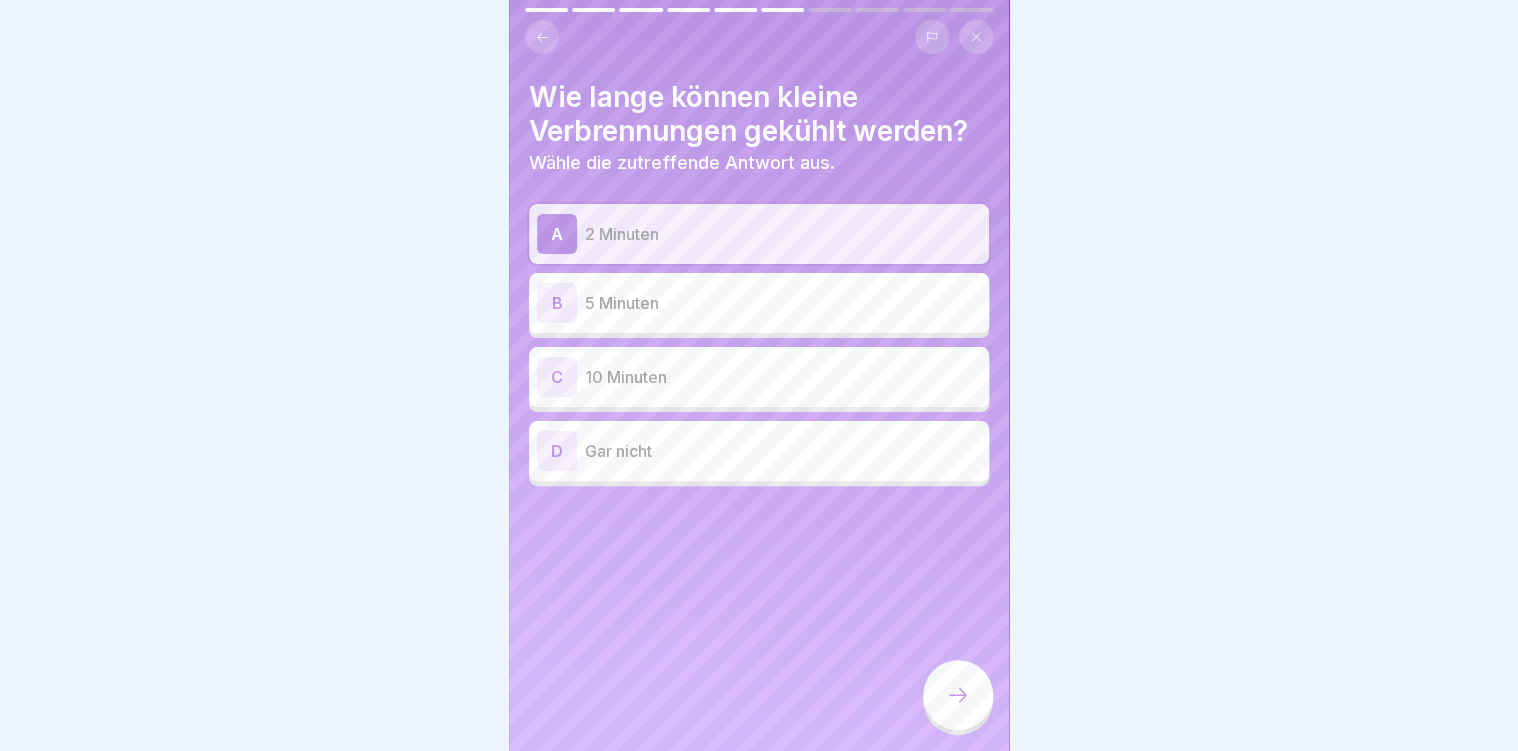 click at bounding box center [958, 695] 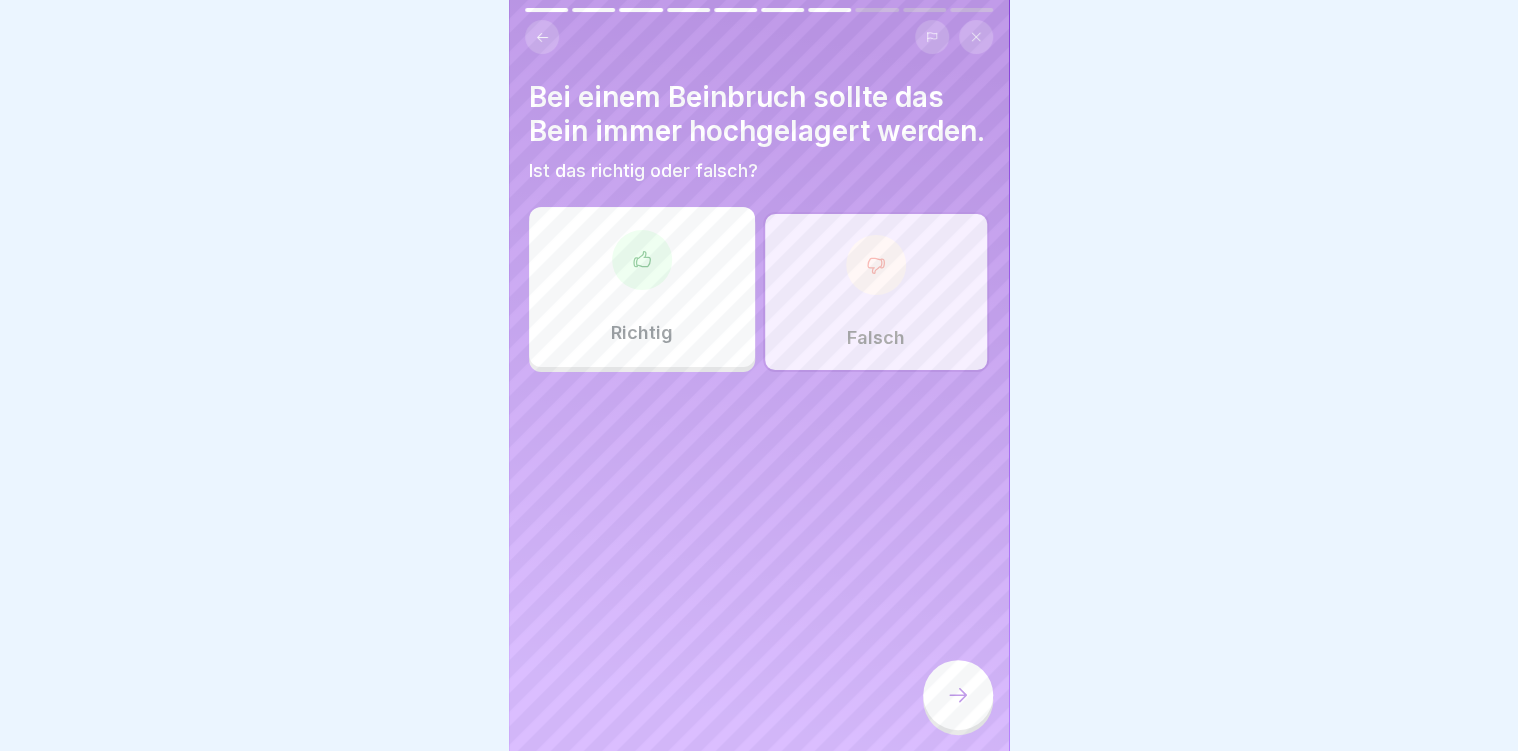 click 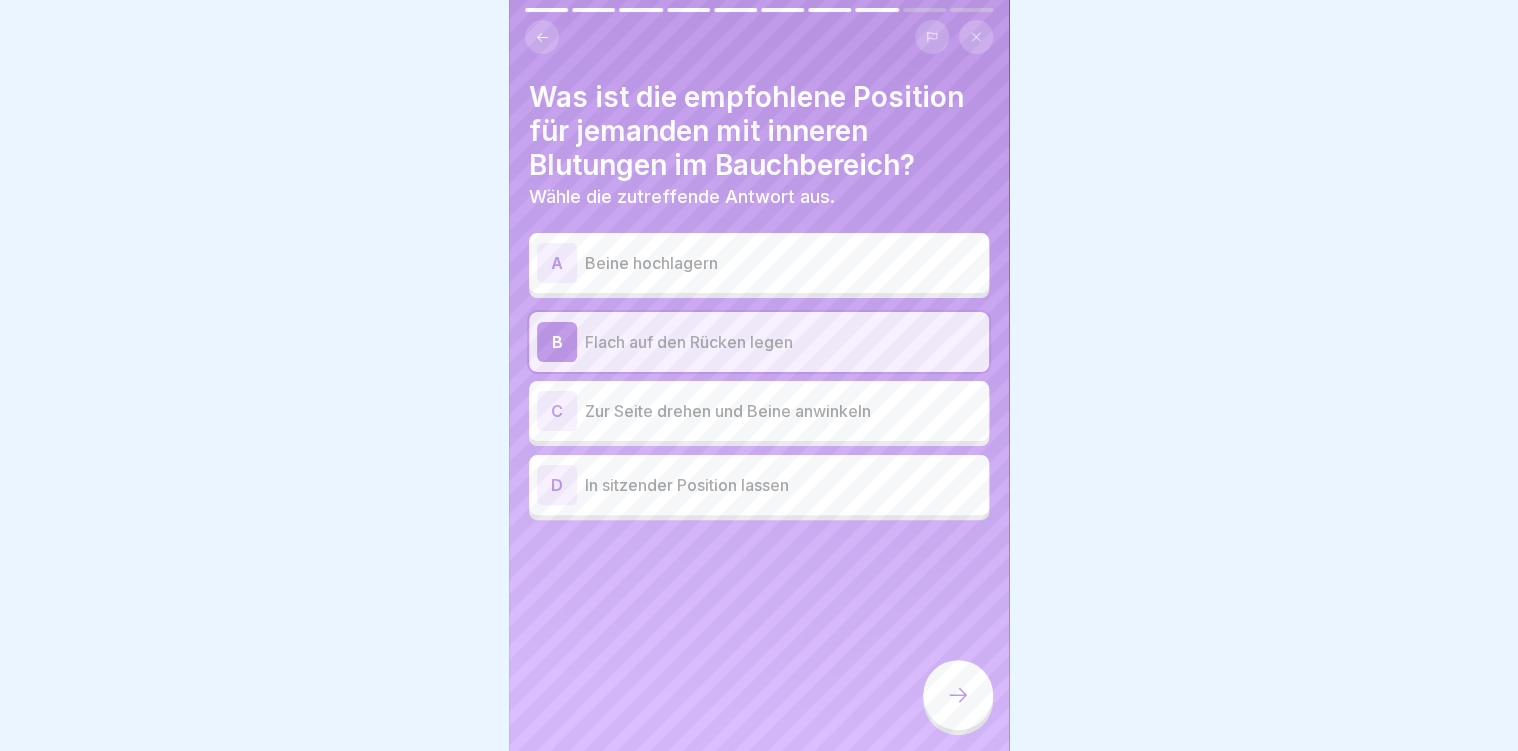 click on "Zur Seite drehen und Beine anwinkeln" at bounding box center (783, 411) 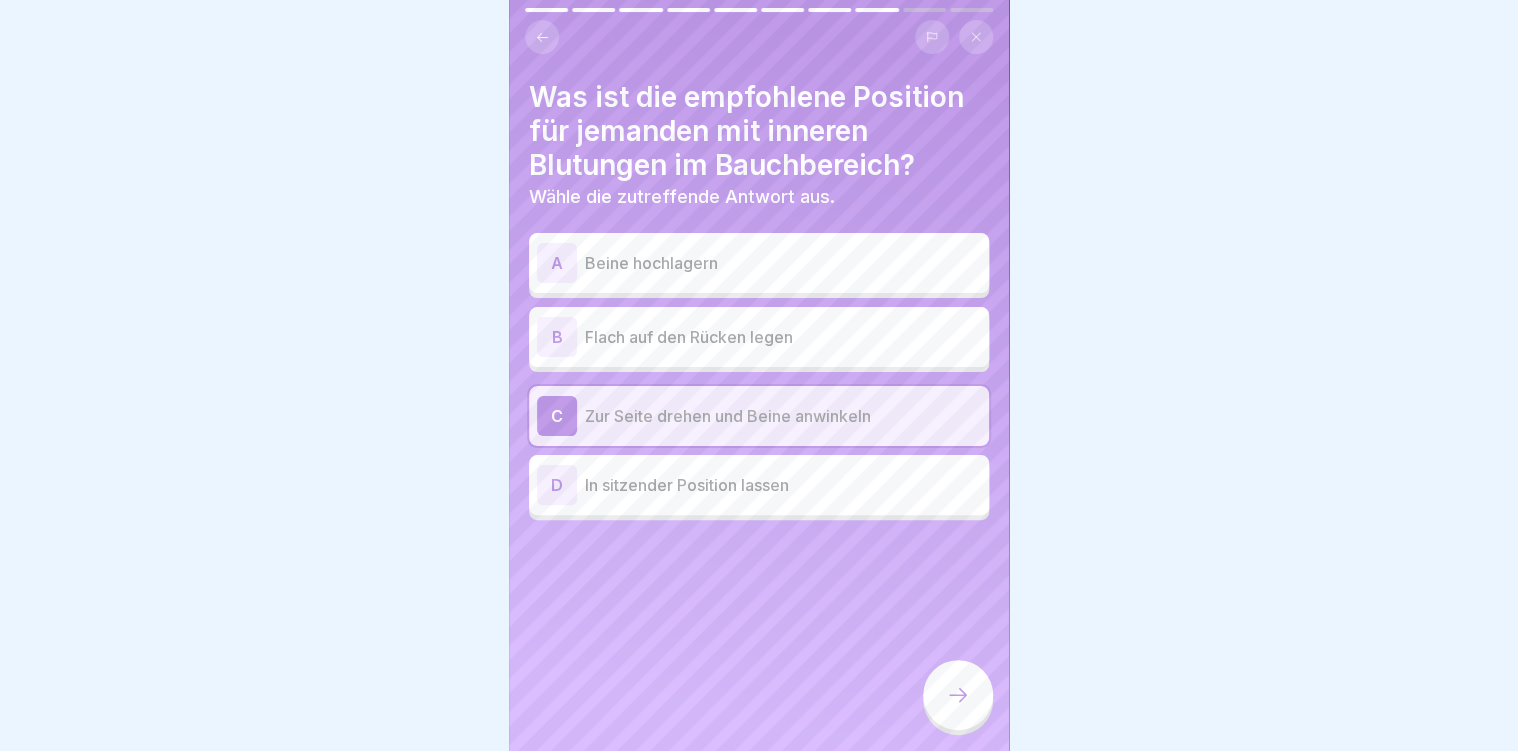 click at bounding box center [958, 695] 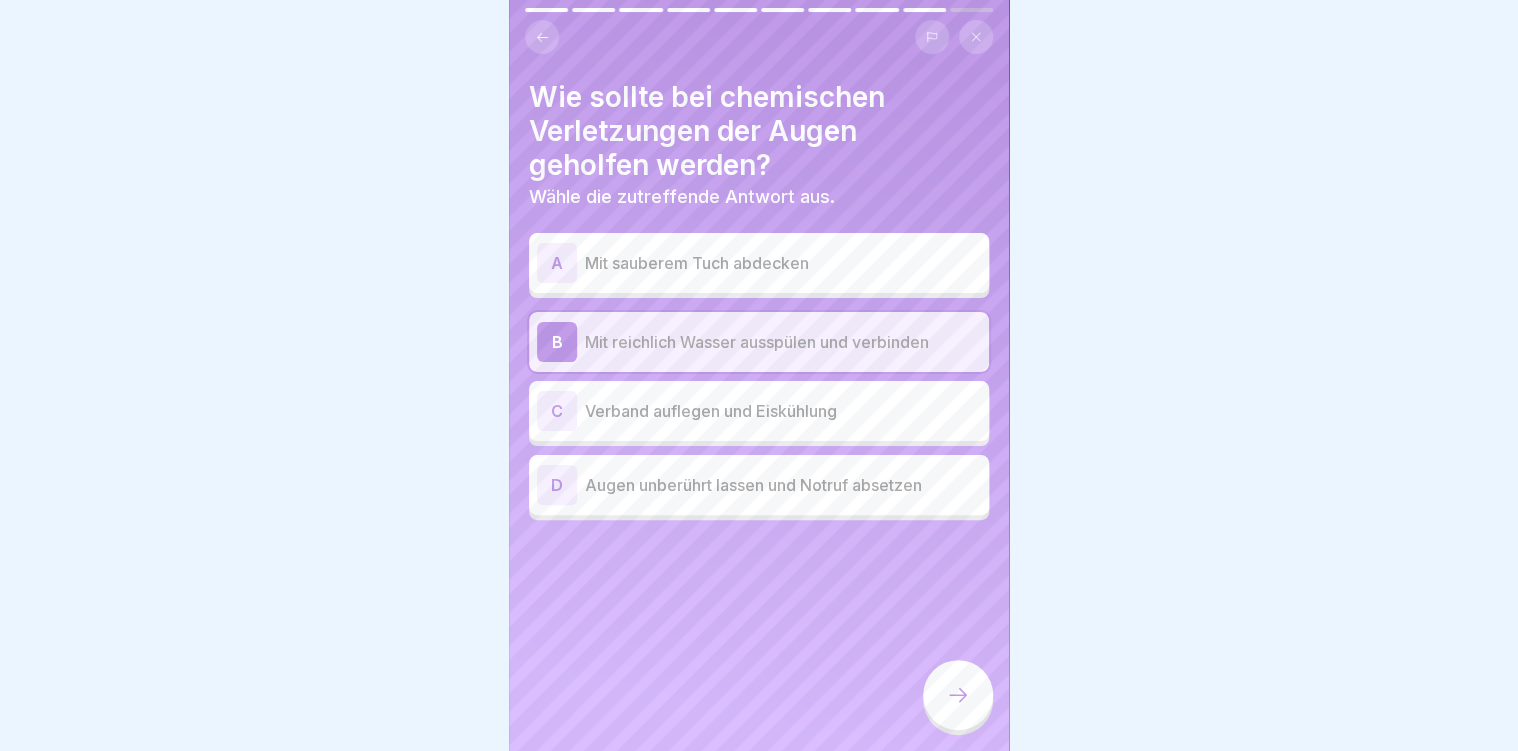 click 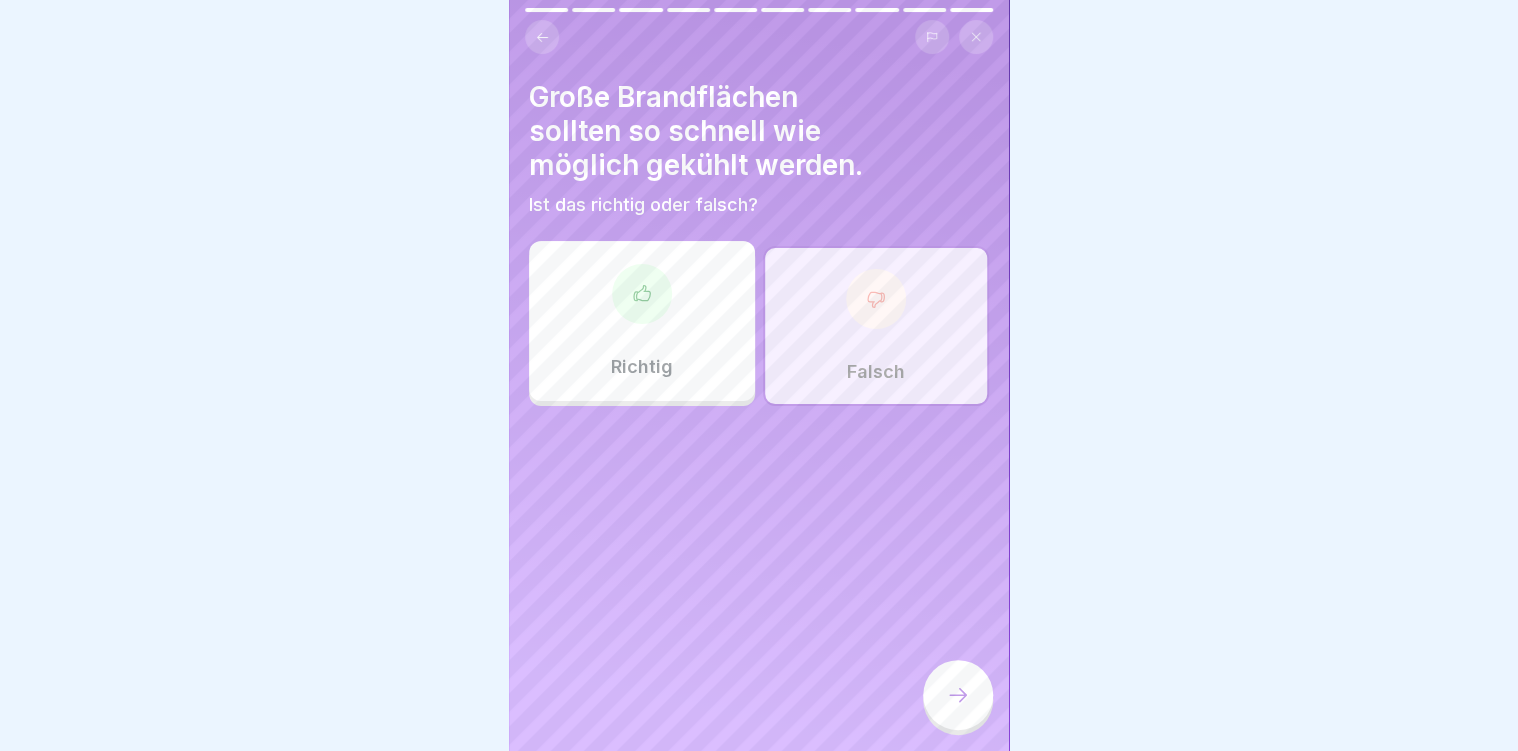 click 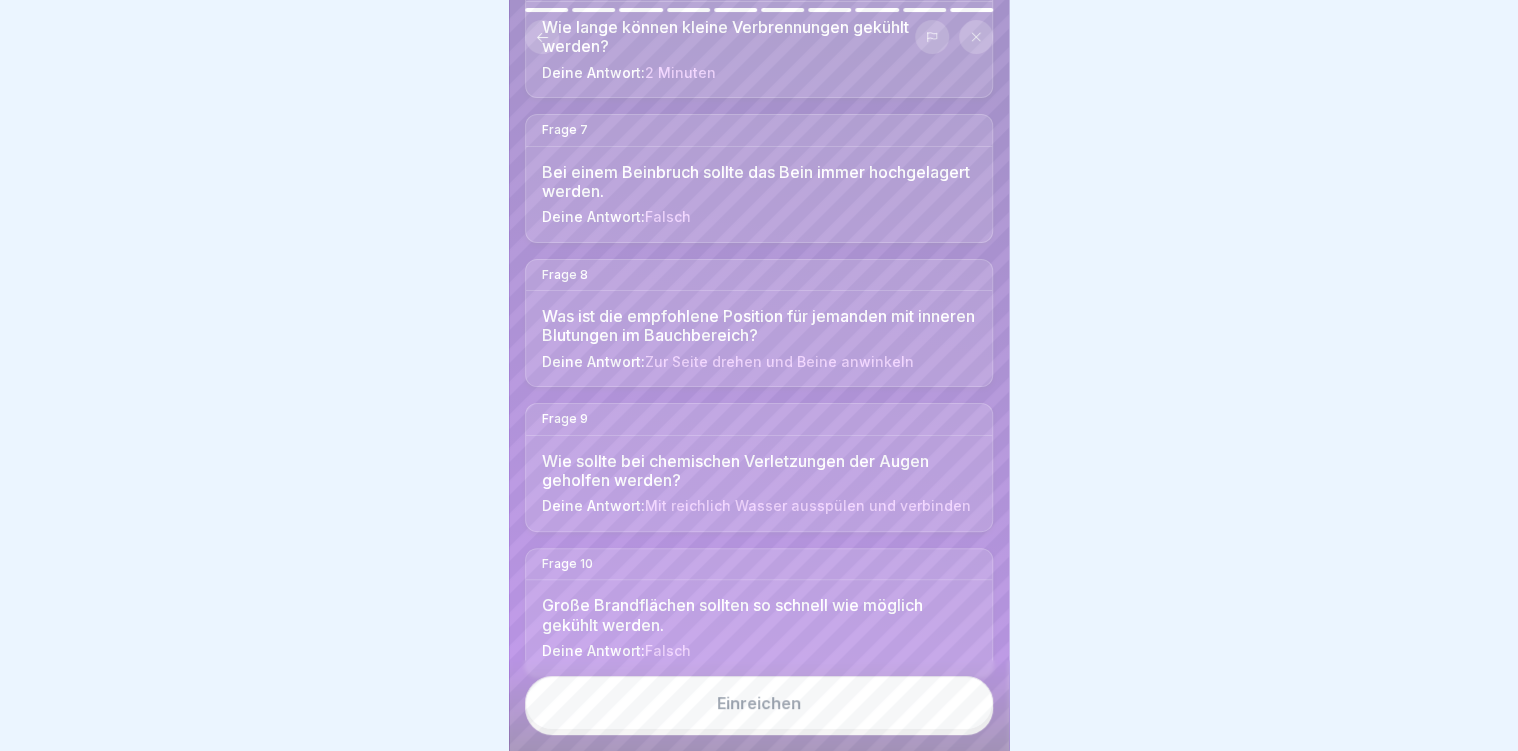scroll, scrollTop: 984, scrollLeft: 0, axis: vertical 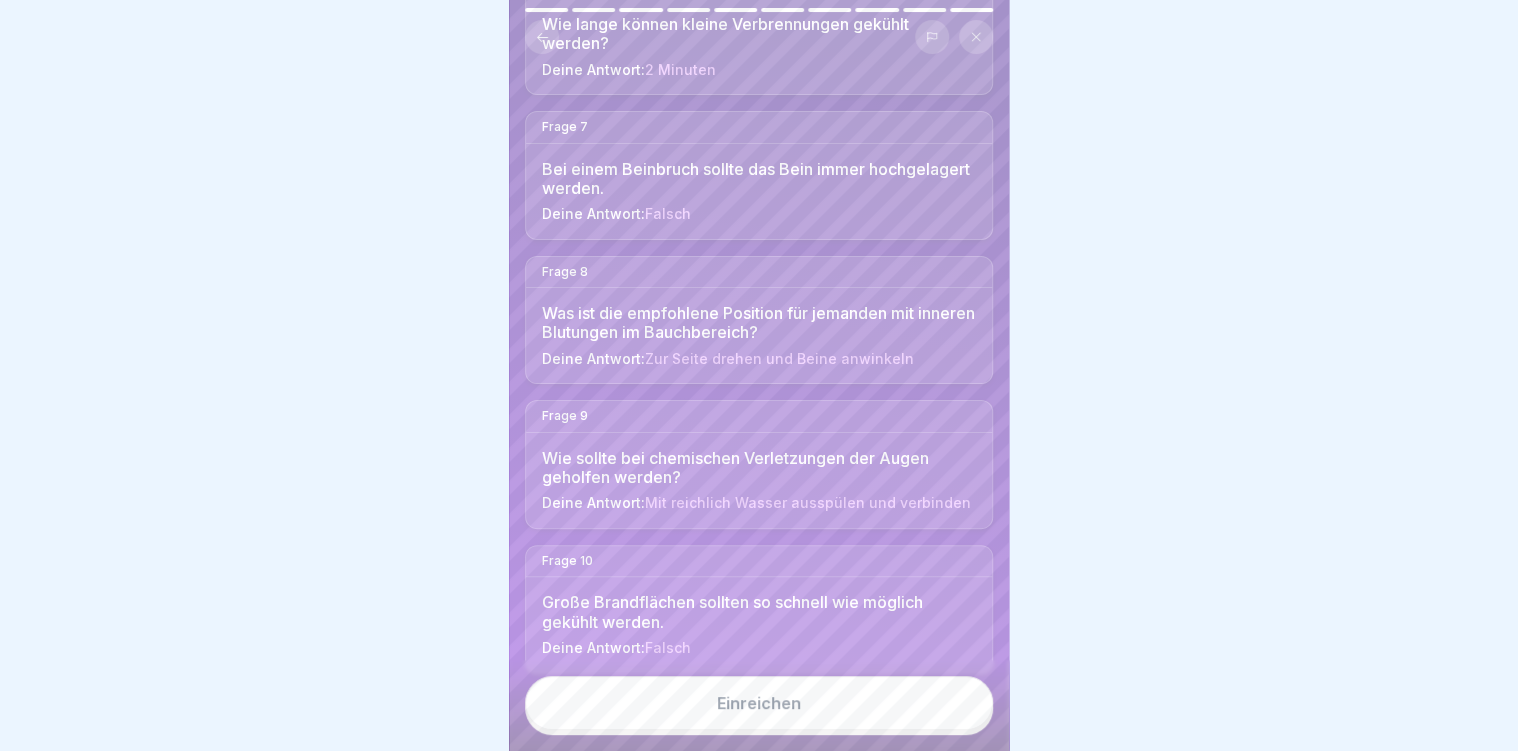 click on "Einreichen" at bounding box center [759, 703] 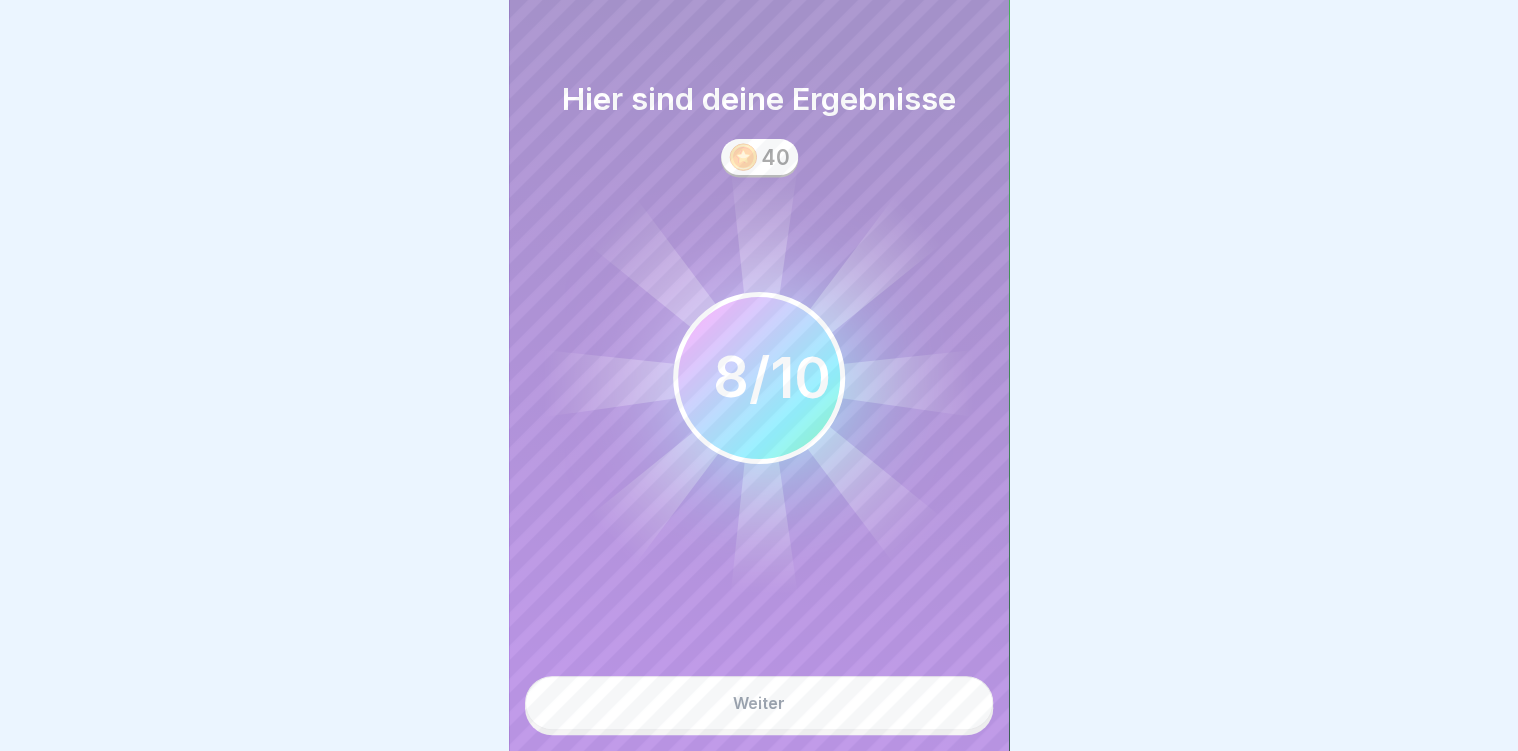 click on "Weiter" at bounding box center [759, 703] 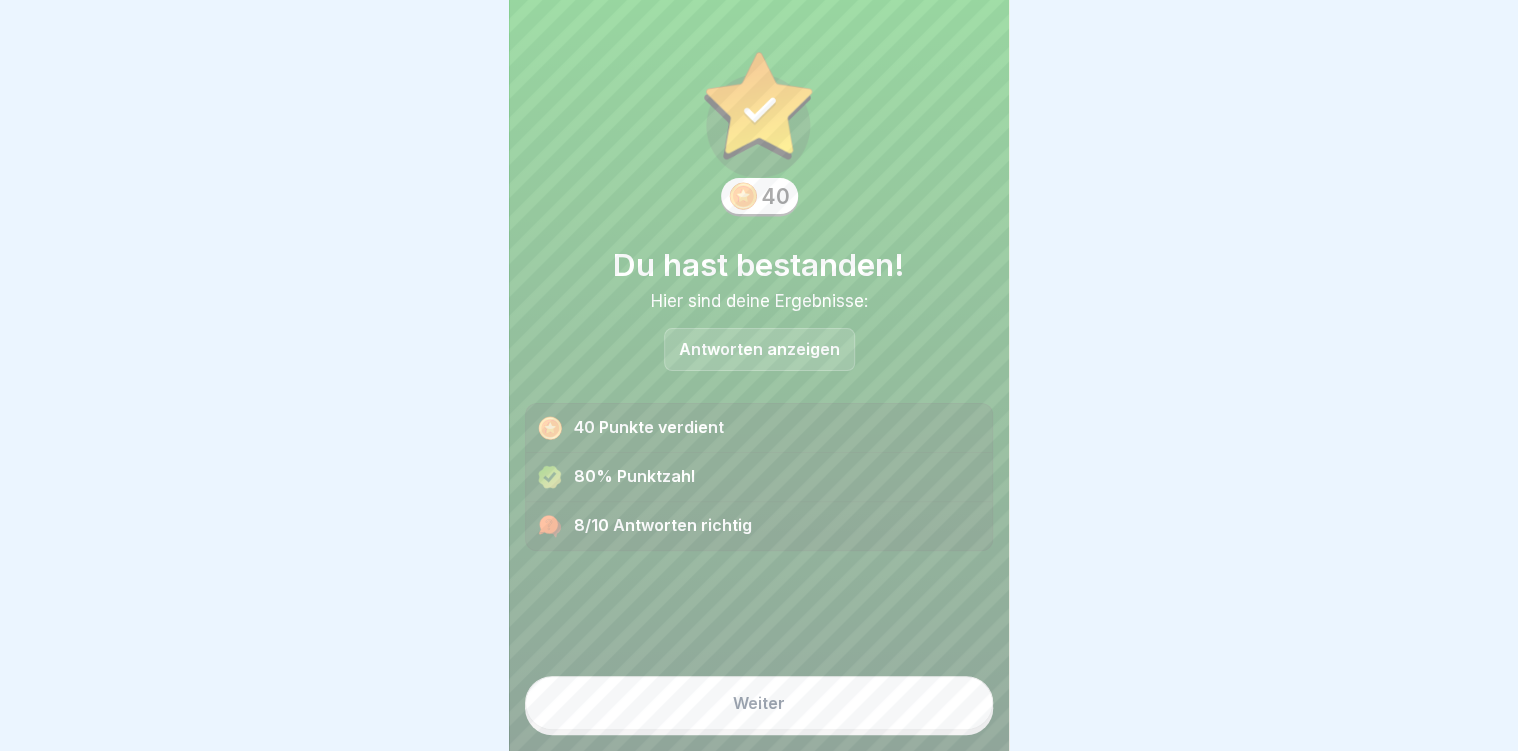click on "Weiter" at bounding box center (759, 697) 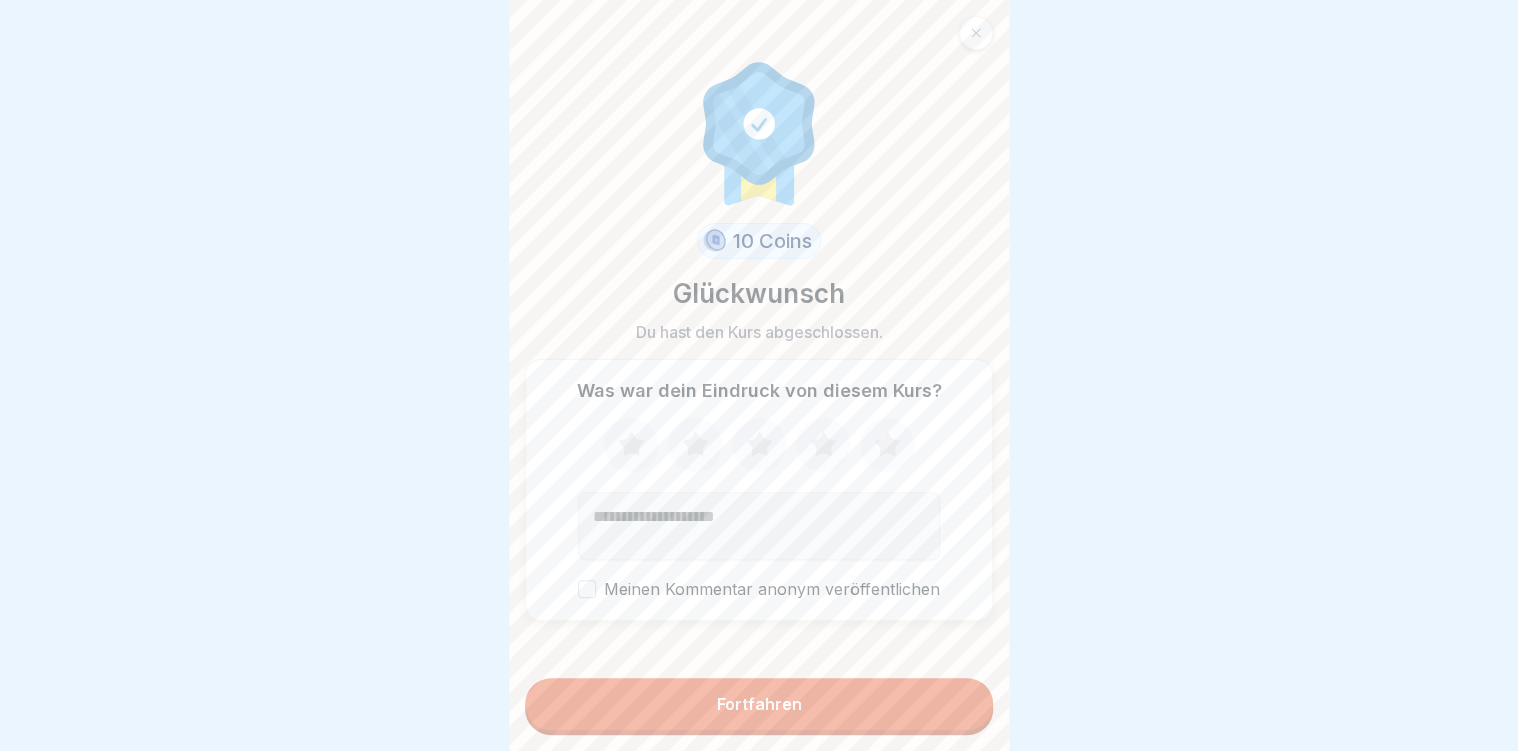 click on "Fortfahren" at bounding box center [759, 704] 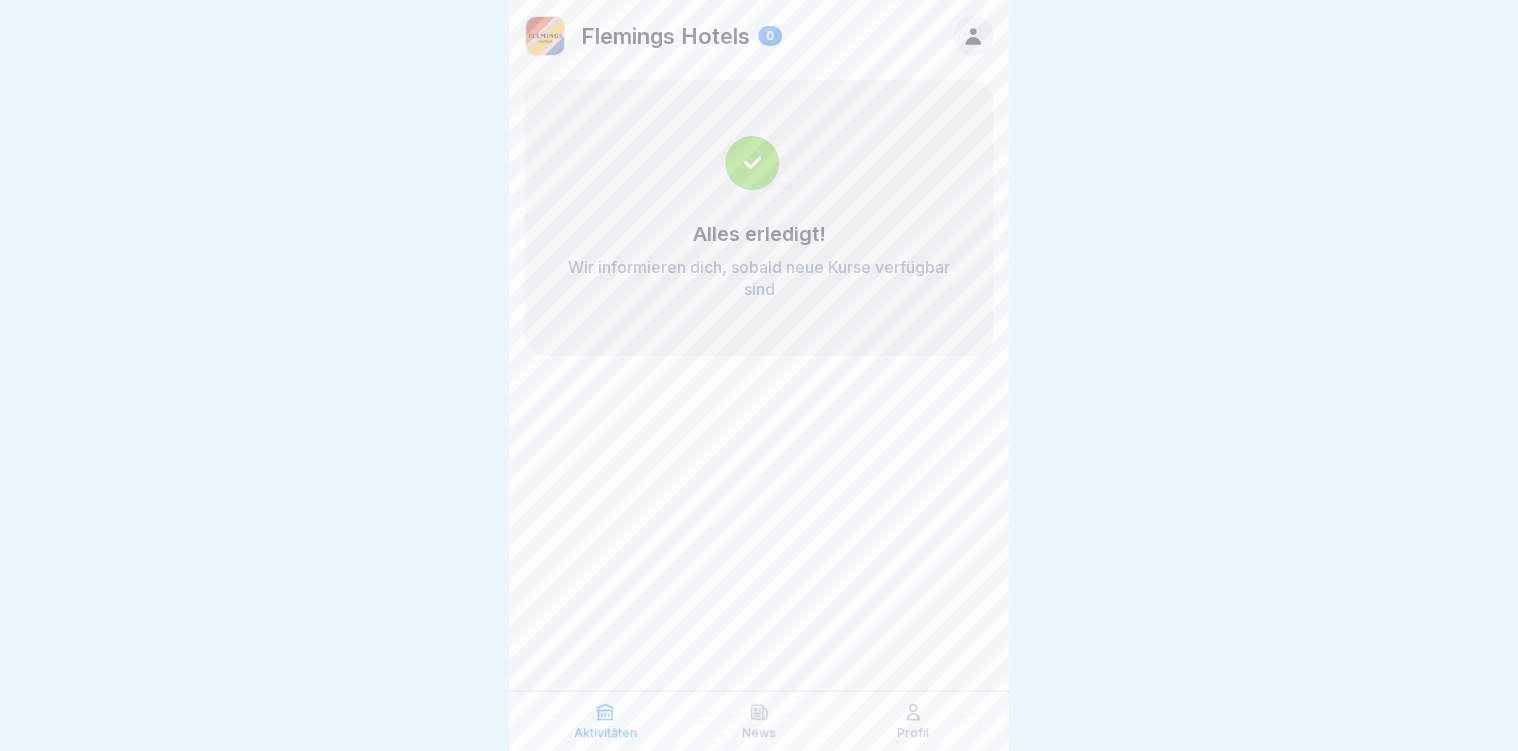 scroll, scrollTop: 0, scrollLeft: 0, axis: both 